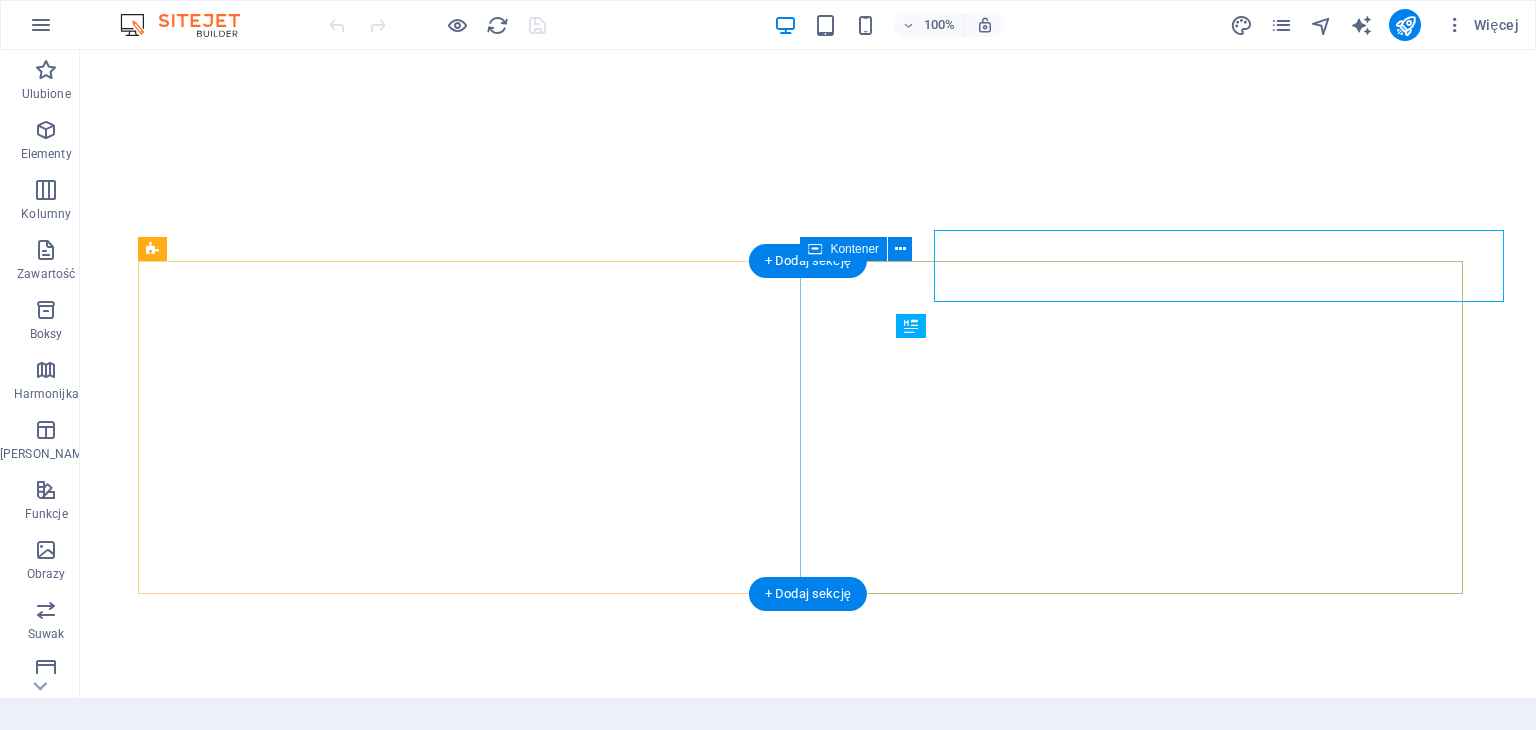 scroll, scrollTop: 0, scrollLeft: 0, axis: both 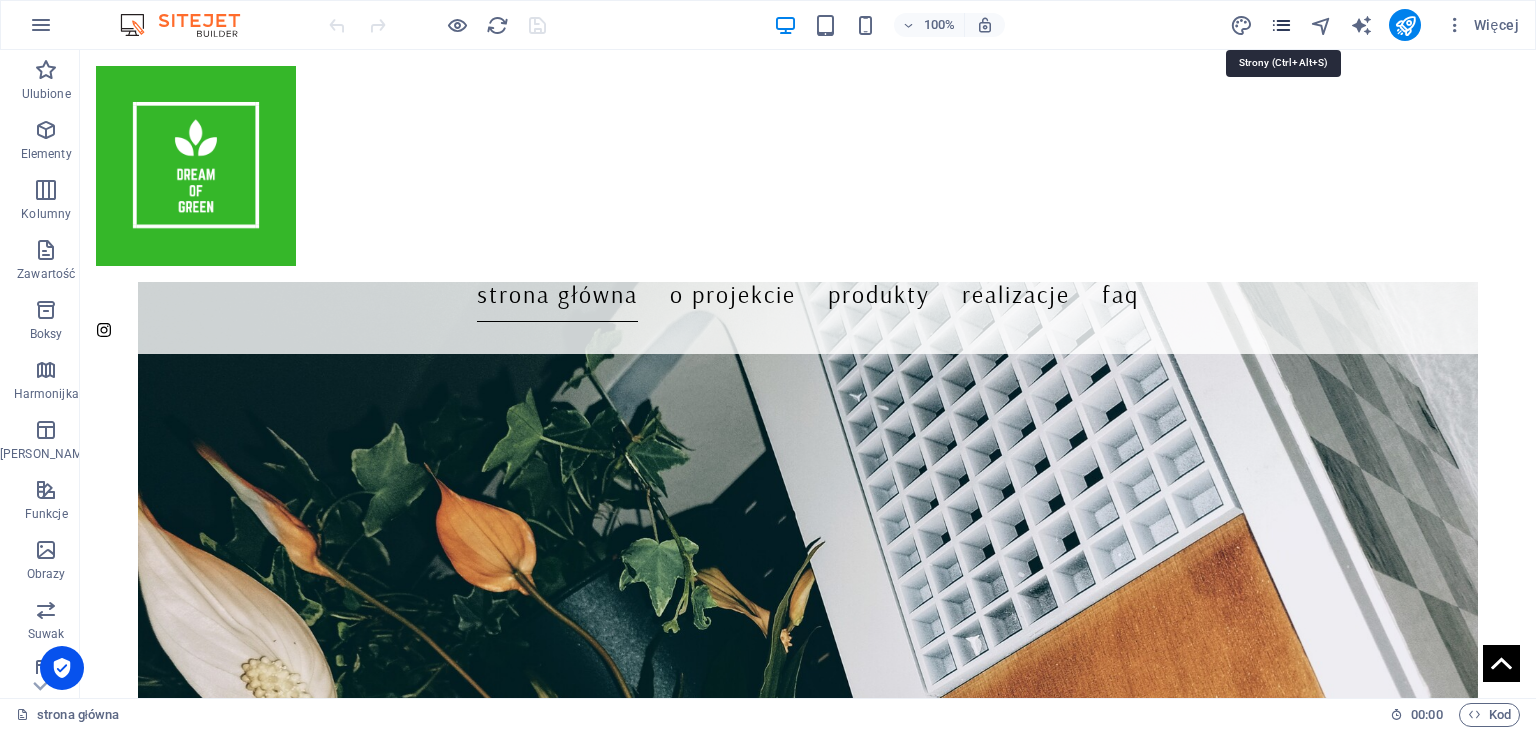 click at bounding box center [1281, 25] 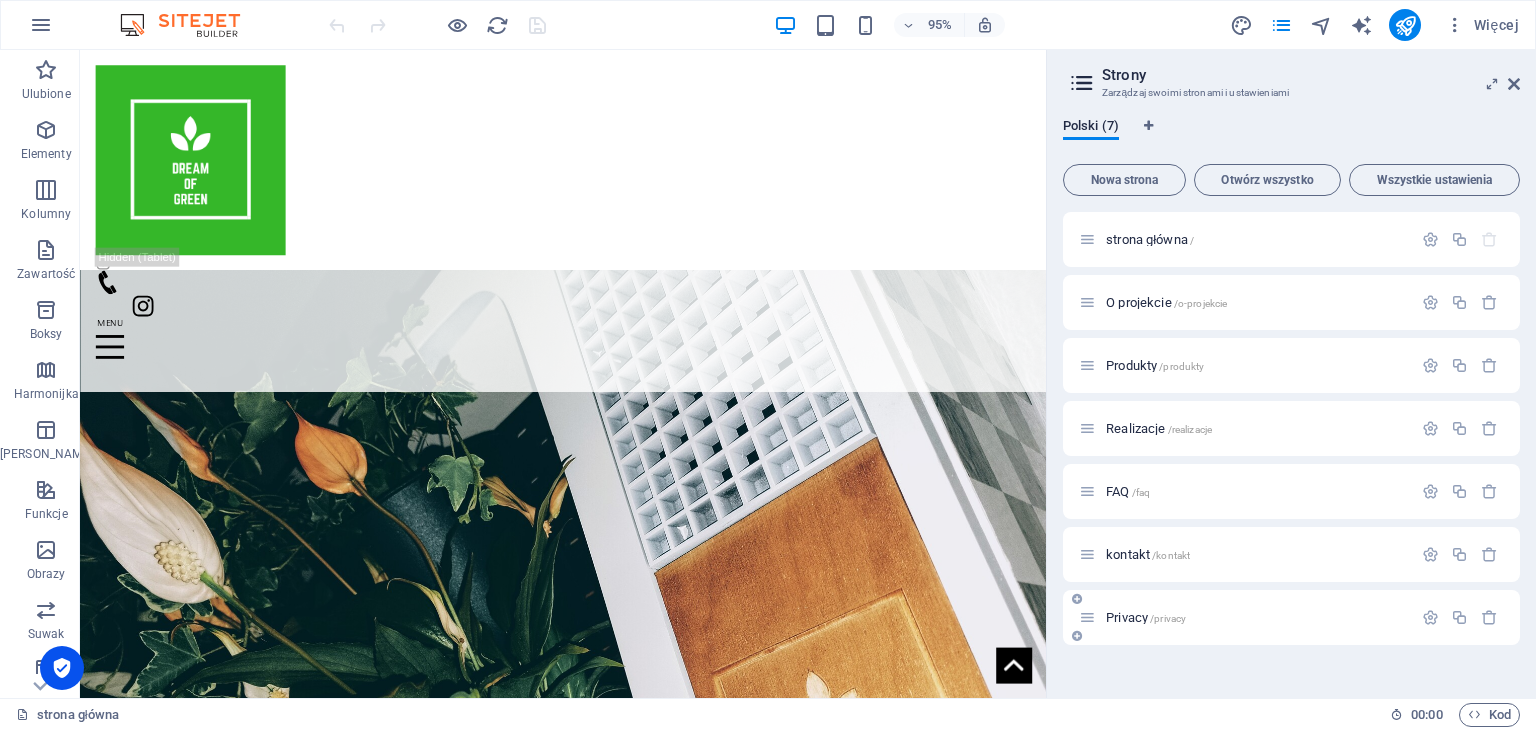 click on "Privacy /privacy" at bounding box center (1146, 617) 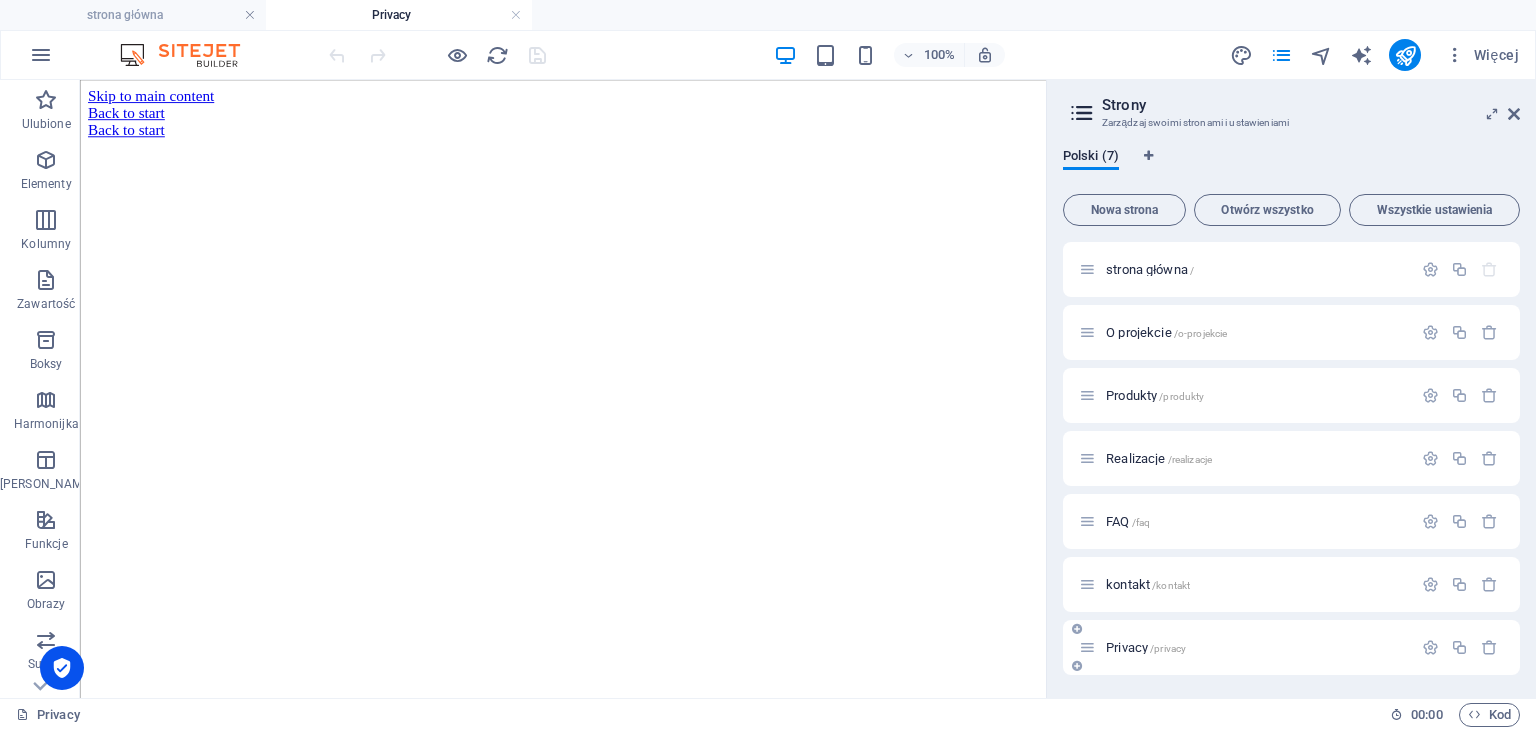 scroll, scrollTop: 0, scrollLeft: 0, axis: both 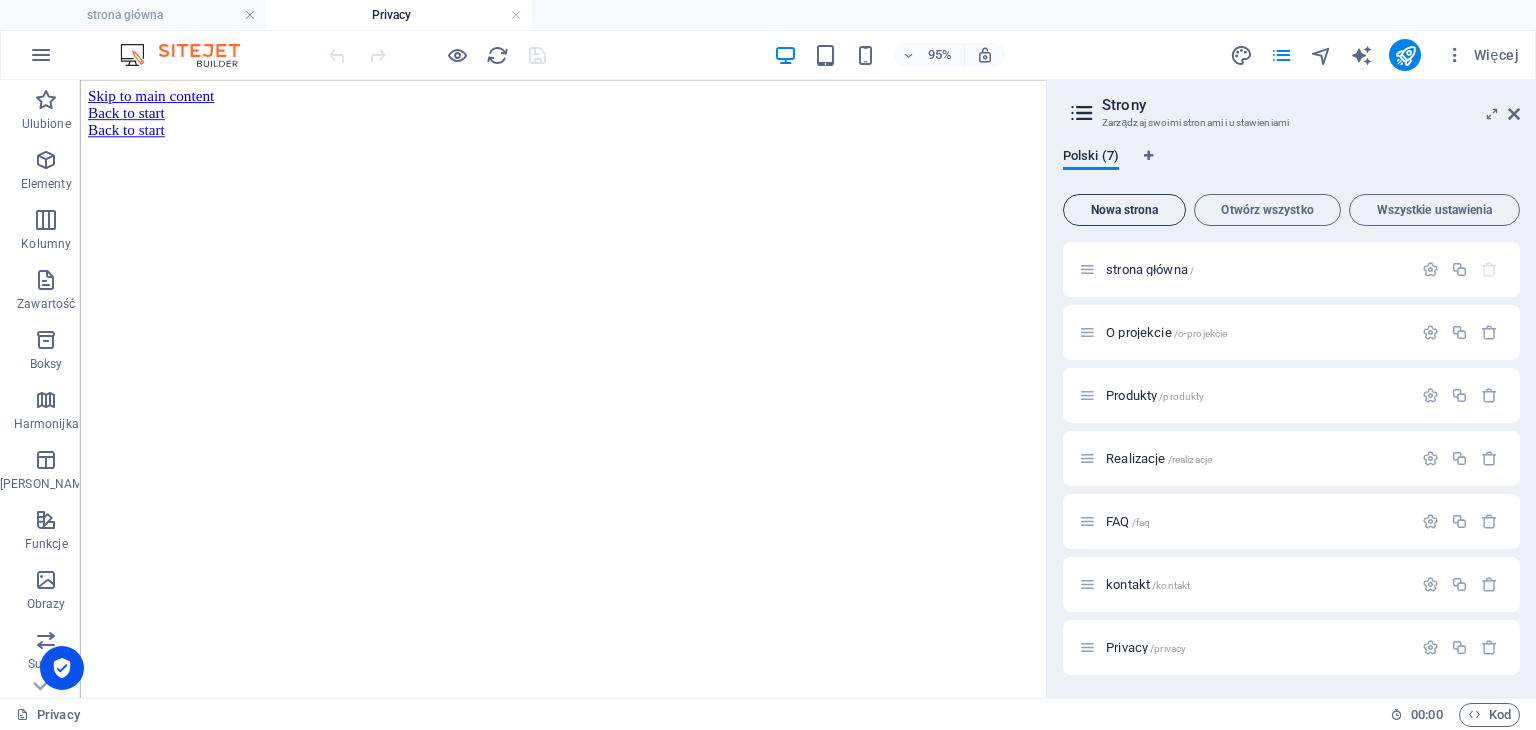 click on "Nowa strona" at bounding box center [1124, 210] 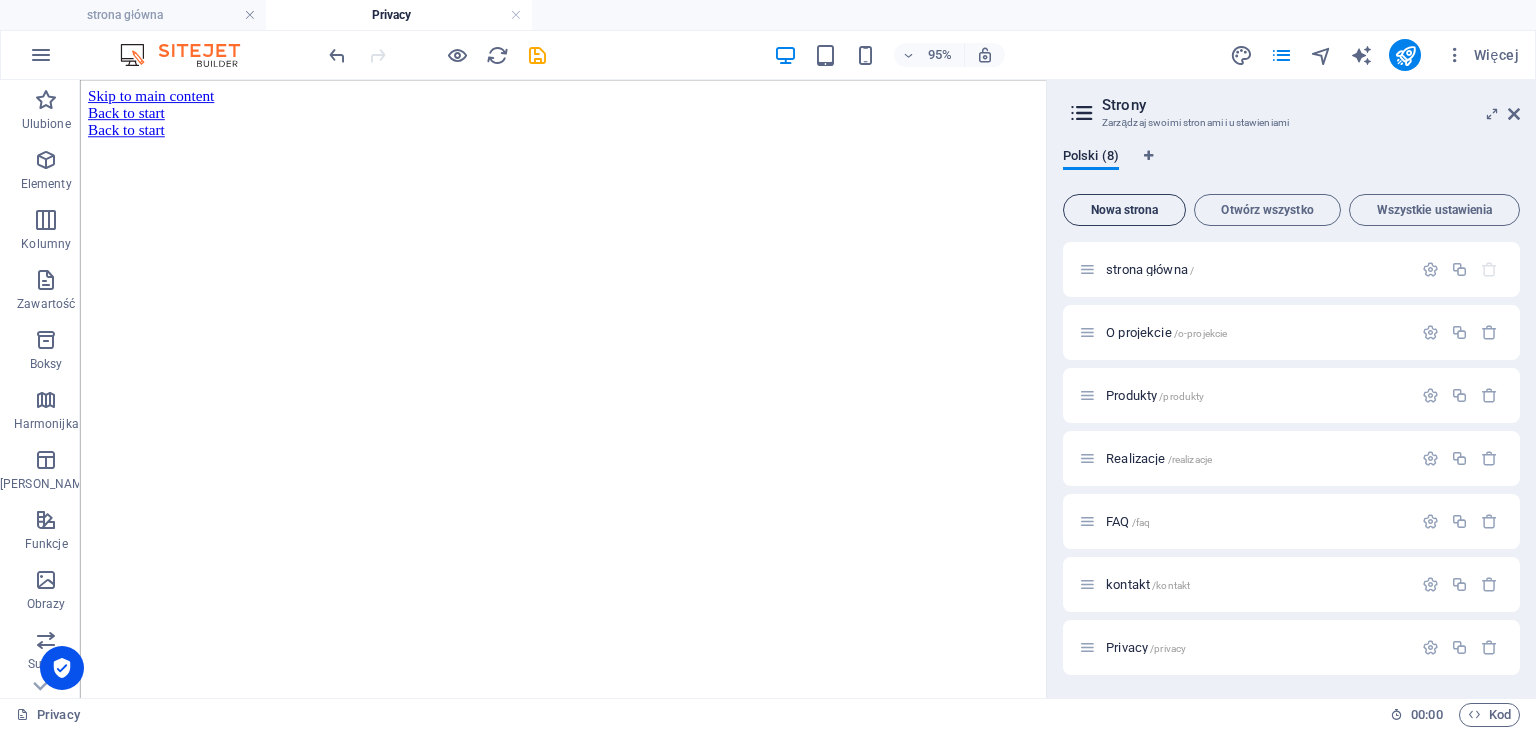 scroll, scrollTop: 324, scrollLeft: 0, axis: vertical 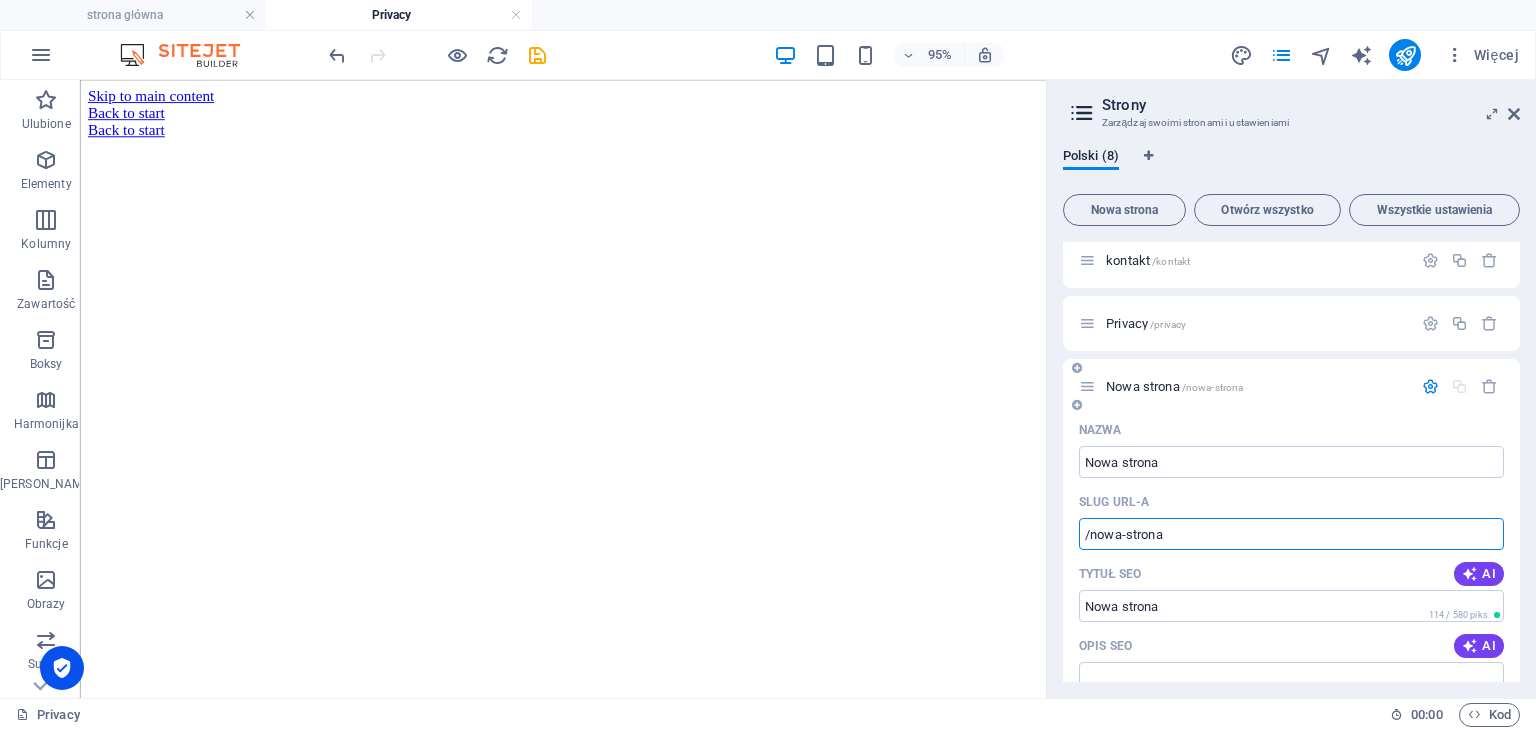 drag, startPoint x: 1178, startPoint y: 531, endPoint x: 1092, endPoint y: 522, distance: 86.46965 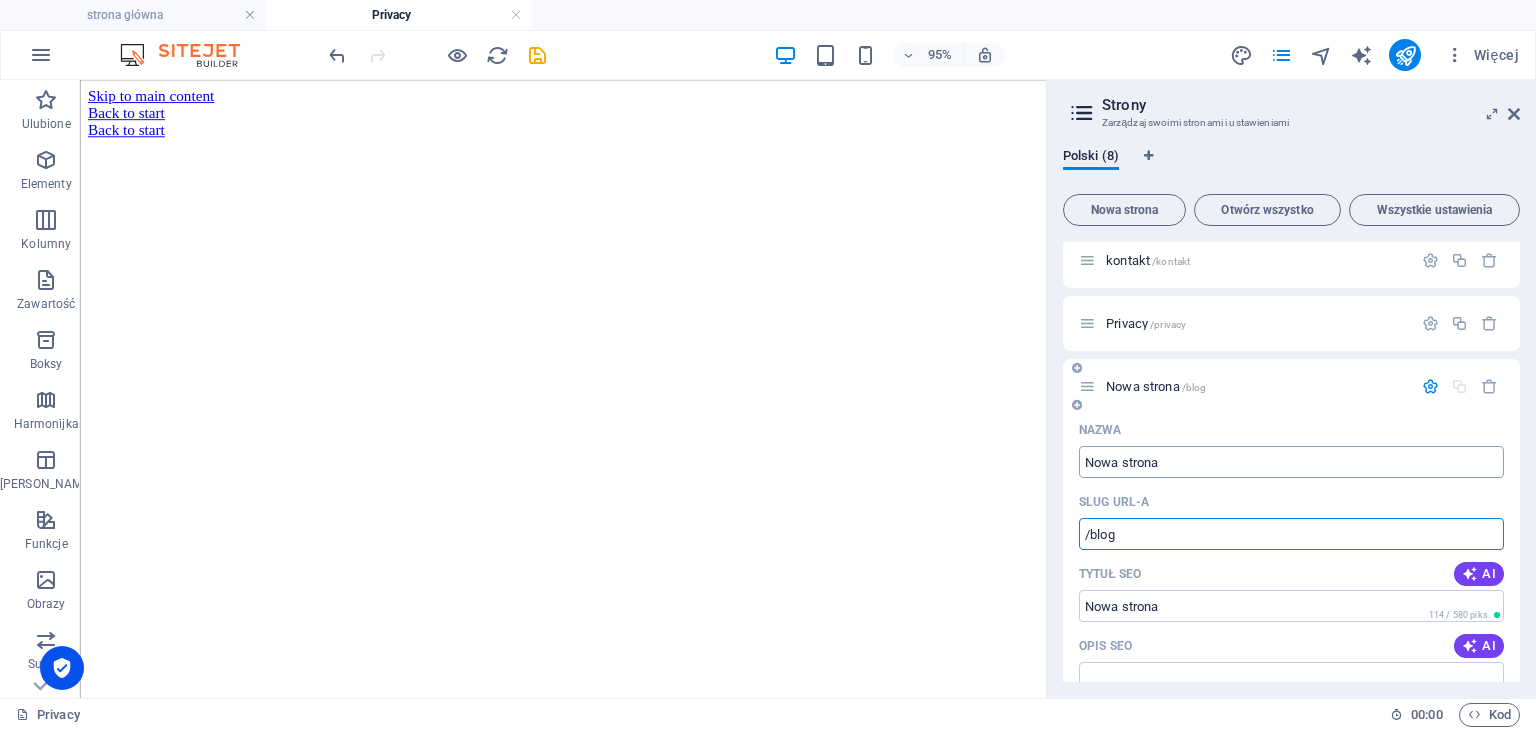 type on "/blog" 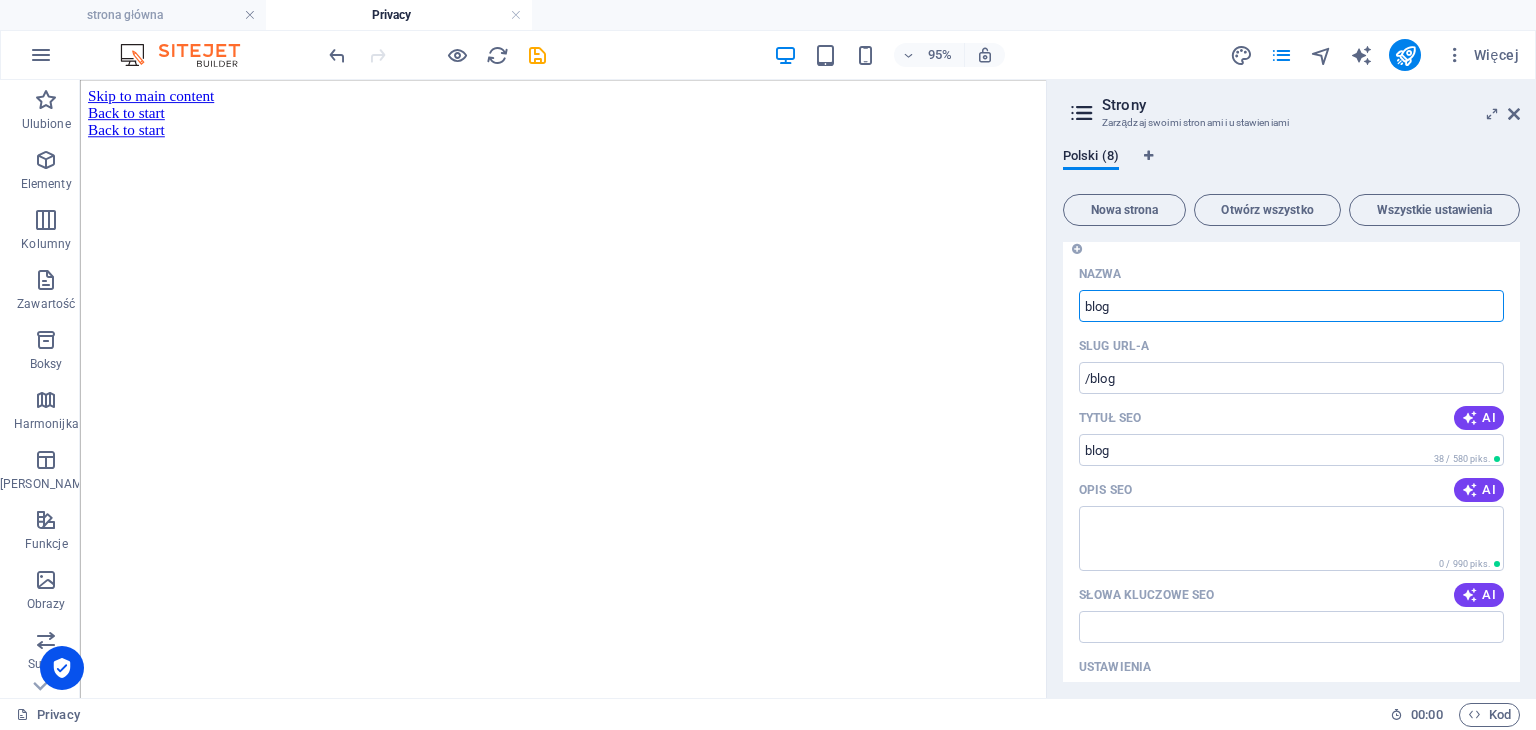 scroll, scrollTop: 480, scrollLeft: 0, axis: vertical 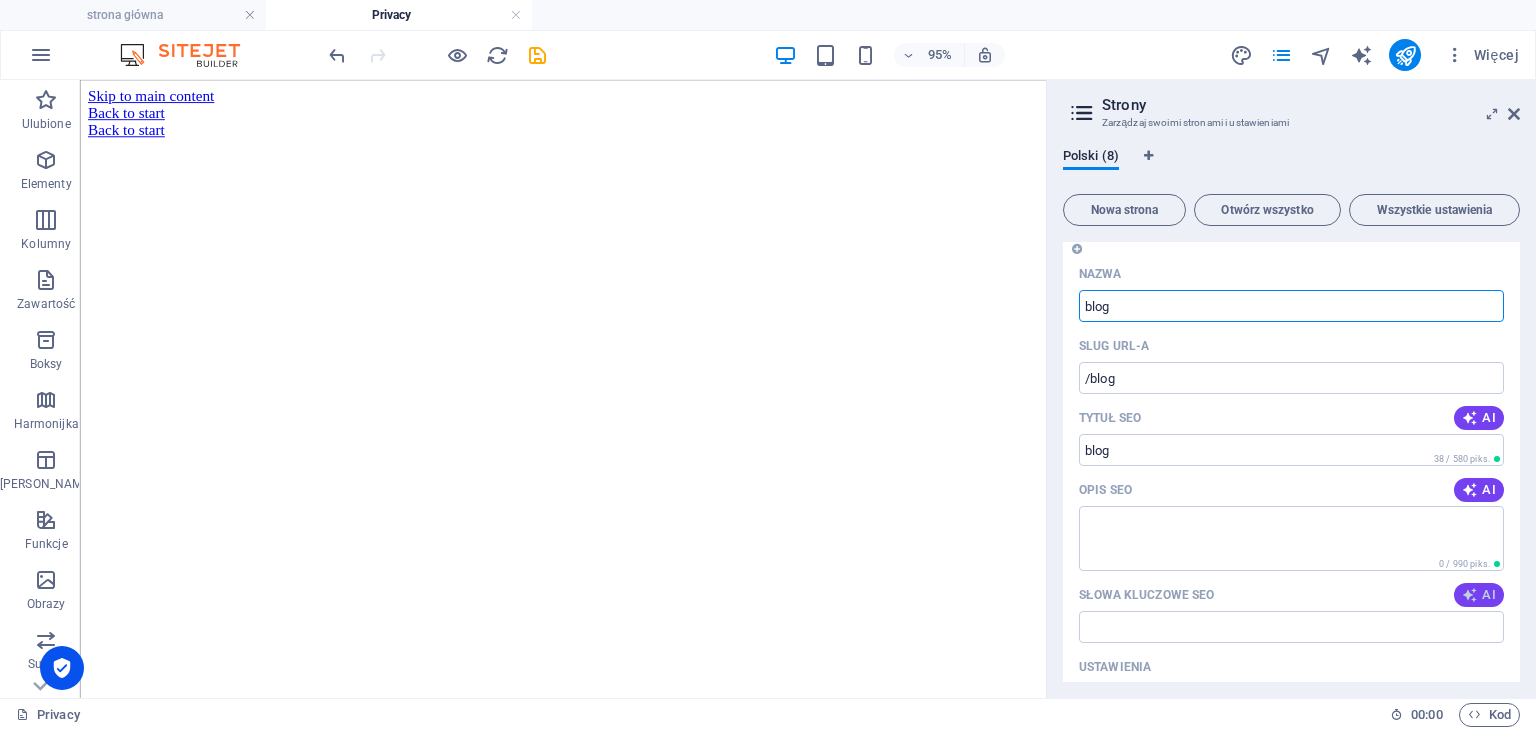 type on "blog" 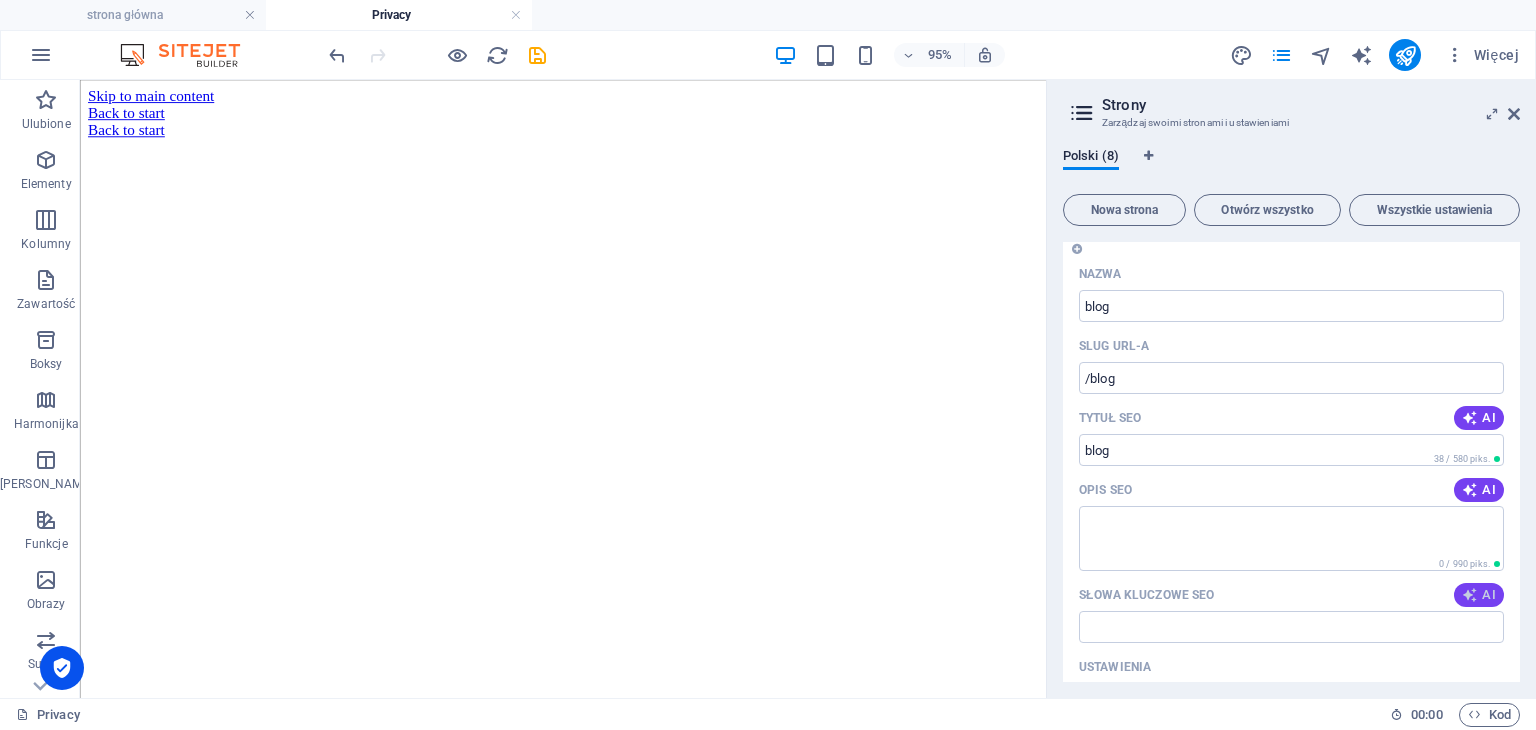 click at bounding box center [1470, 595] 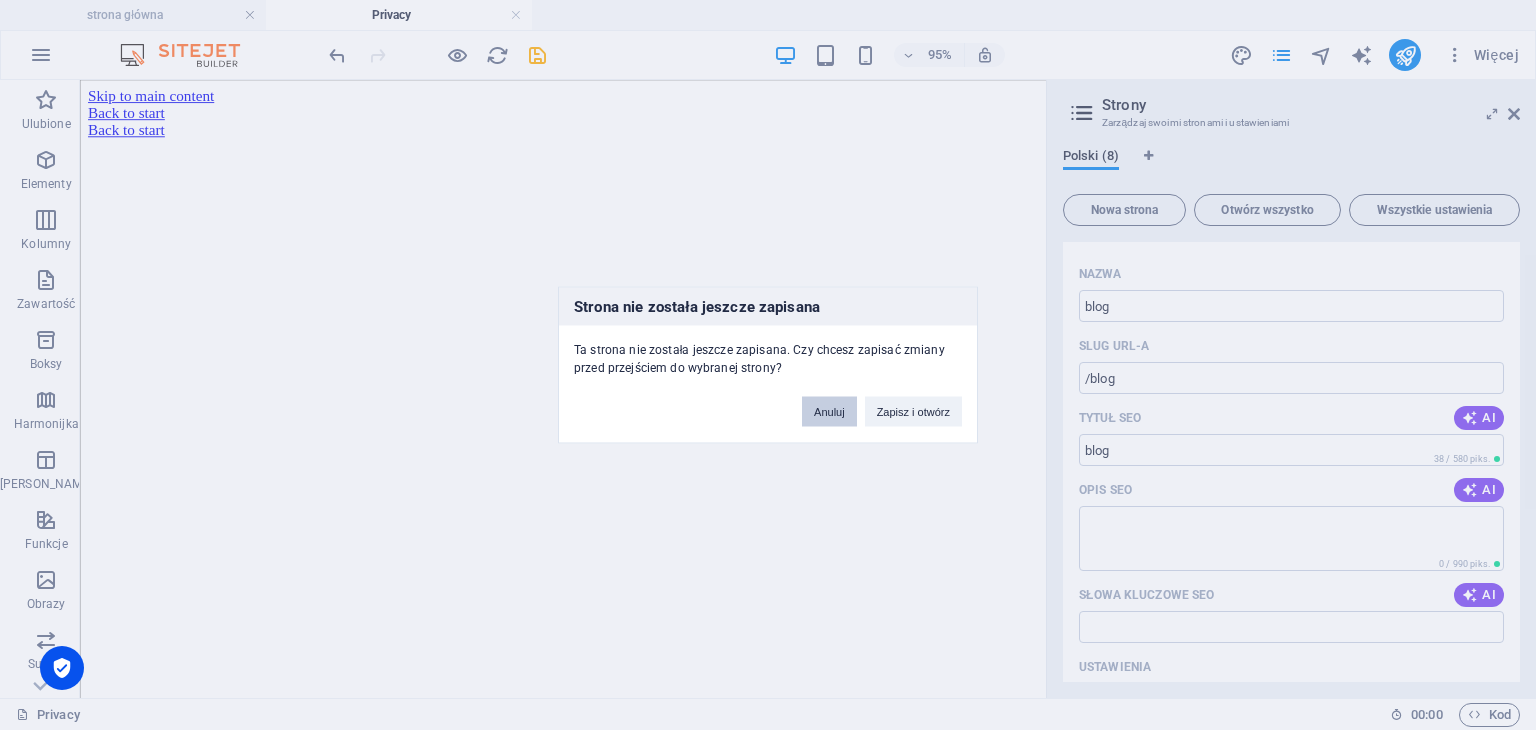 click on "Anuluj" at bounding box center (829, 412) 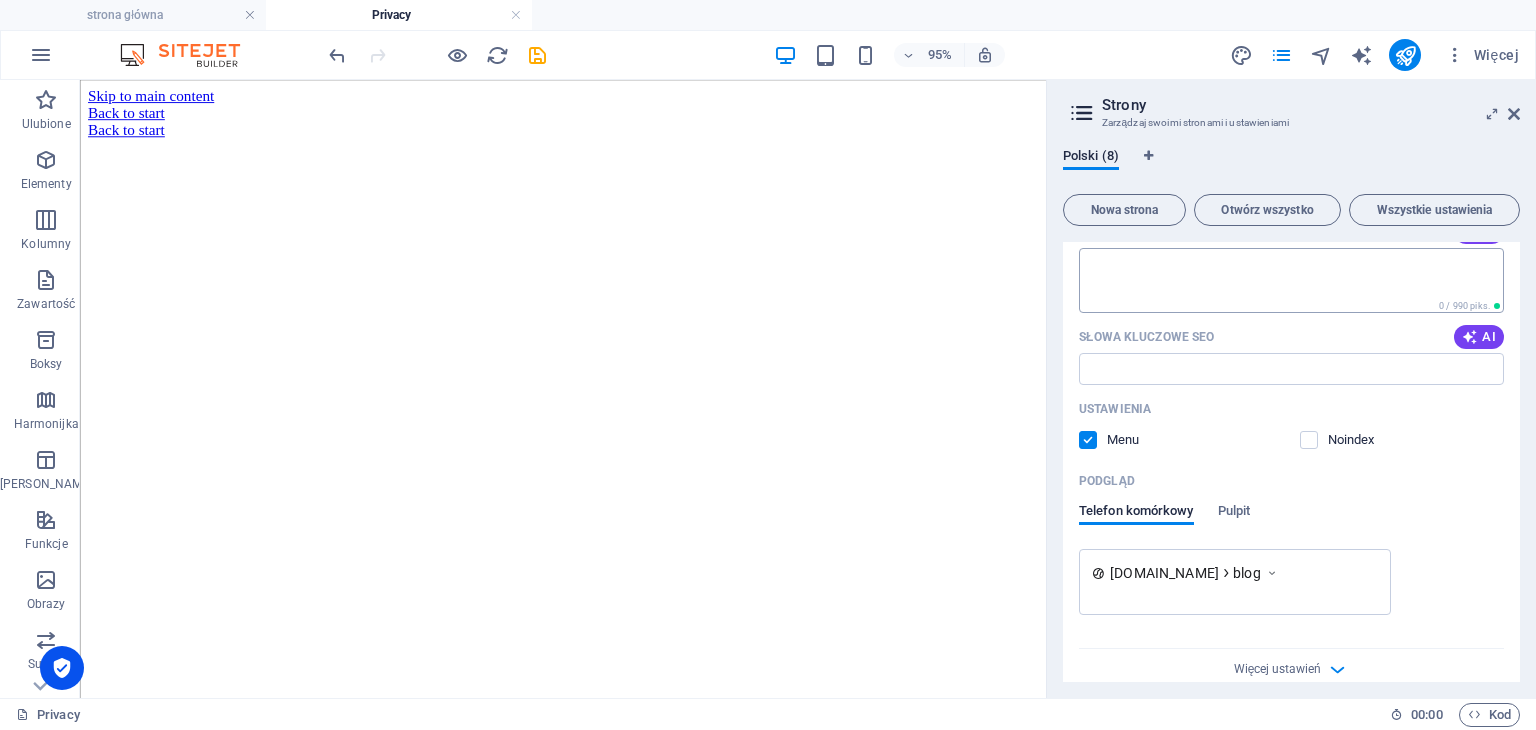 scroll, scrollTop: 760, scrollLeft: 0, axis: vertical 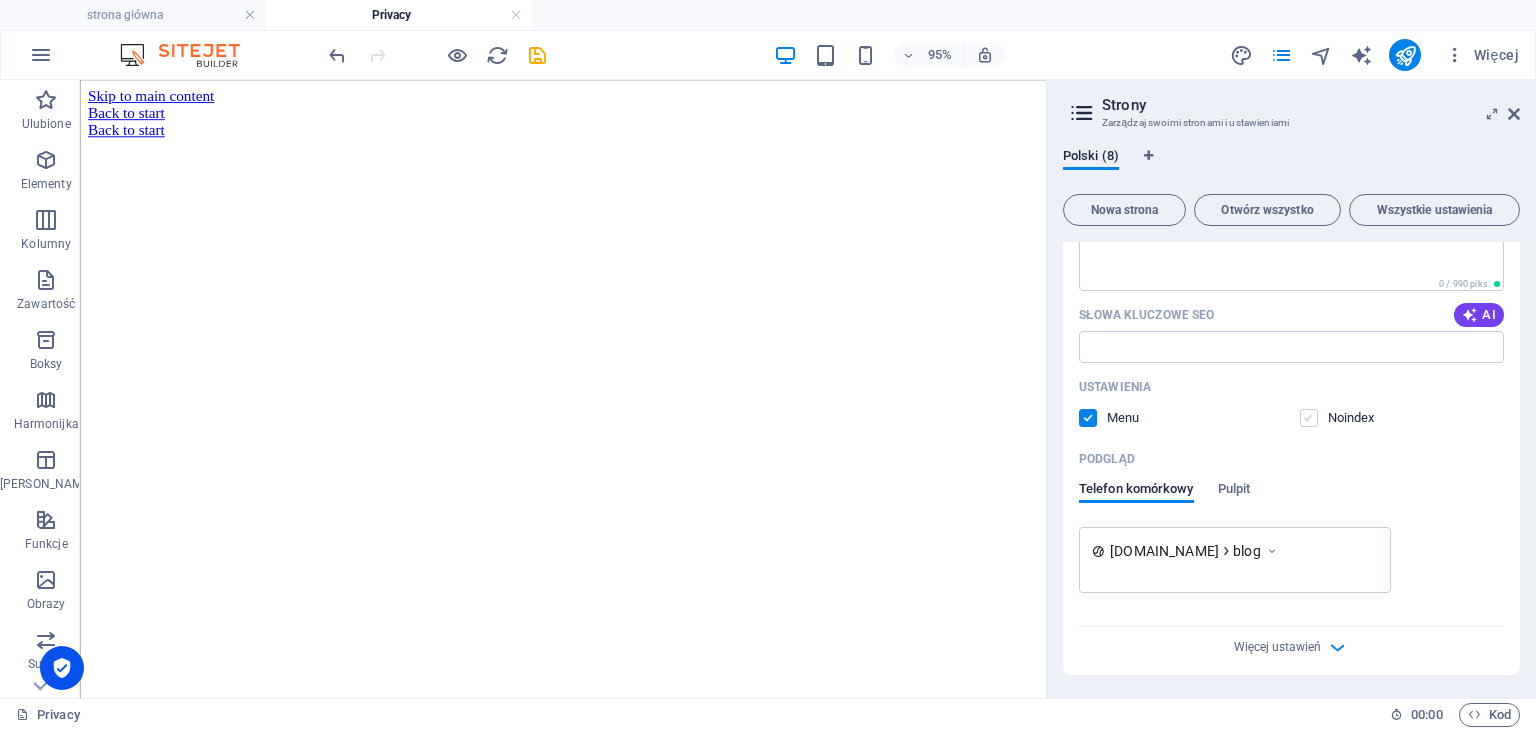 click at bounding box center (1309, 418) 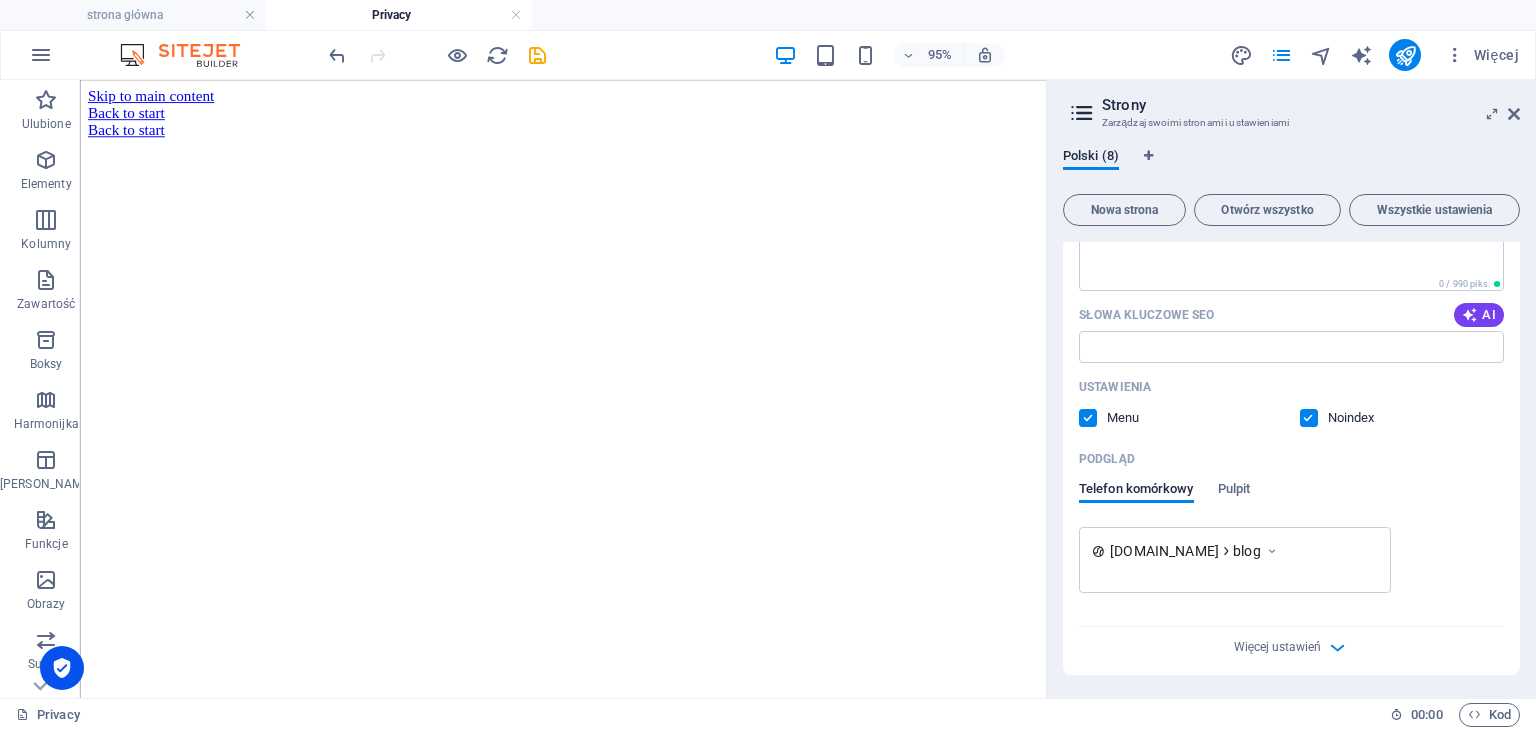click at bounding box center [1088, 418] 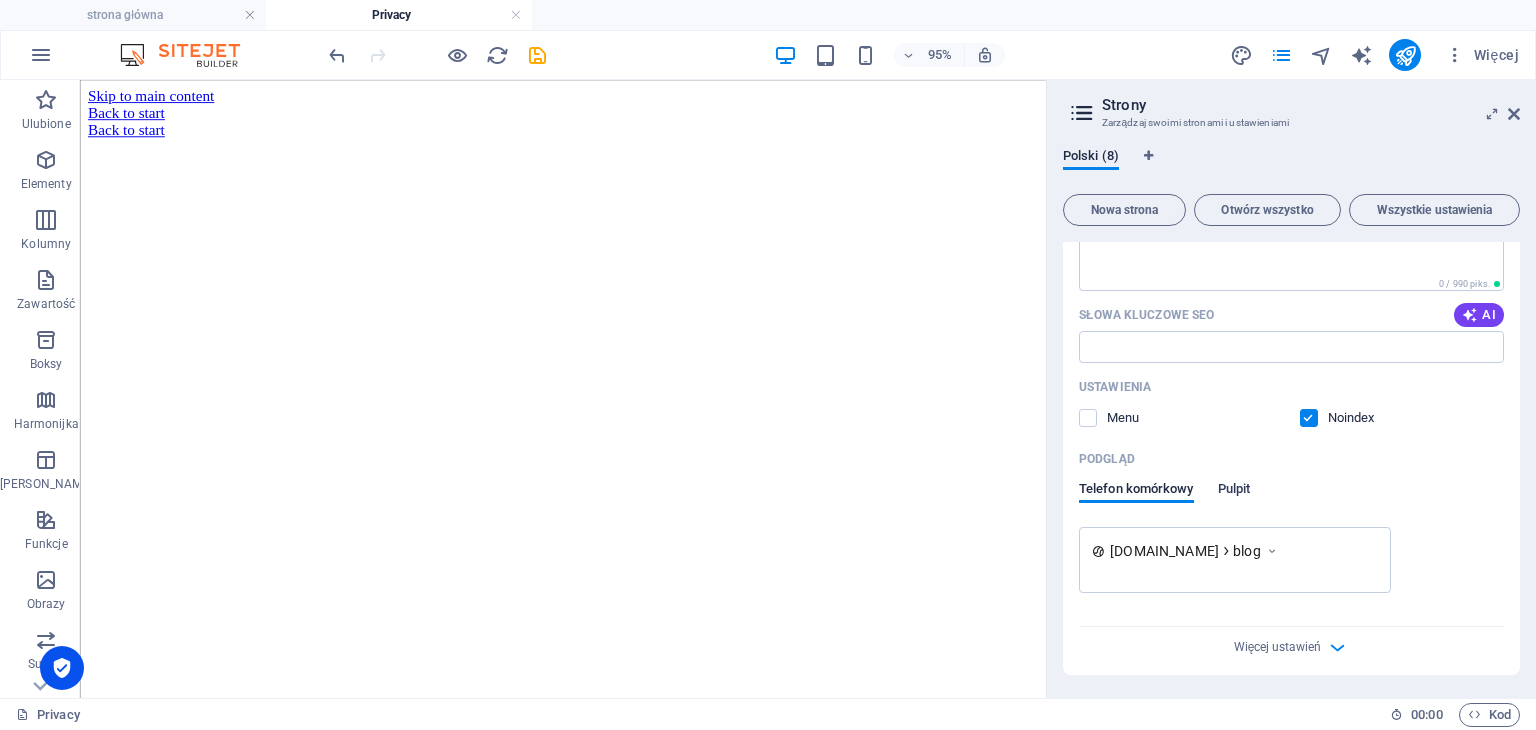 click on "Pulpit" at bounding box center [1234, 491] 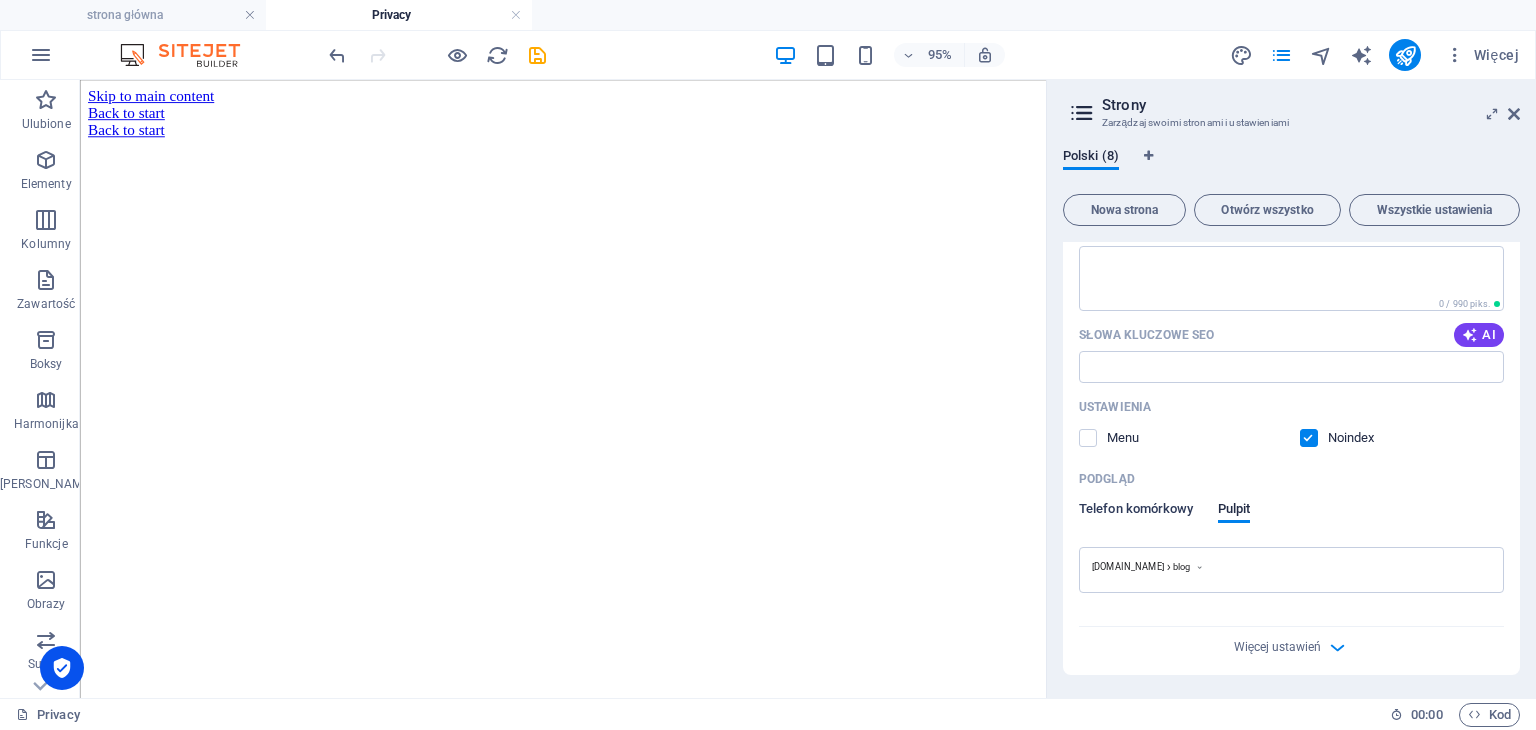 click on "Telefon komórkowy" at bounding box center [1136, 511] 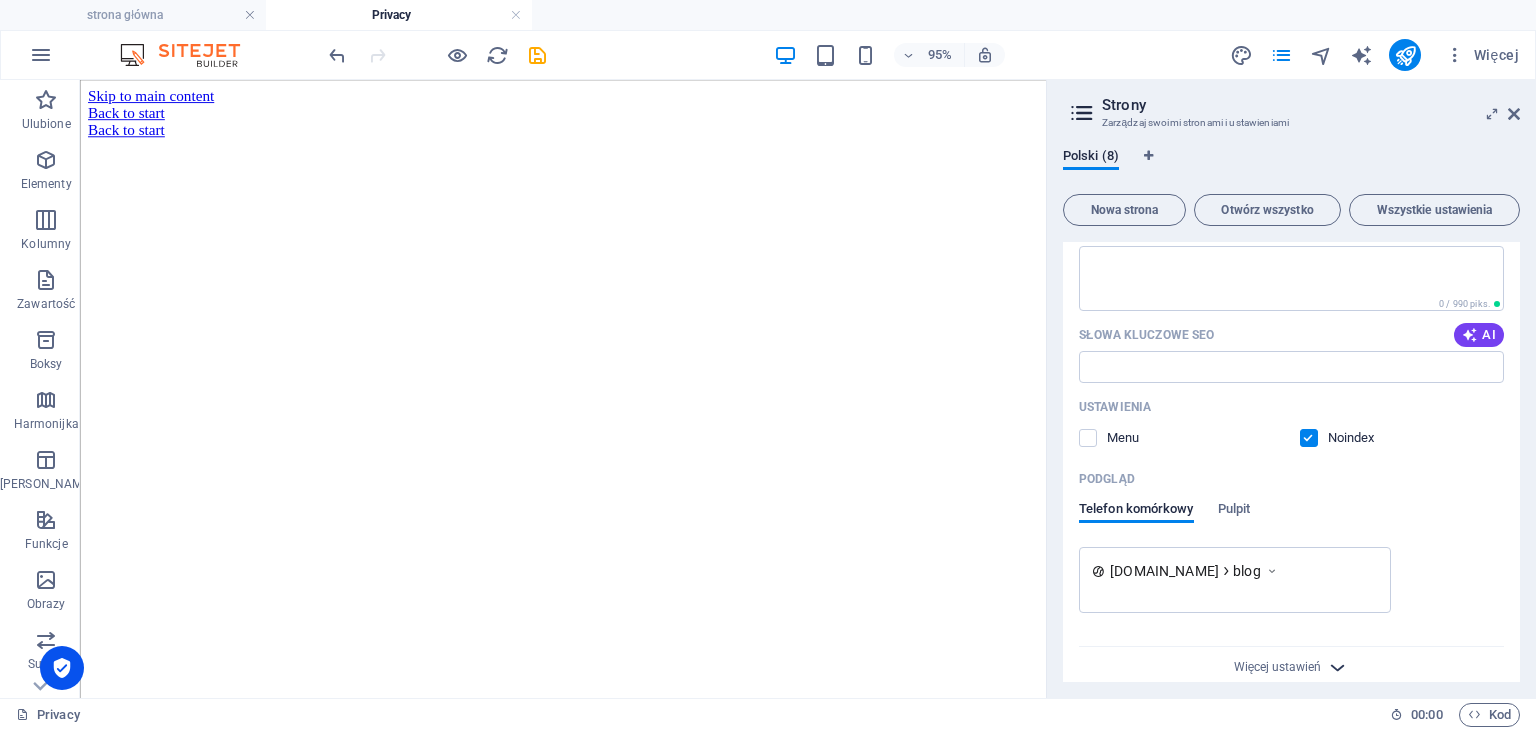 click at bounding box center (1337, 667) 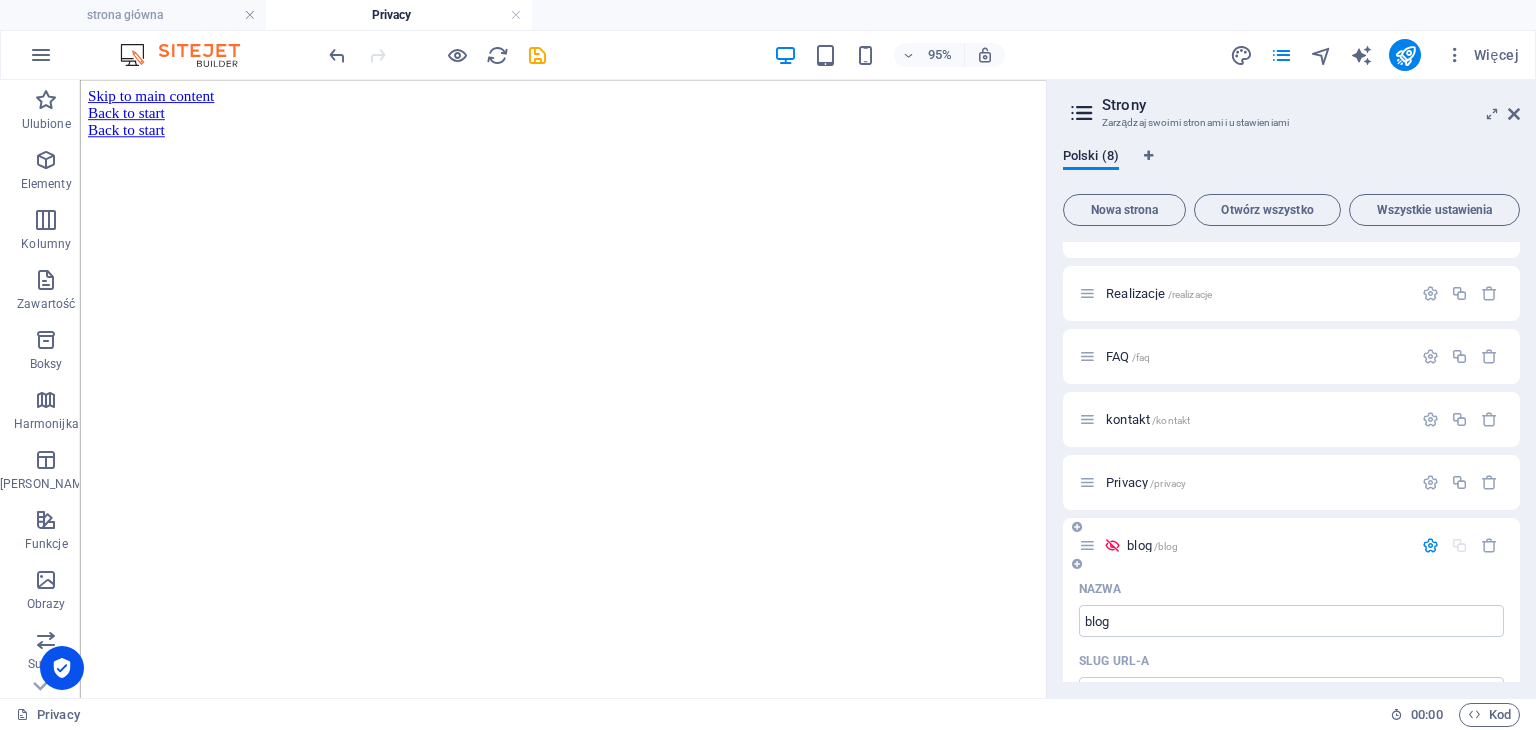 scroll, scrollTop: 168, scrollLeft: 0, axis: vertical 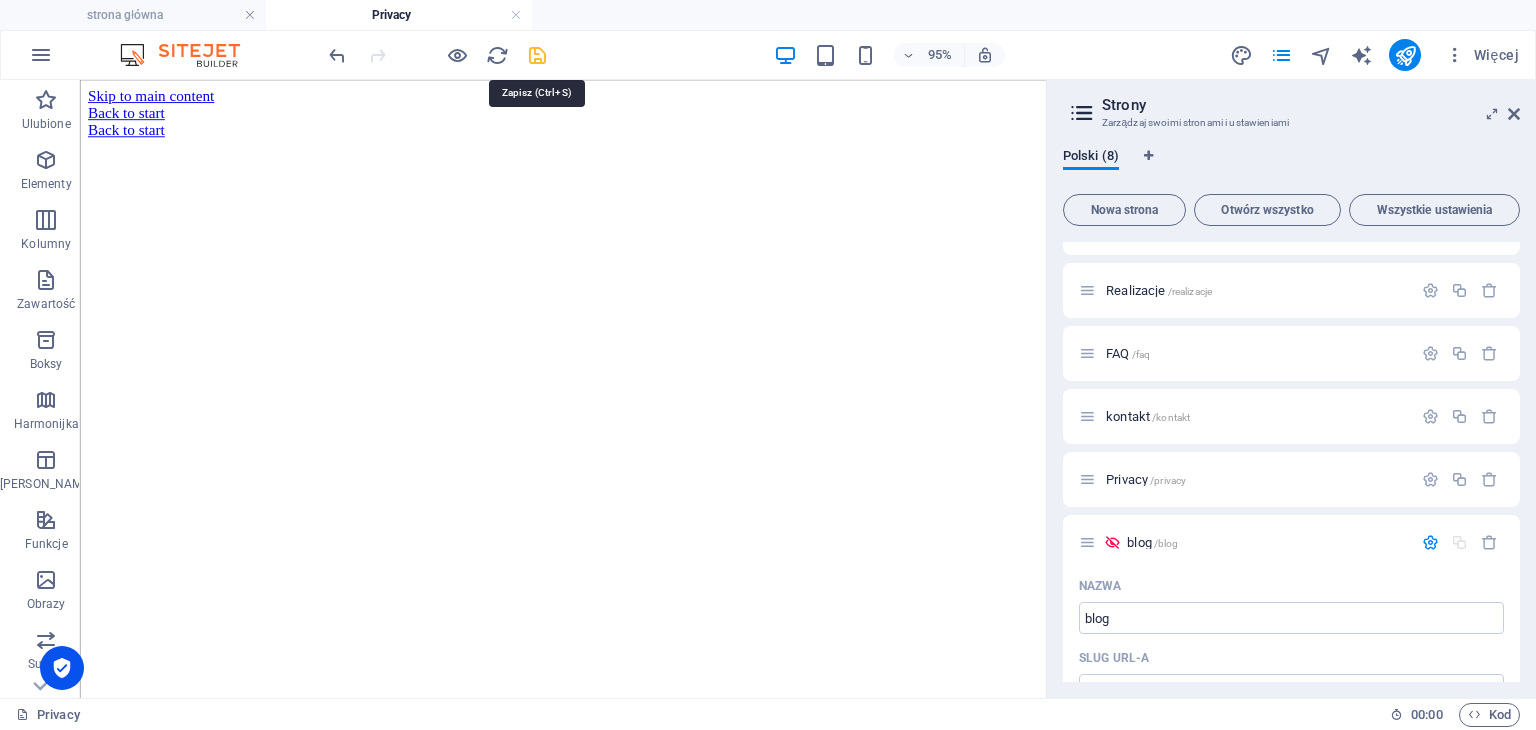 click at bounding box center [537, 55] 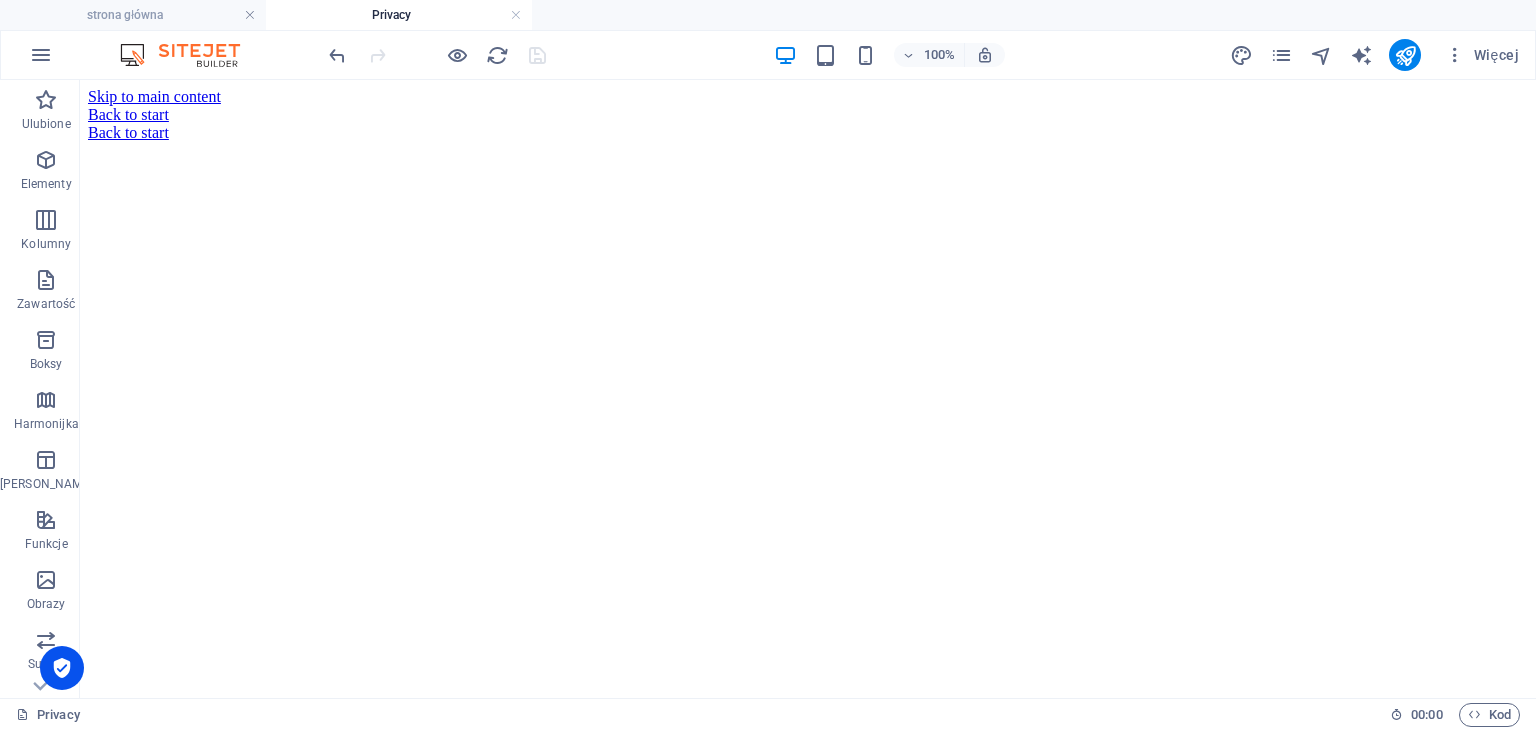click on "Privacy" at bounding box center [399, 15] 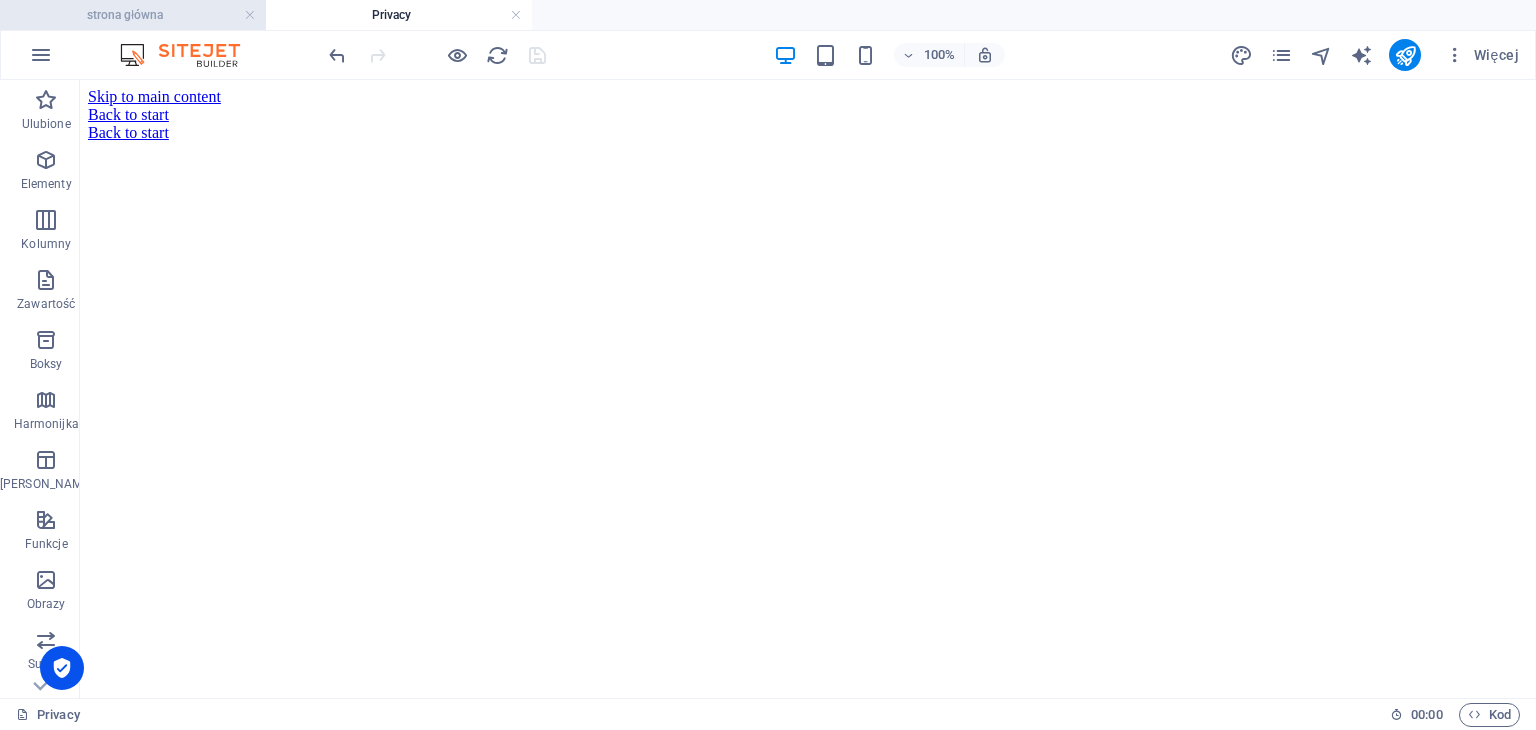 click on "strona główna" at bounding box center (133, 15) 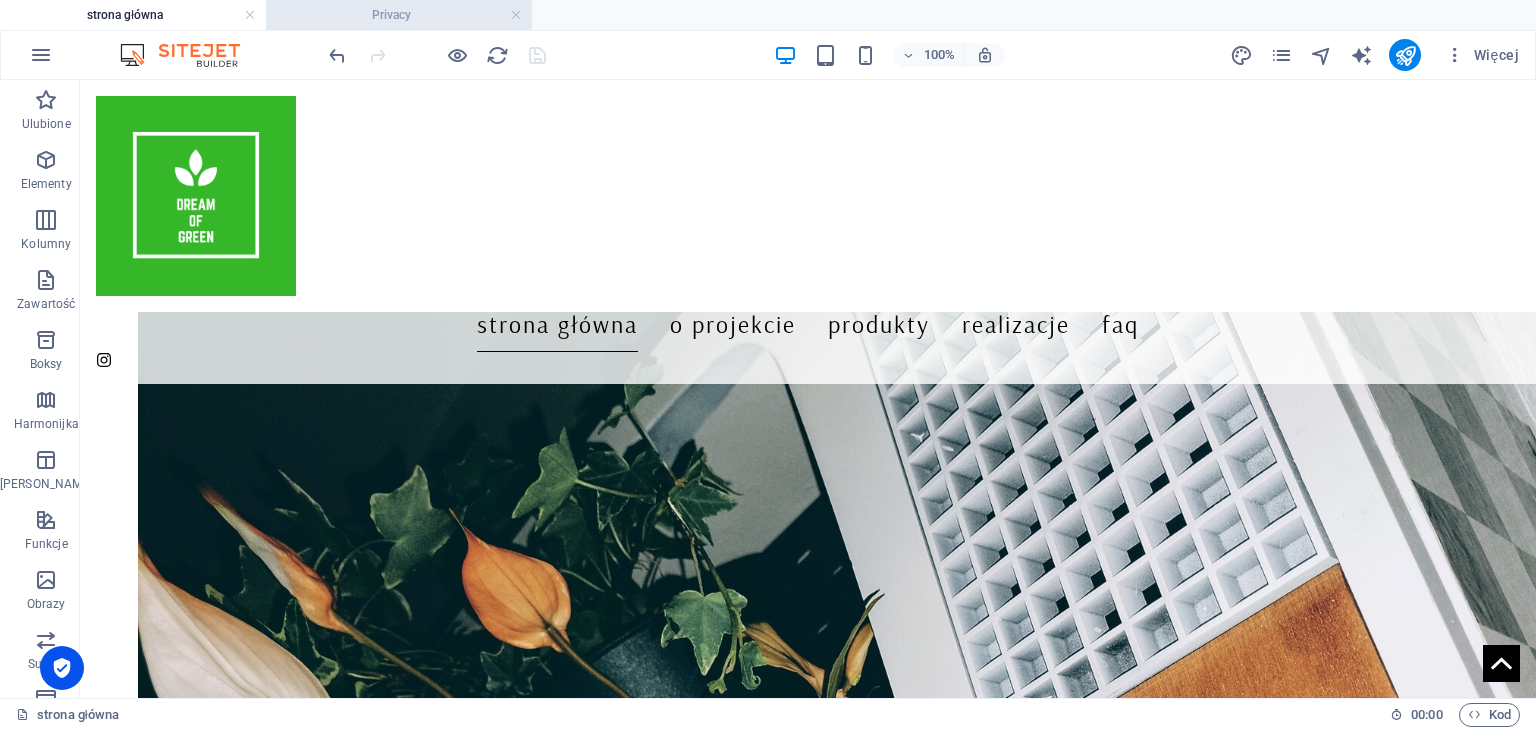click on "Privacy" at bounding box center (399, 15) 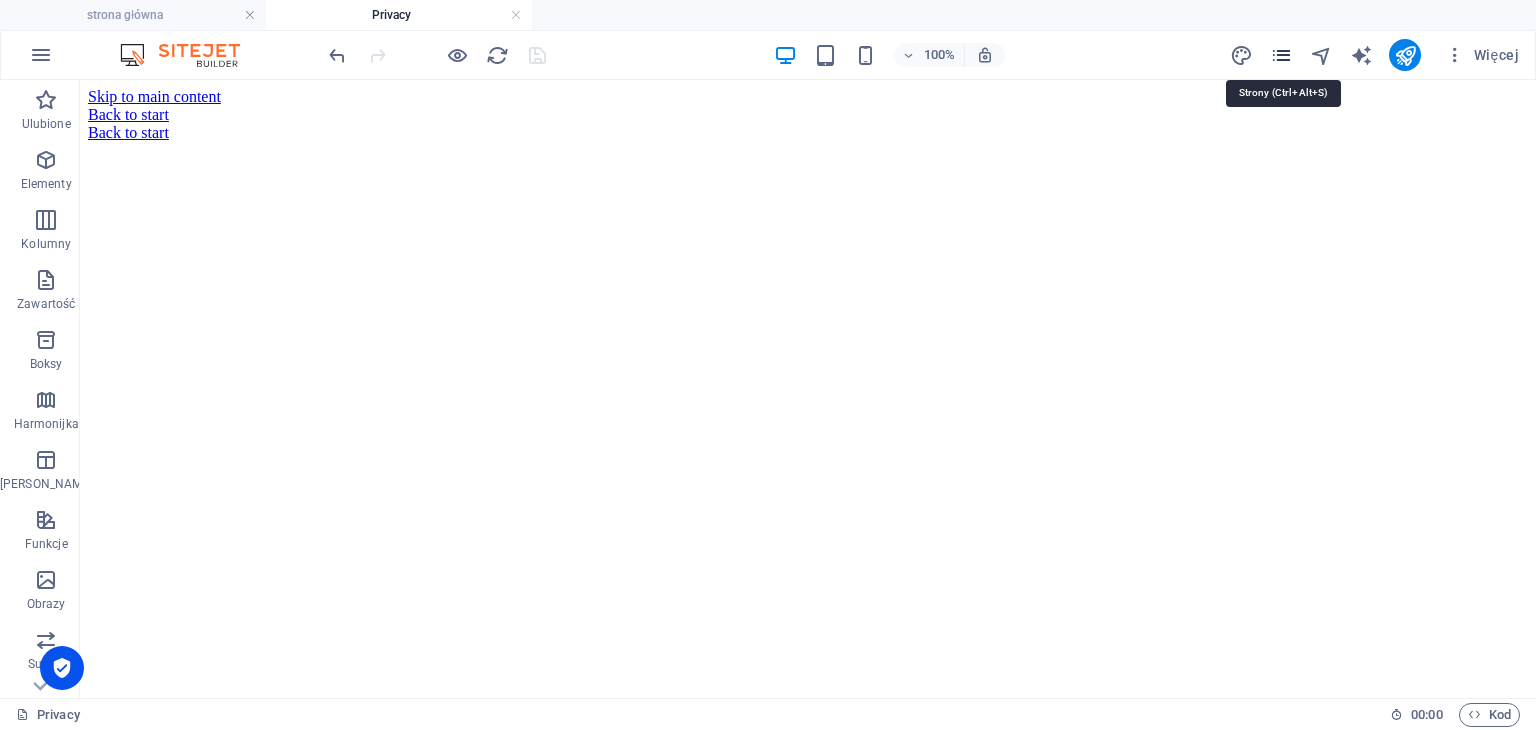 click at bounding box center (1281, 55) 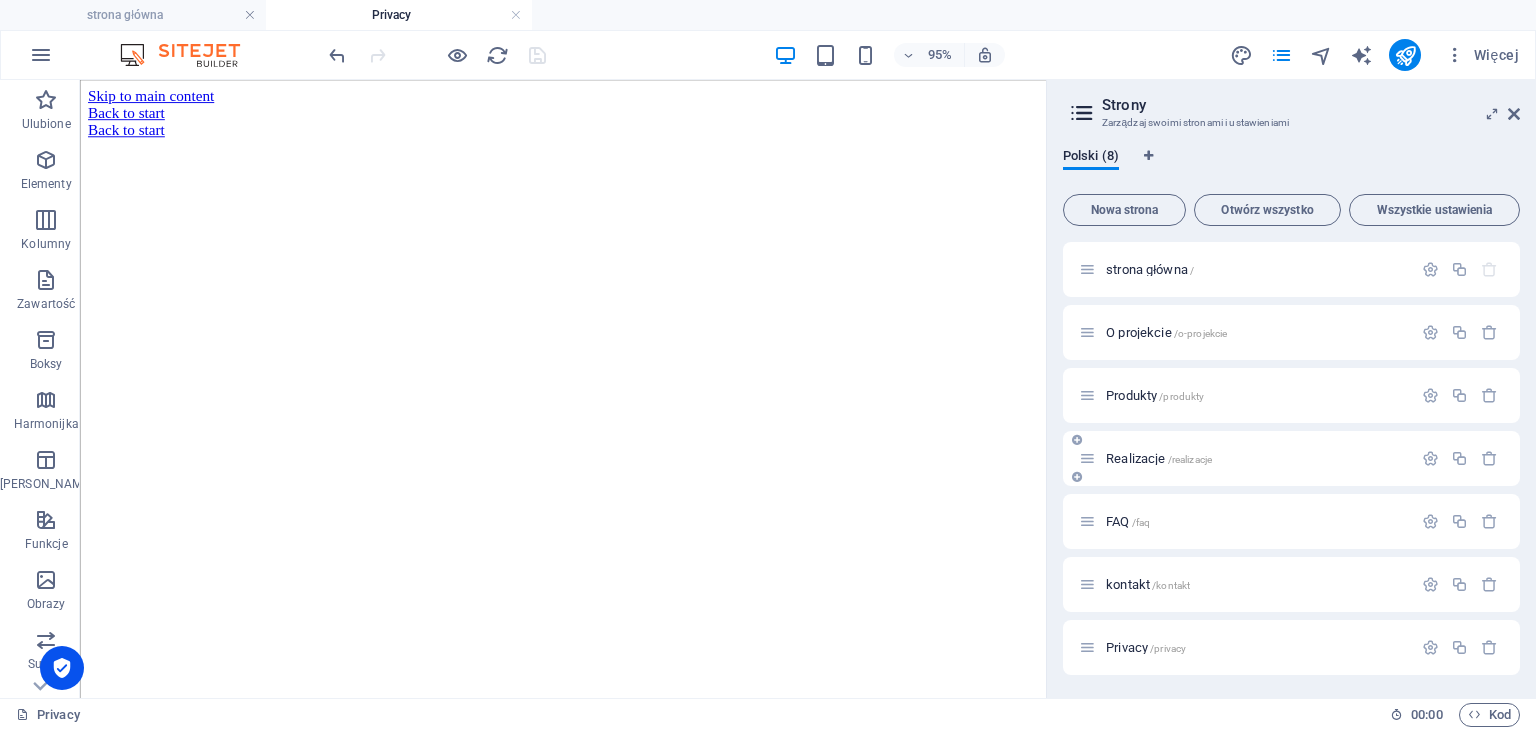 scroll, scrollTop: 64, scrollLeft: 0, axis: vertical 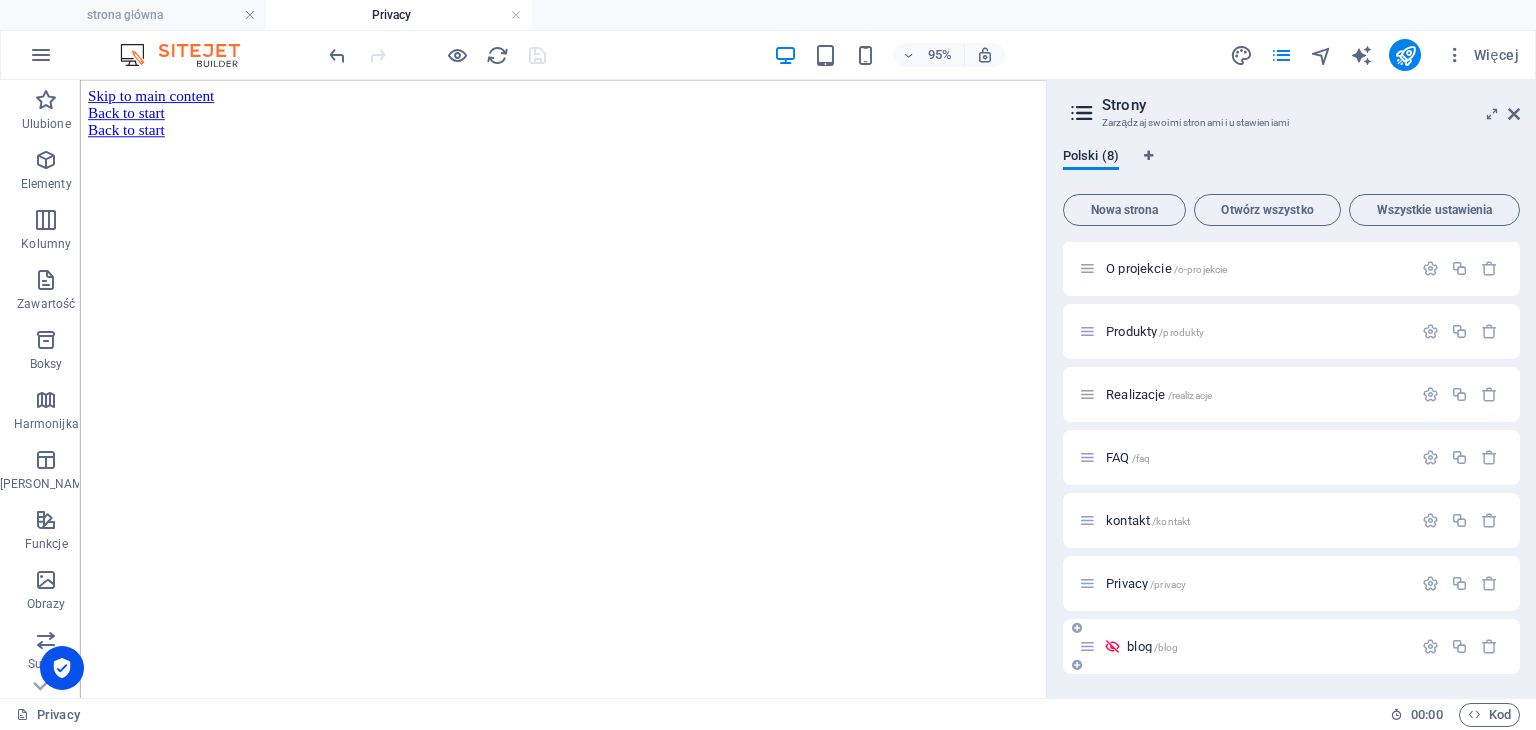 click at bounding box center (1112, 646) 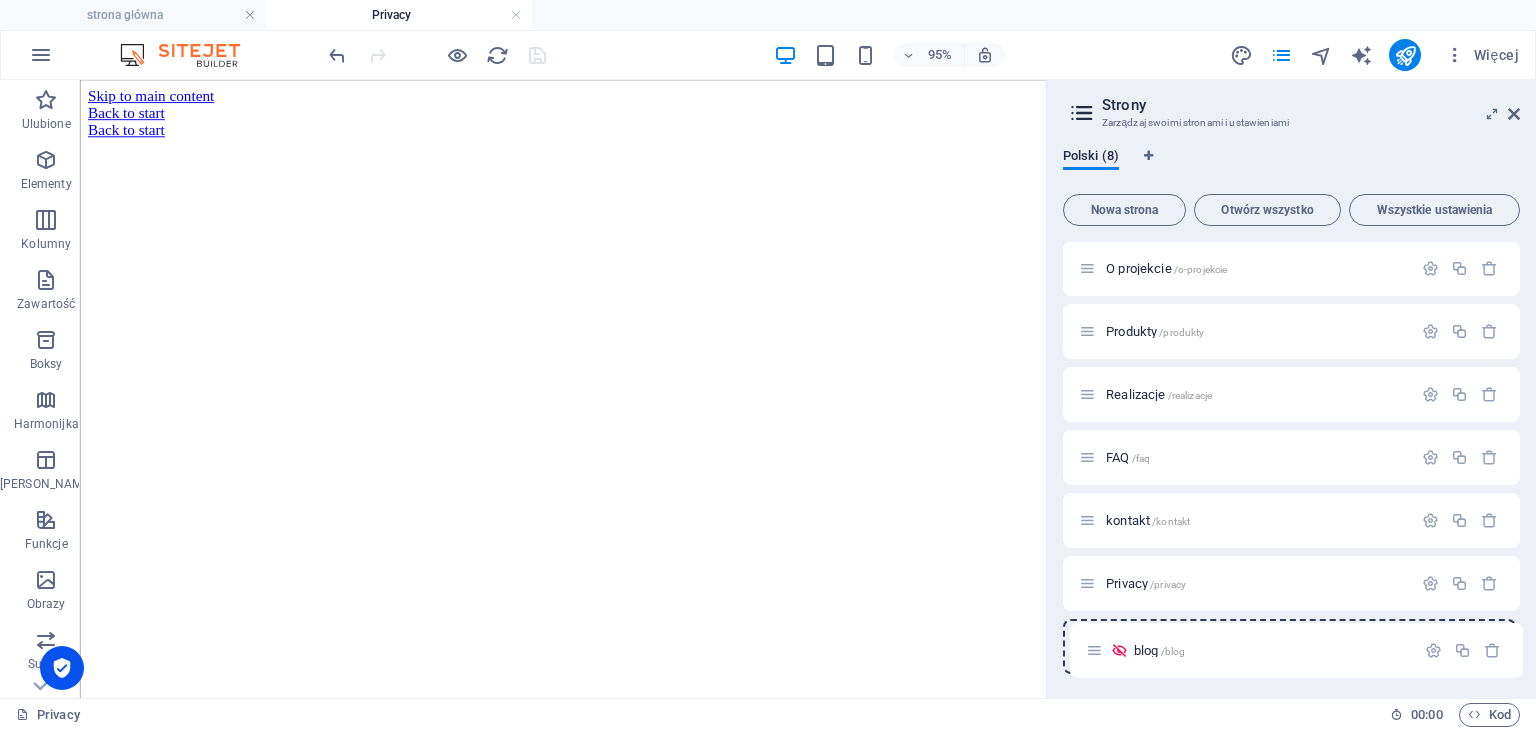 click on "strona główna / O projekcie /o-projekcie Produkty /produkty Realizacje /realizacje FAQ /faq kontakt /kontakt Privacy /privacy blog /blog" at bounding box center (1291, 426) 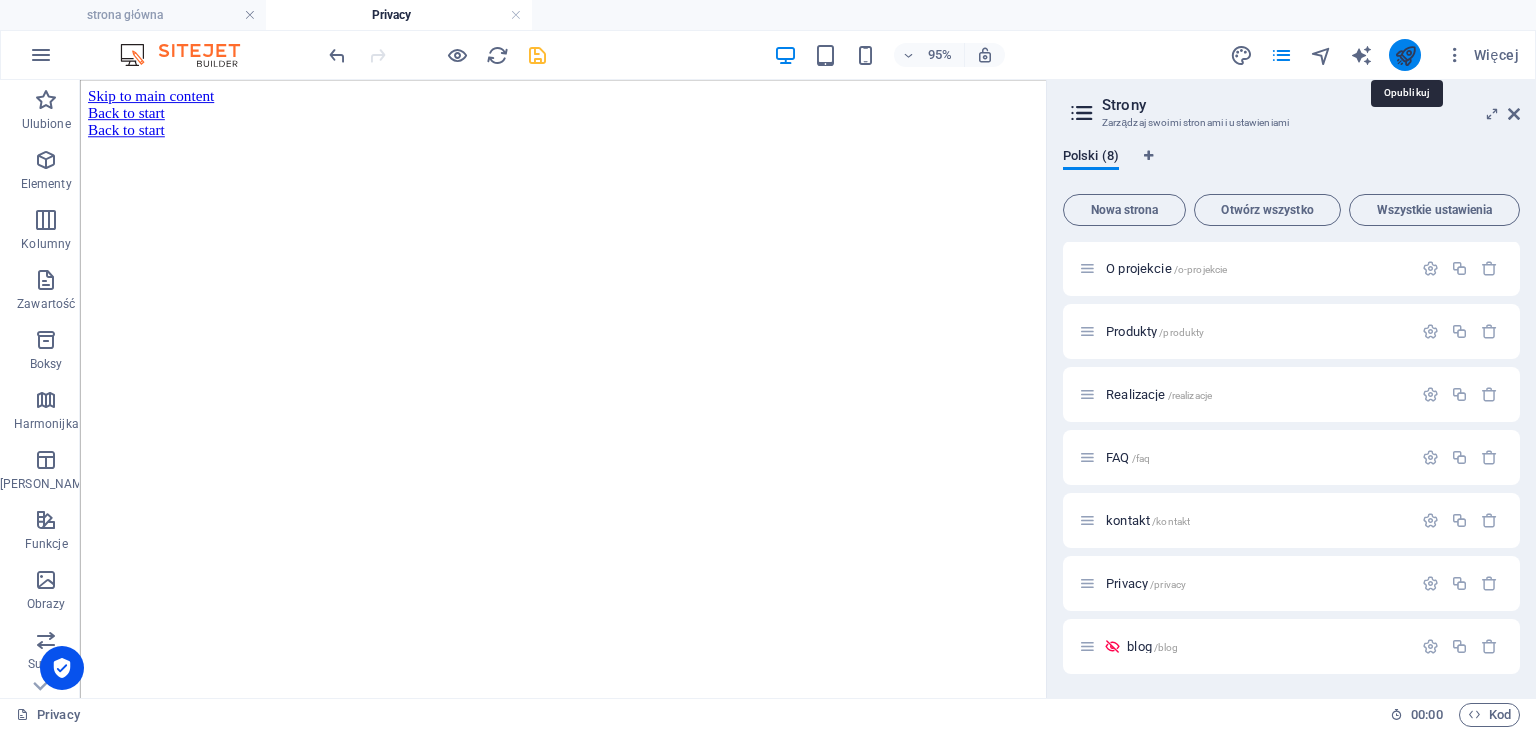 click at bounding box center [1405, 55] 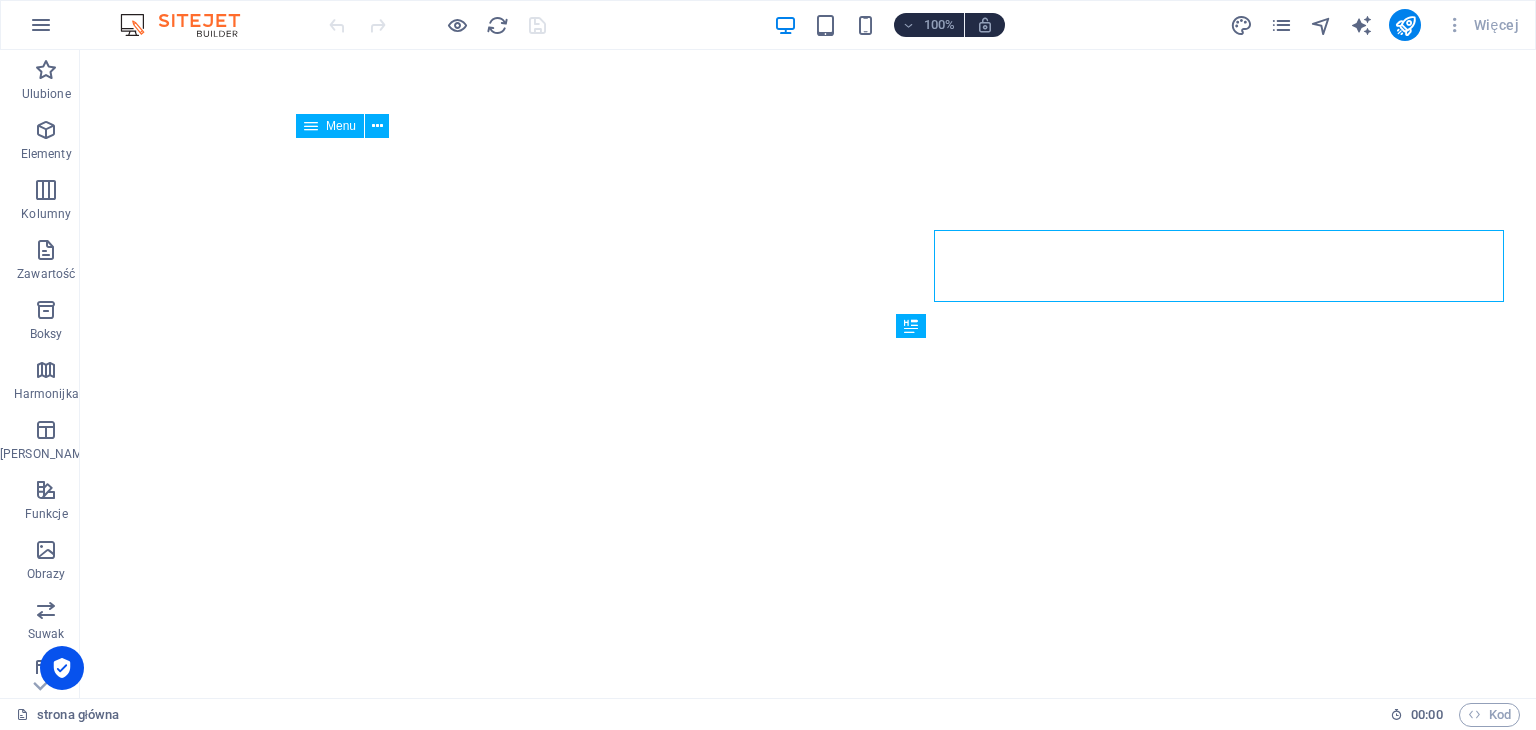 scroll, scrollTop: 0, scrollLeft: 0, axis: both 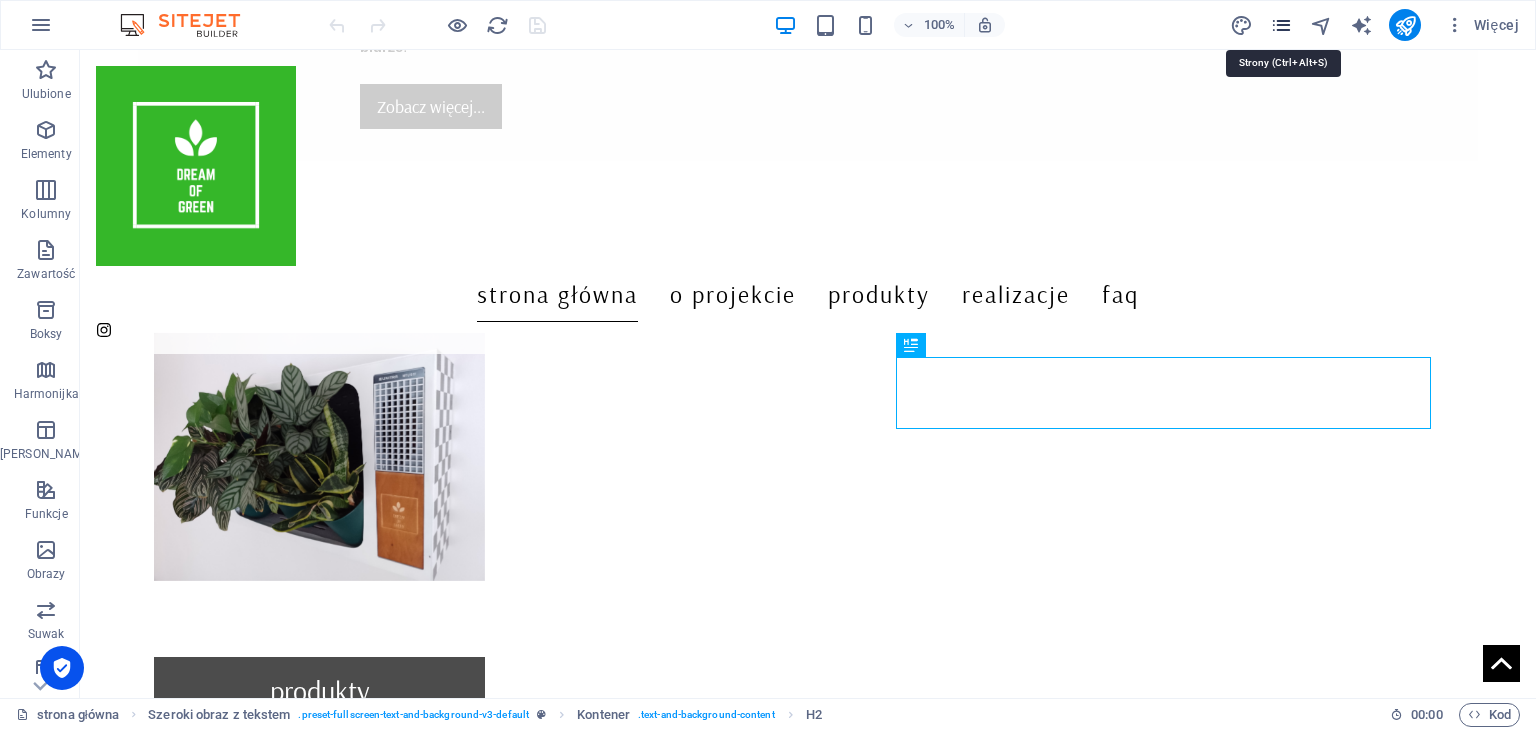 click at bounding box center [1281, 25] 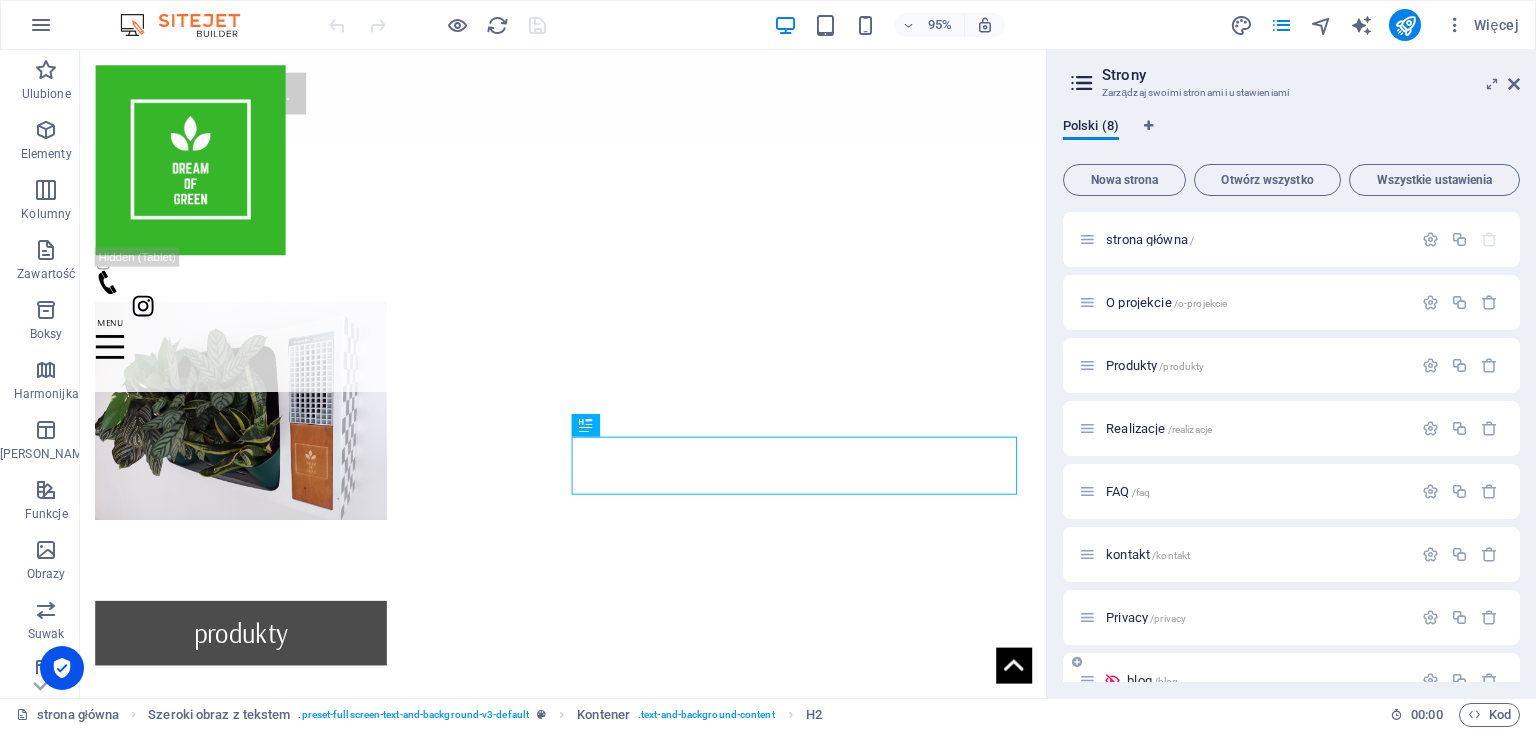 scroll, scrollTop: 34, scrollLeft: 0, axis: vertical 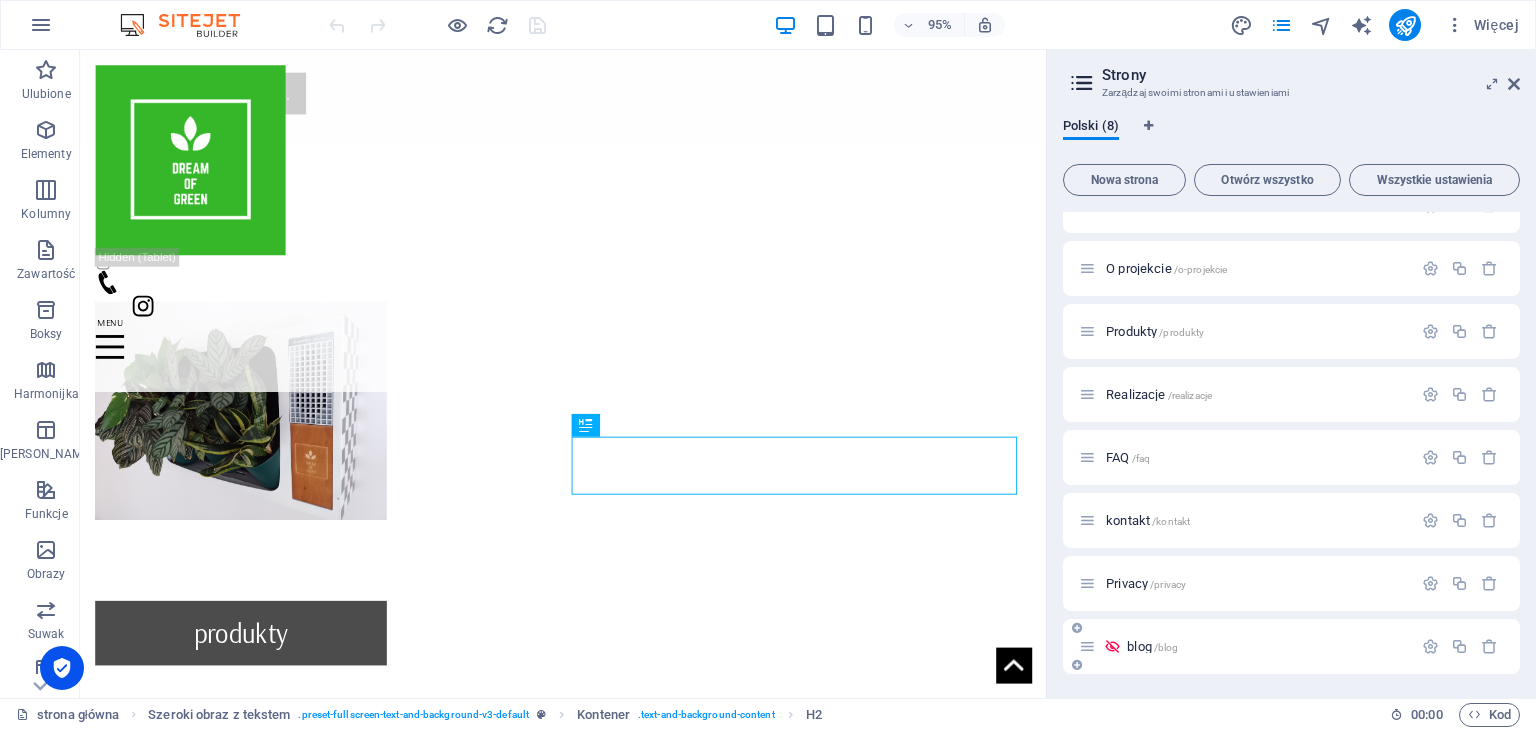 click on "blog /blog" at bounding box center (1266, 646) 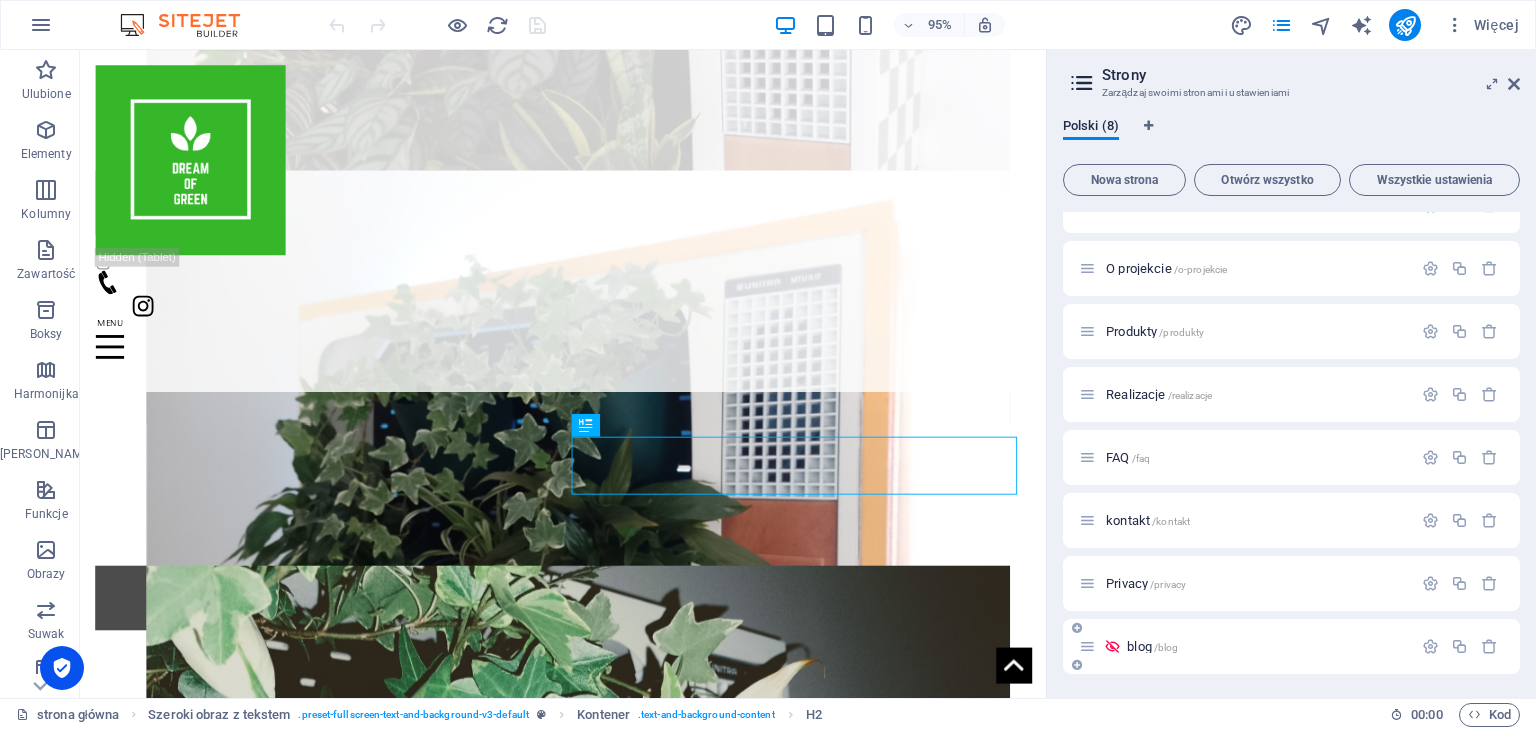 scroll, scrollTop: 0, scrollLeft: 0, axis: both 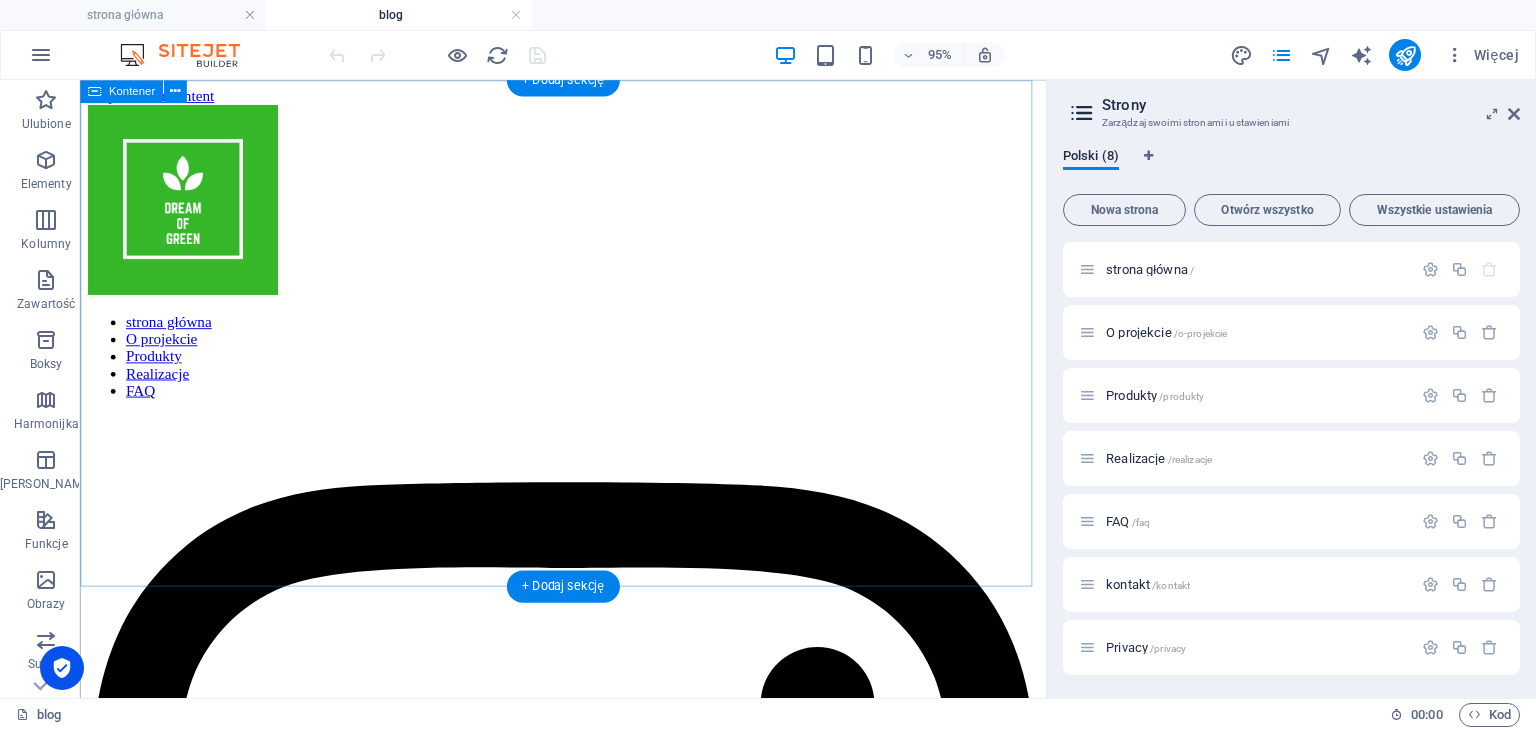 click on "Dodaj elementy" at bounding box center (531, 3129) 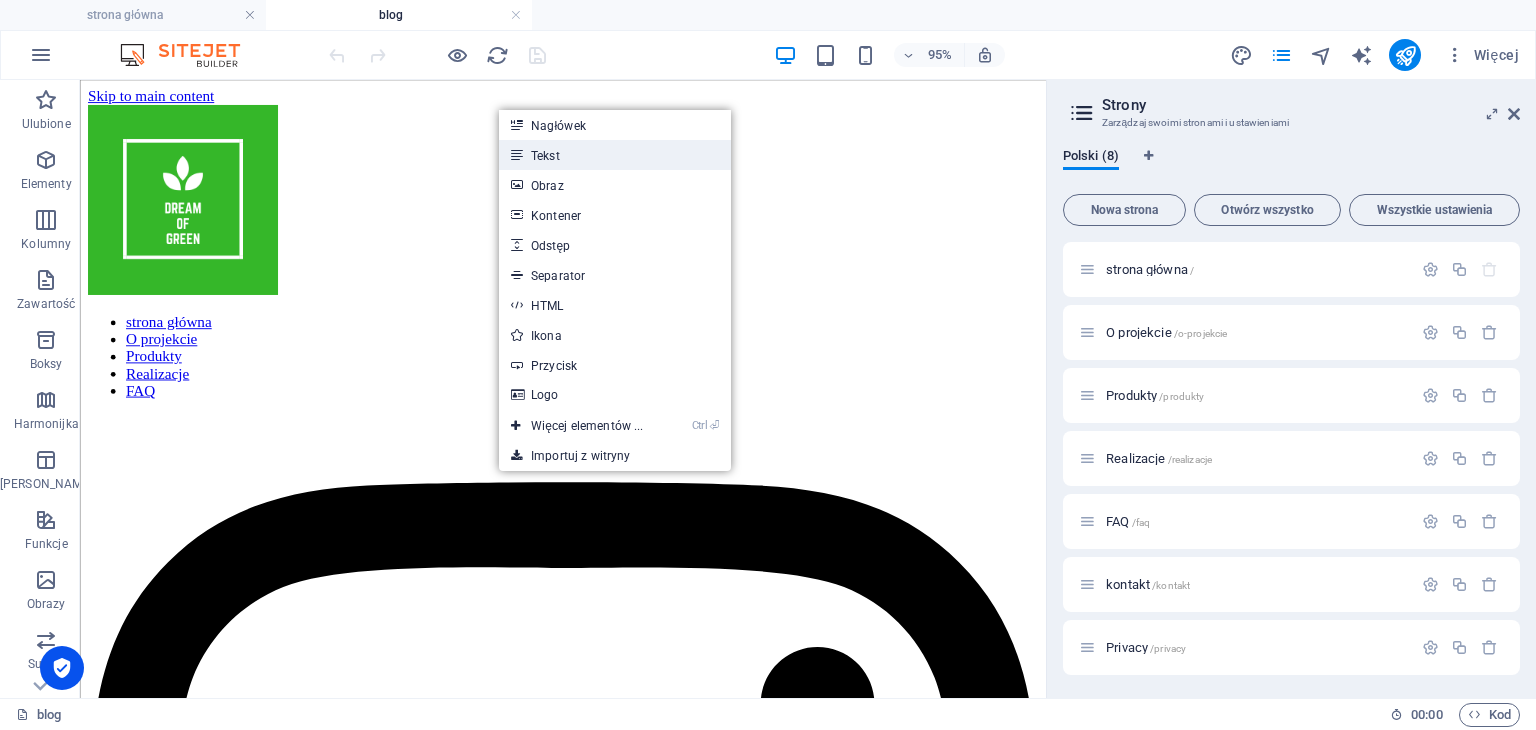 click on "Tekst" at bounding box center (614, 155) 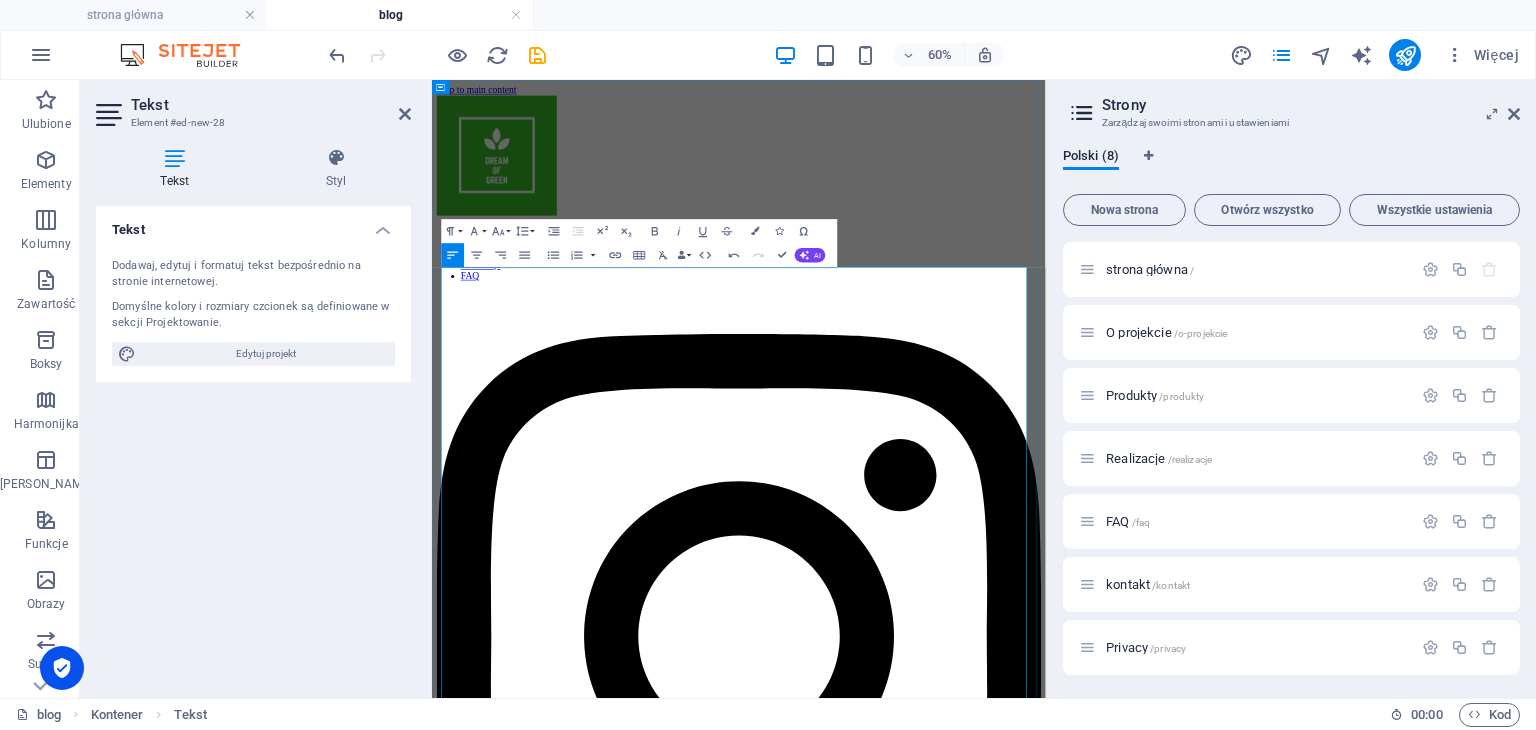 drag, startPoint x: 1322, startPoint y: 489, endPoint x: 1198, endPoint y: 498, distance: 124.32619 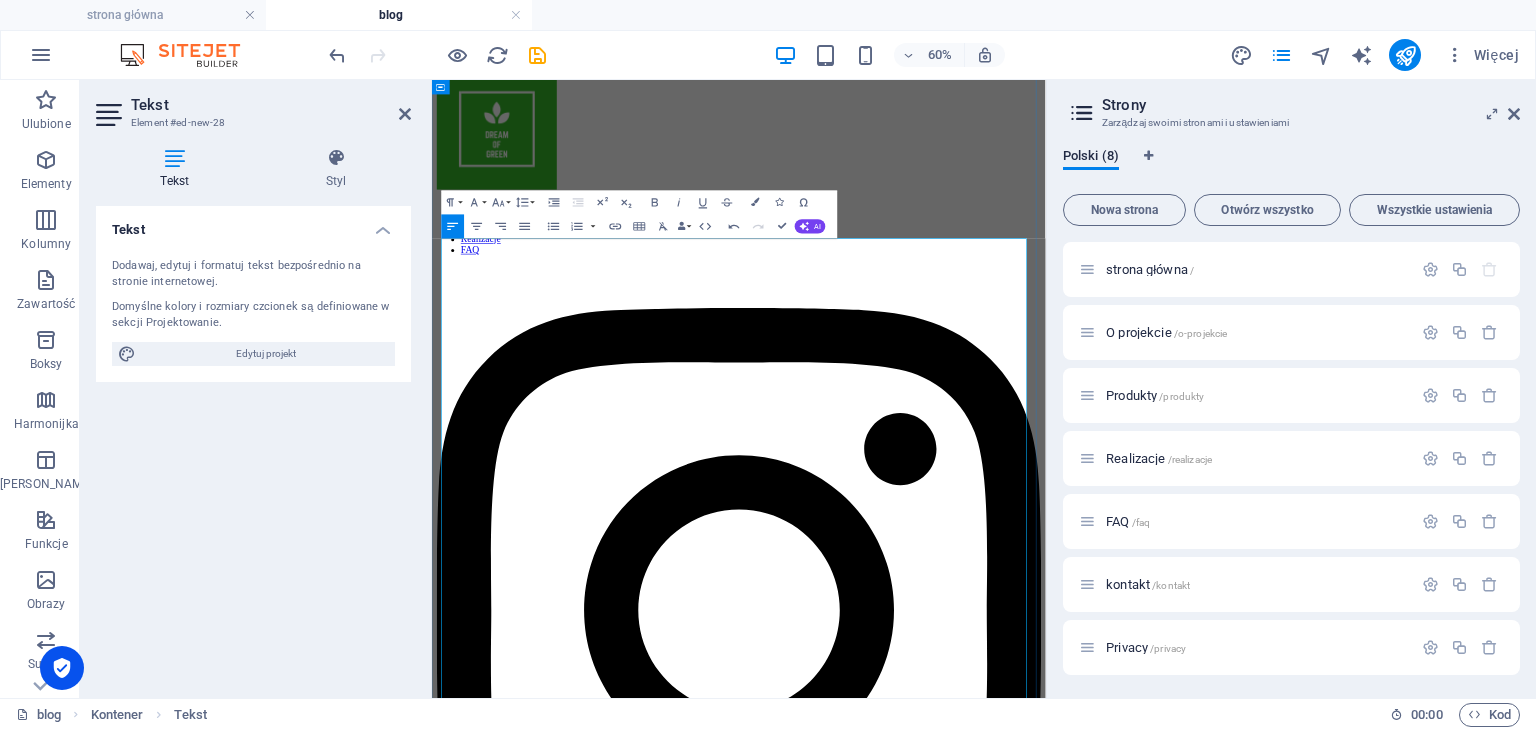 scroll, scrollTop: 40, scrollLeft: 0, axis: vertical 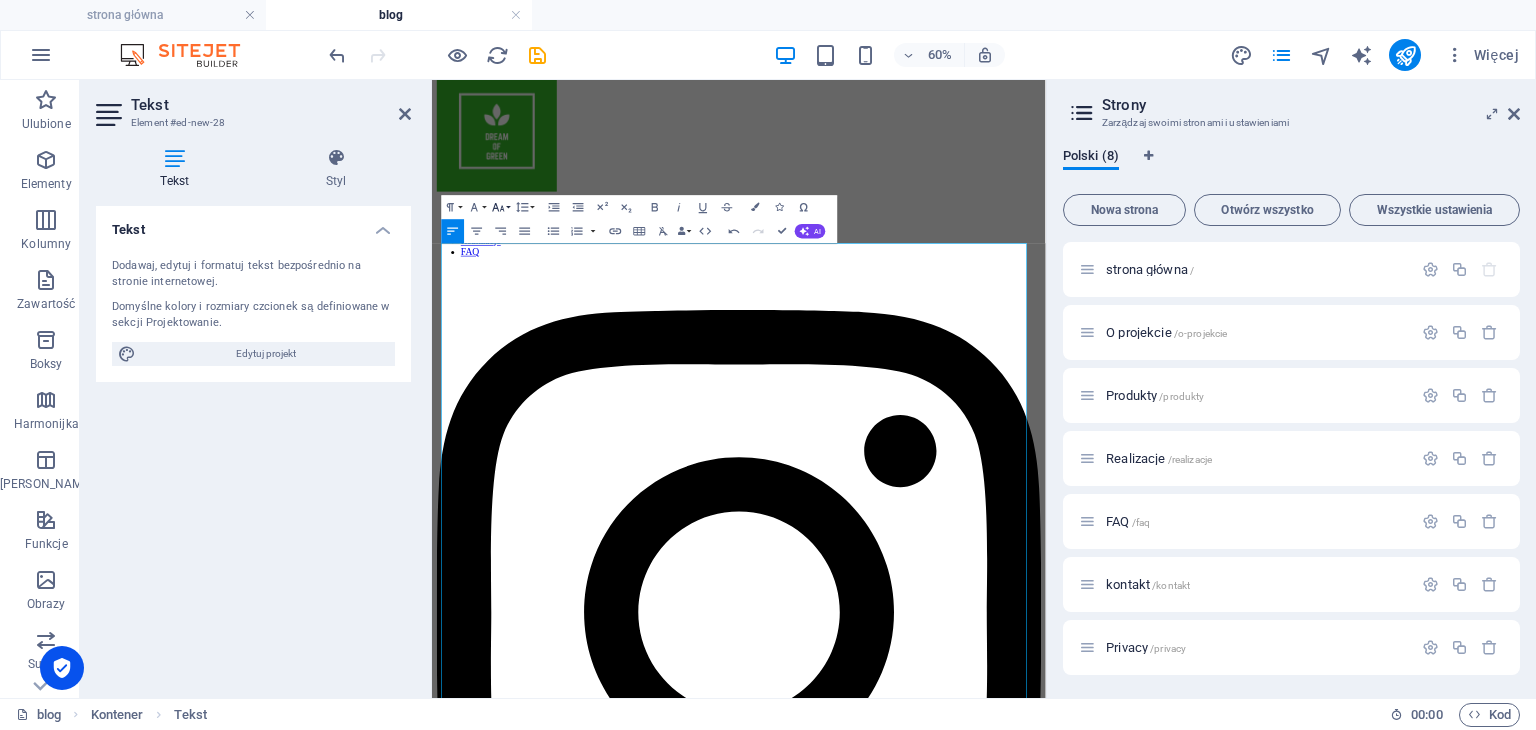 click 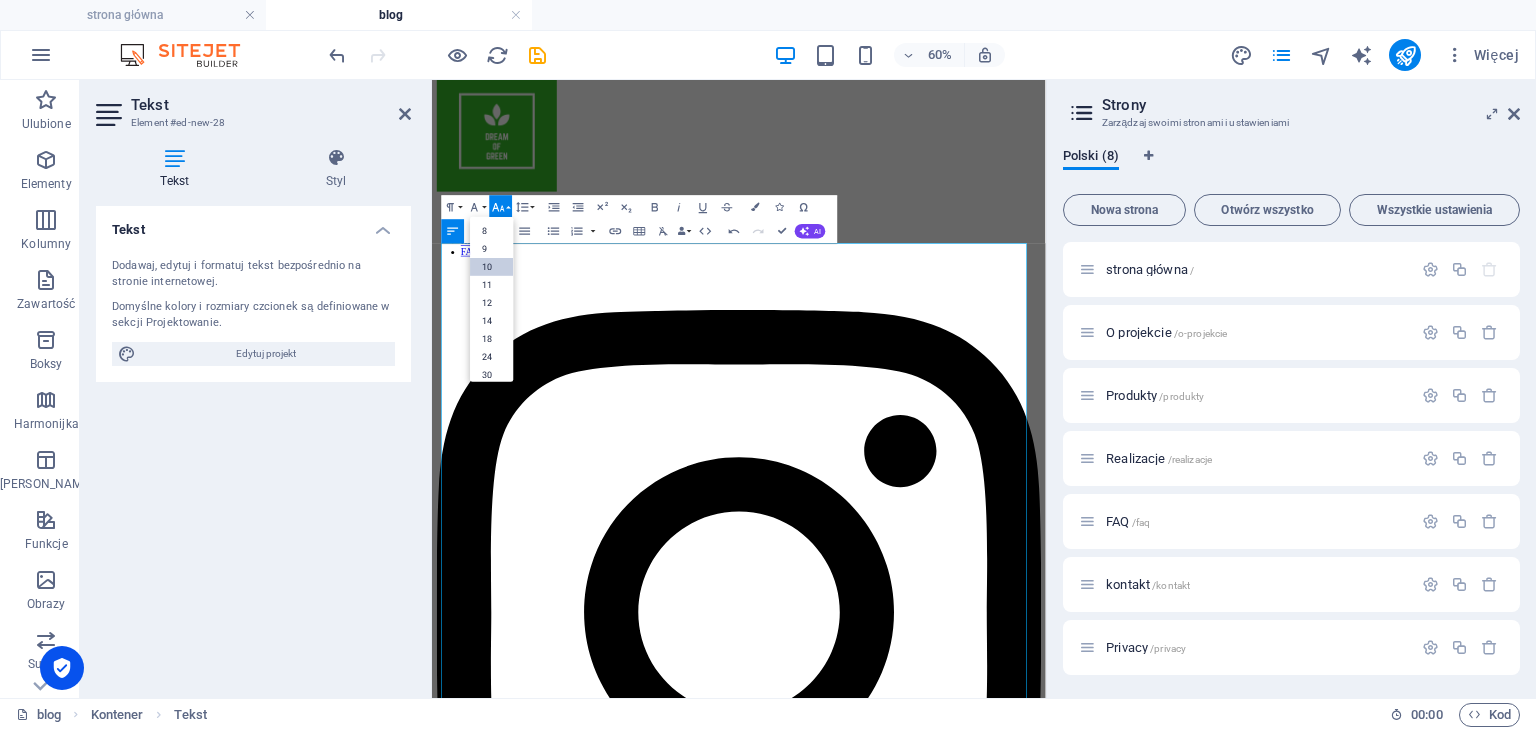 click on "10" at bounding box center (491, 267) 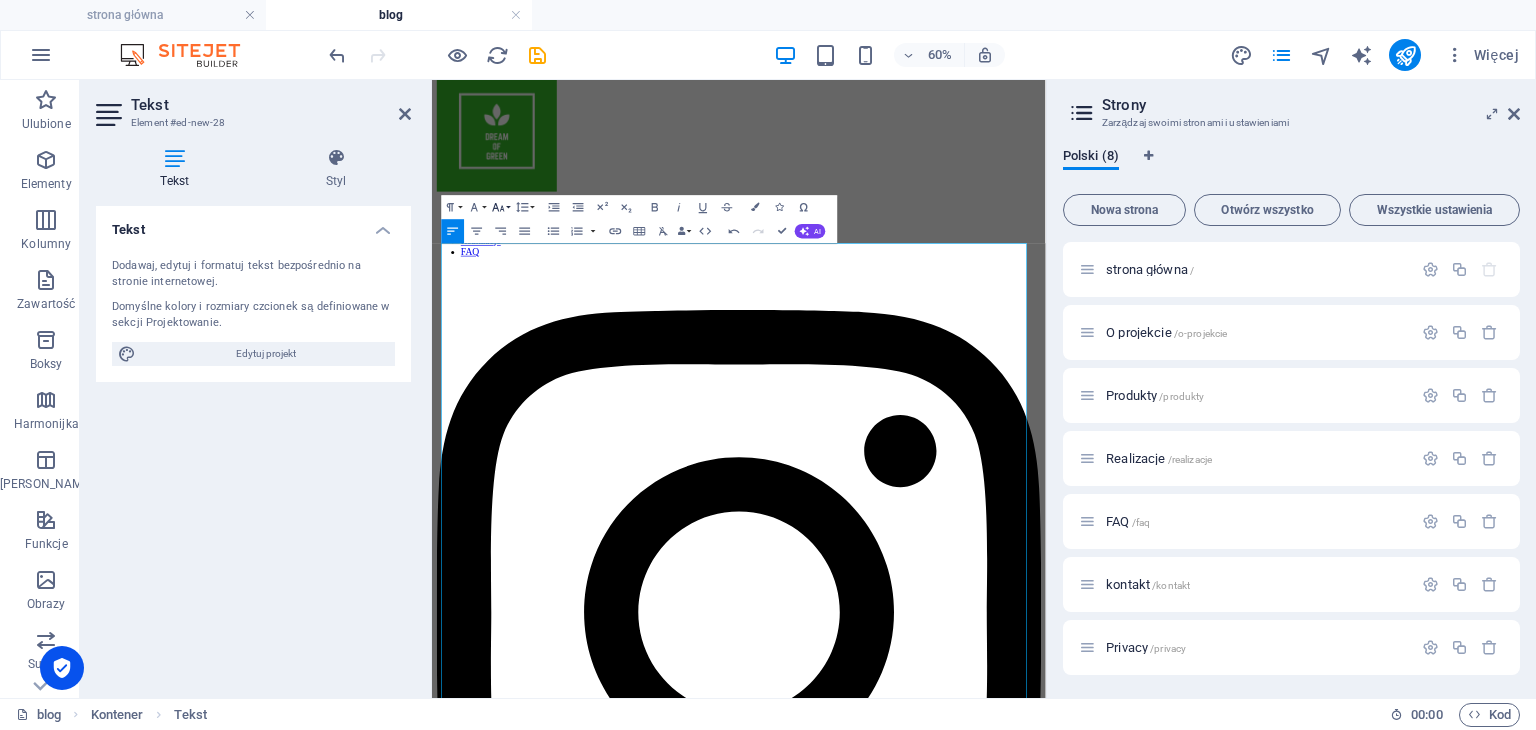 click 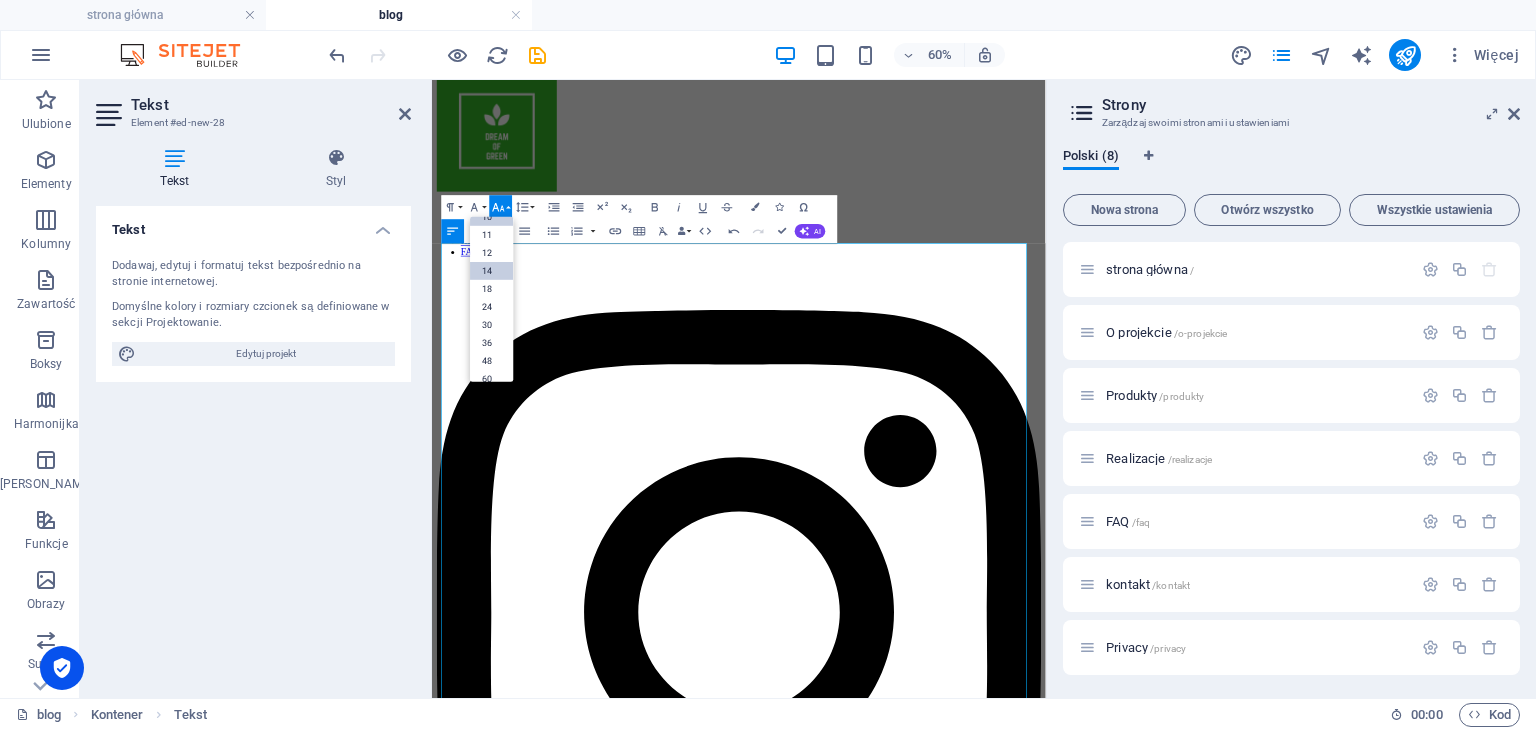scroll, scrollTop: 0, scrollLeft: 0, axis: both 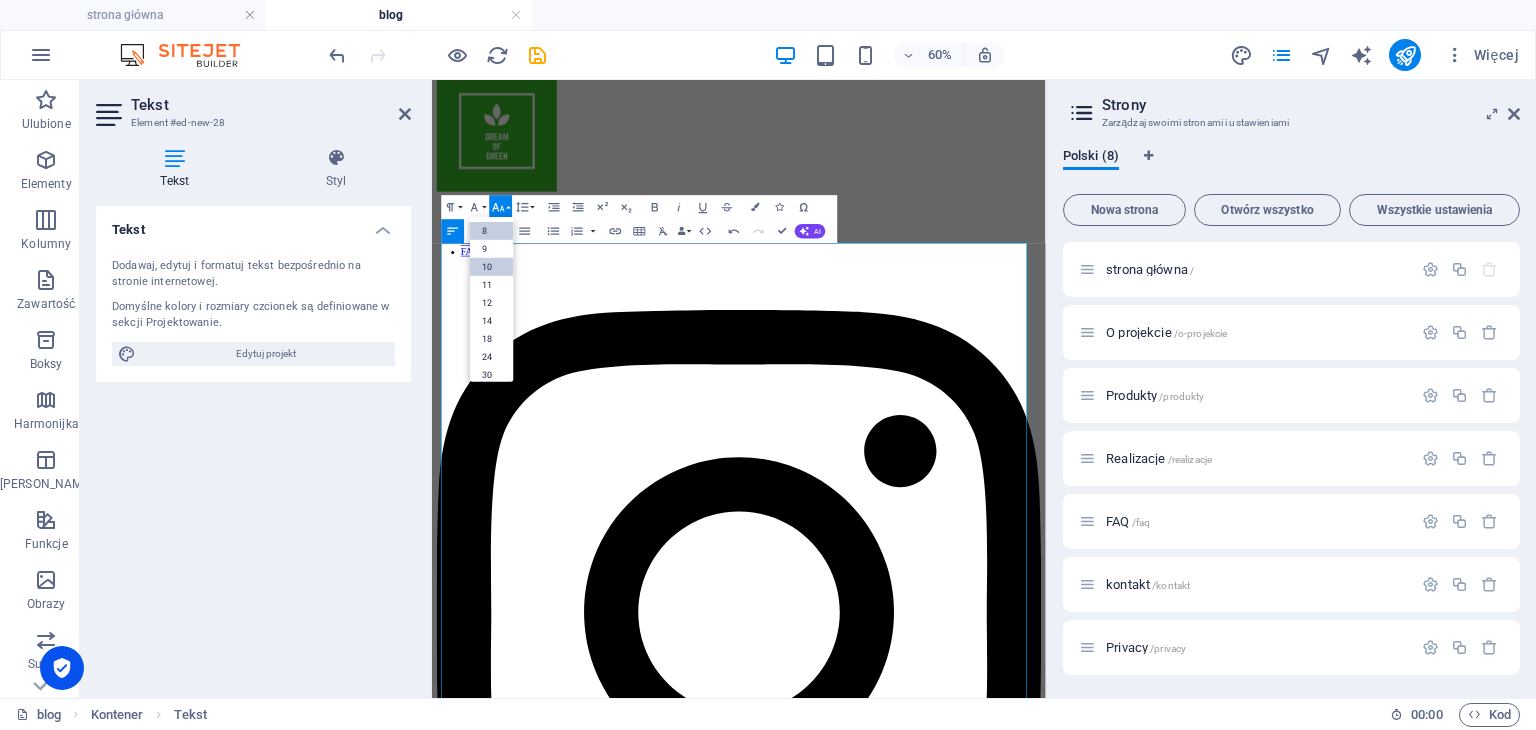 click on "8" at bounding box center [491, 231] 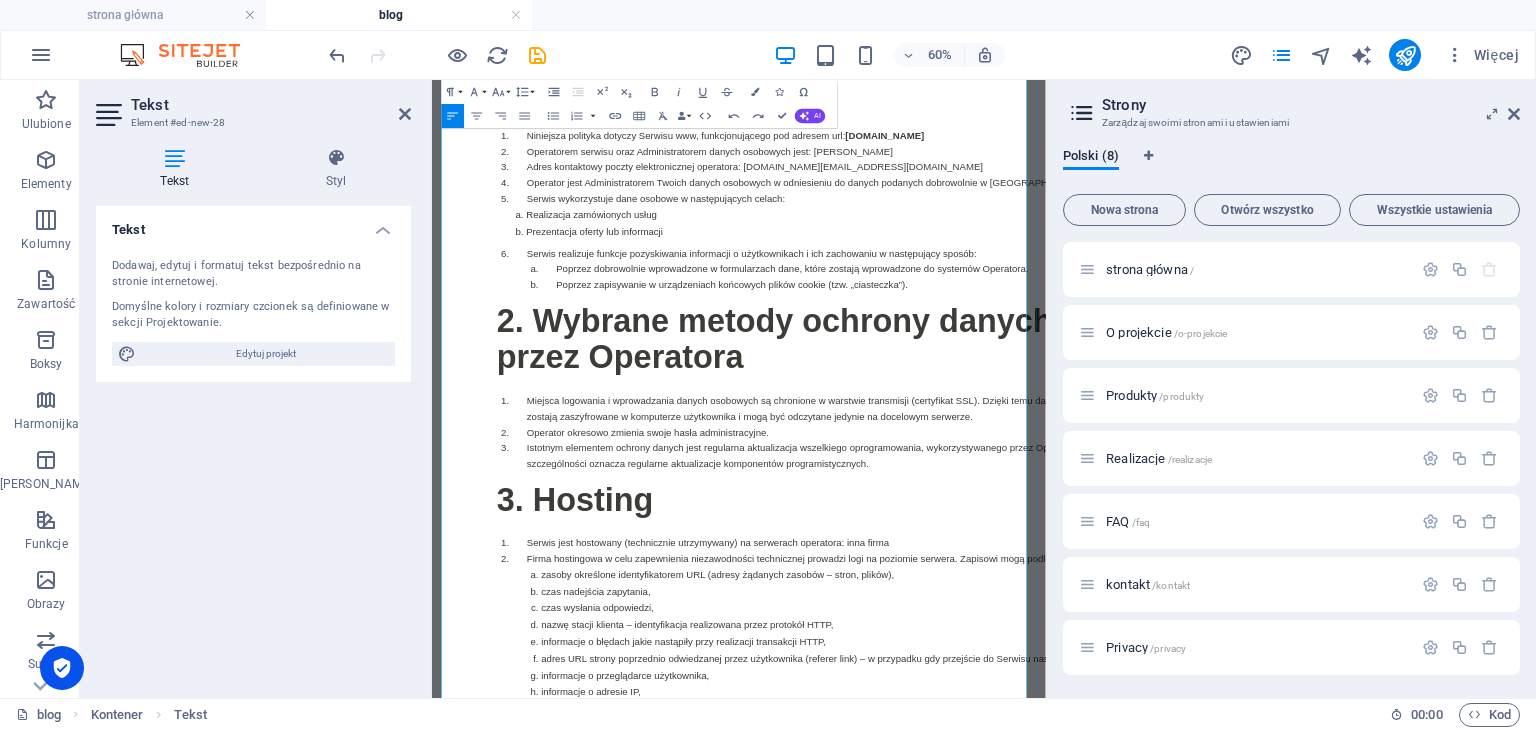 scroll, scrollTop: 3394, scrollLeft: 0, axis: vertical 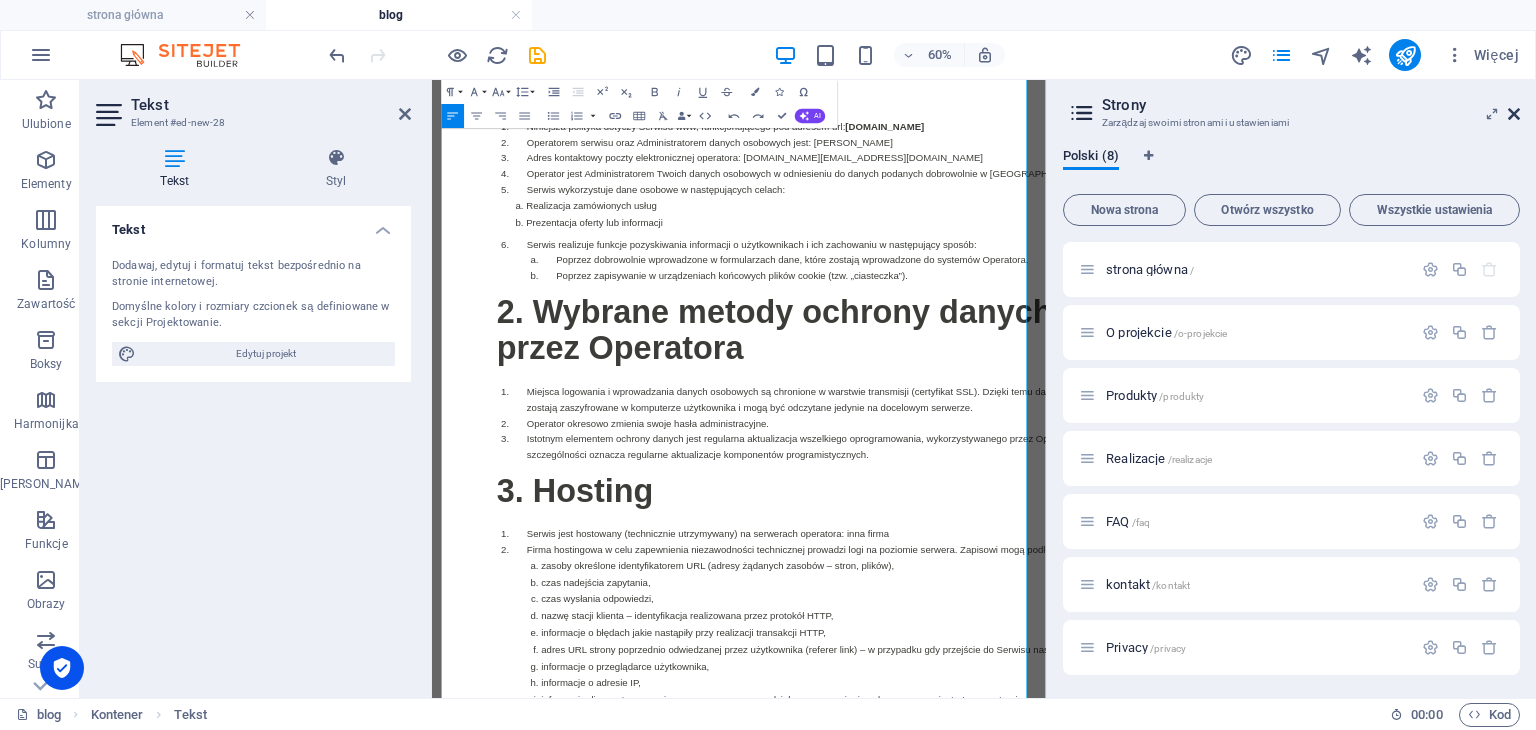 click at bounding box center [1514, 114] 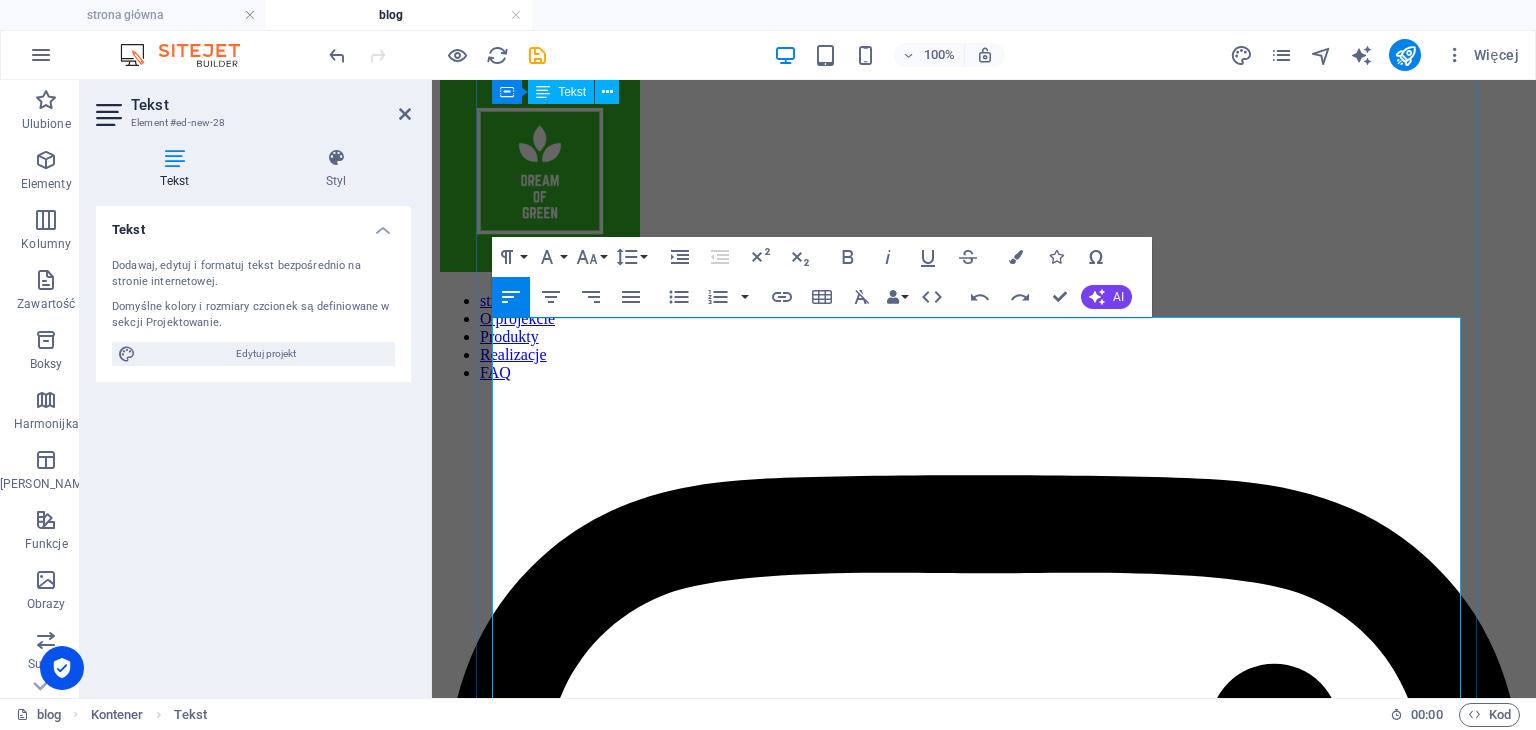 scroll, scrollTop: 0, scrollLeft: 0, axis: both 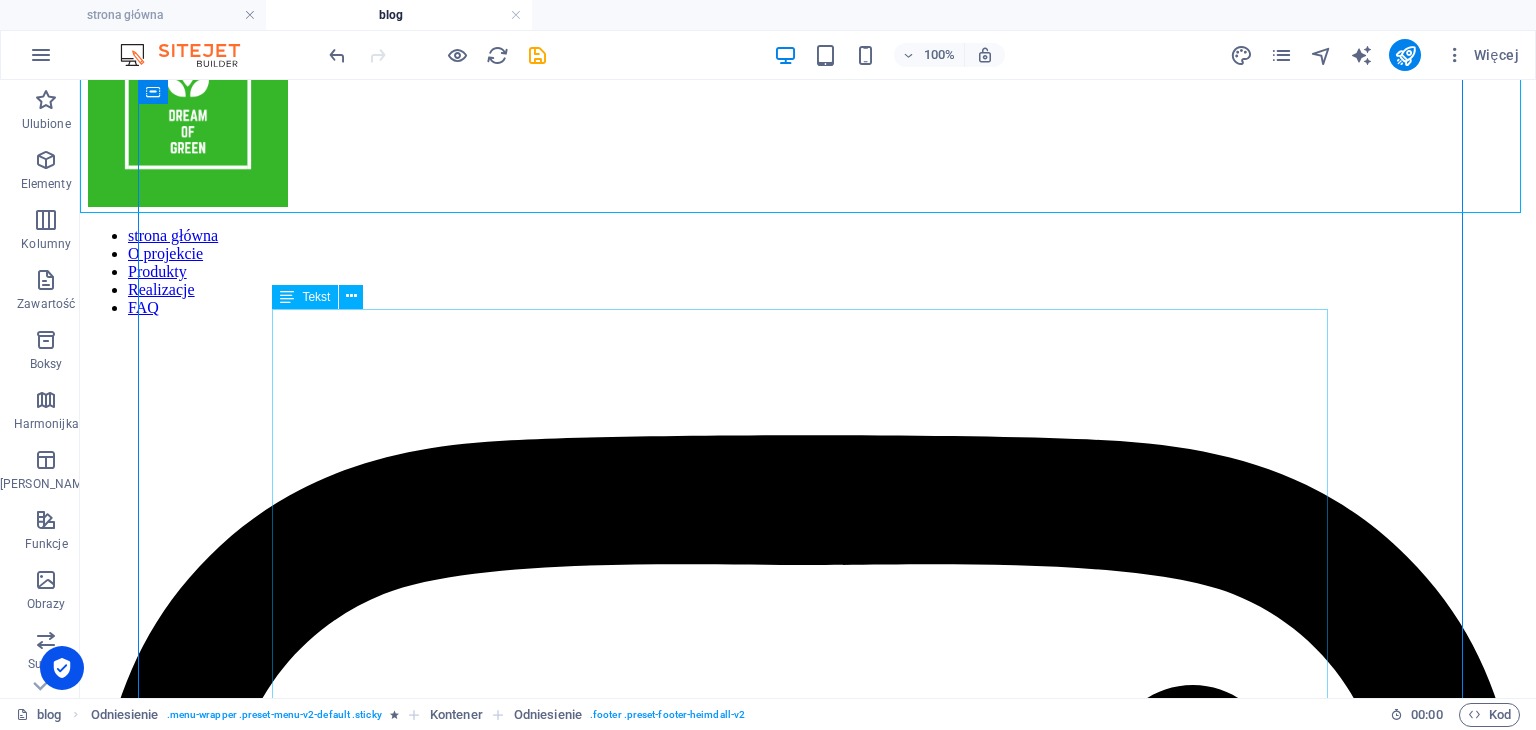 click on "Polityka prywatności Polityka prywatności opisuje zasady przetwarzania przez nas informacji na Twój temat, w tym danych osobowych oraz ciasteczek, czyli tzw. cookies. 1. Informacje ogólne Niniejsza polityka dotyczy Serwisu www, funkcjonującego pod adresem url:  dreamofgreen.pl Operatorem serwisu oraz Administratorem danych osobowych jest: Andrzej Sągin Adres kontaktowy poczty elektronicznej operatora: dreamofgreen.pl@gmail.com Operator jest Administratorem Twoich danych osobowych w odniesieniu do danych podanych dobrowolnie w Serwisie. Serwis wykorzystuje dane osobowe w następujących celach: Realizacja zamówionych usług Prezentacja oferty lub informacji Serwis realizuje funkcje pozyskiwania informacji o użytkownikach i ich zachowaniu w następujący sposób: Poprzez dobrowolnie wprowadzone w formularzach dane, które zostają wprowadzone do systemów Operatora. Poprzez zapisywanie w urządzeniach końcowych plików cookie (tzw. „ciasteczka”). 3. Hosting czas nadejścia zapytania, usunięcia," at bounding box center [808, 6461] 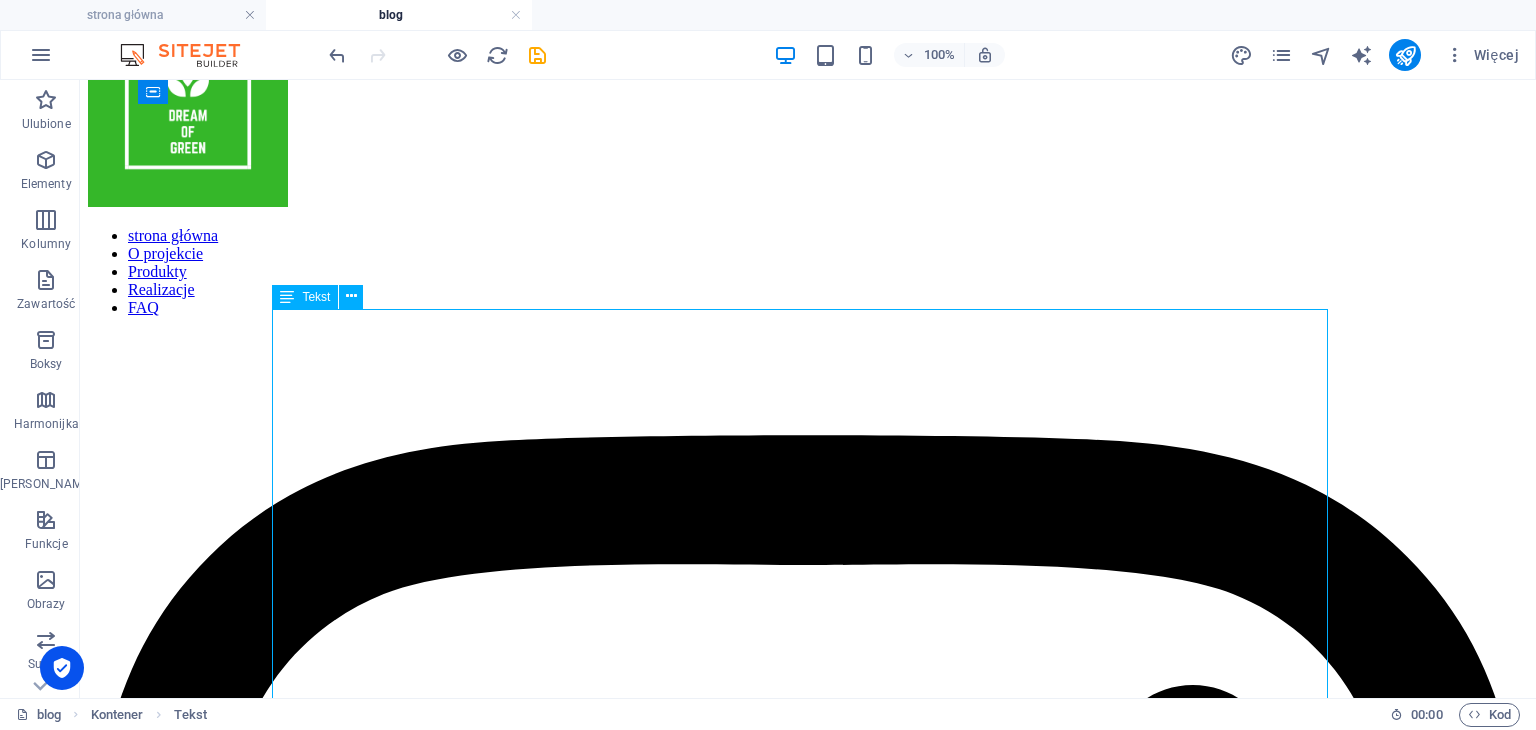 click on "Polityka prywatności Polityka prywatności opisuje zasady przetwarzania przez nas informacji na Twój temat, w tym danych osobowych oraz ciasteczek, czyli tzw. cookies. 1. Informacje ogólne Niniejsza polityka dotyczy Serwisu www, funkcjonującego pod adresem url:  dreamofgreen.pl Operatorem serwisu oraz Administratorem danych osobowych jest: Andrzej Sągin Adres kontaktowy poczty elektronicznej operatora: dreamofgreen.pl@gmail.com Operator jest Administratorem Twoich danych osobowych w odniesieniu do danych podanych dobrowolnie w Serwisie. Serwis wykorzystuje dane osobowe w następujących celach: Realizacja zamówionych usług Prezentacja oferty lub informacji Serwis realizuje funkcje pozyskiwania informacji o użytkownikach i ich zachowaniu w następujący sposób: Poprzez dobrowolnie wprowadzone w formularzach dane, które zostają wprowadzone do systemów Operatora. Poprzez zapisywanie w urządzeniach końcowych plików cookie (tzw. „ciasteczka”). 3. Hosting czas nadejścia zapytania, usunięcia," at bounding box center [808, 6461] 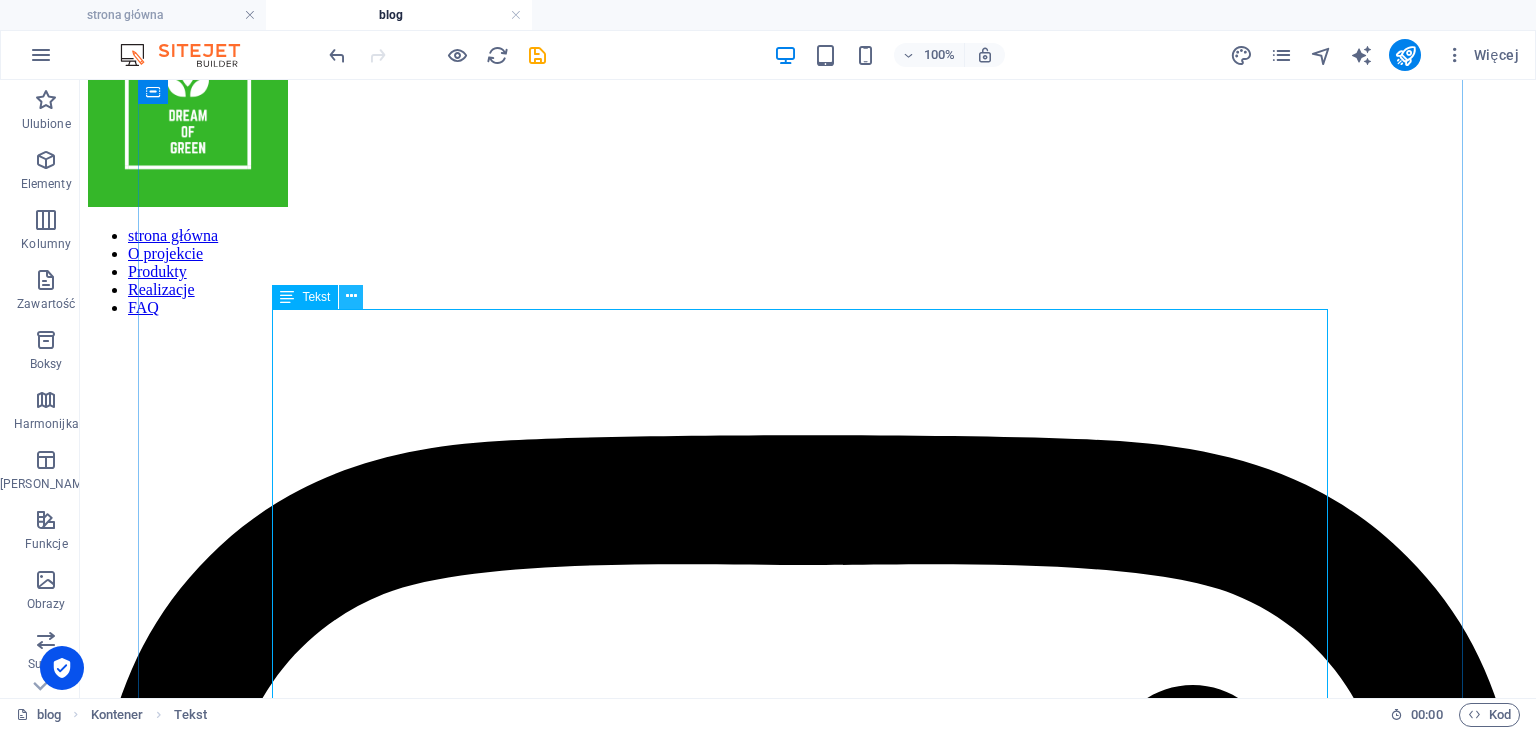 click at bounding box center (351, 296) 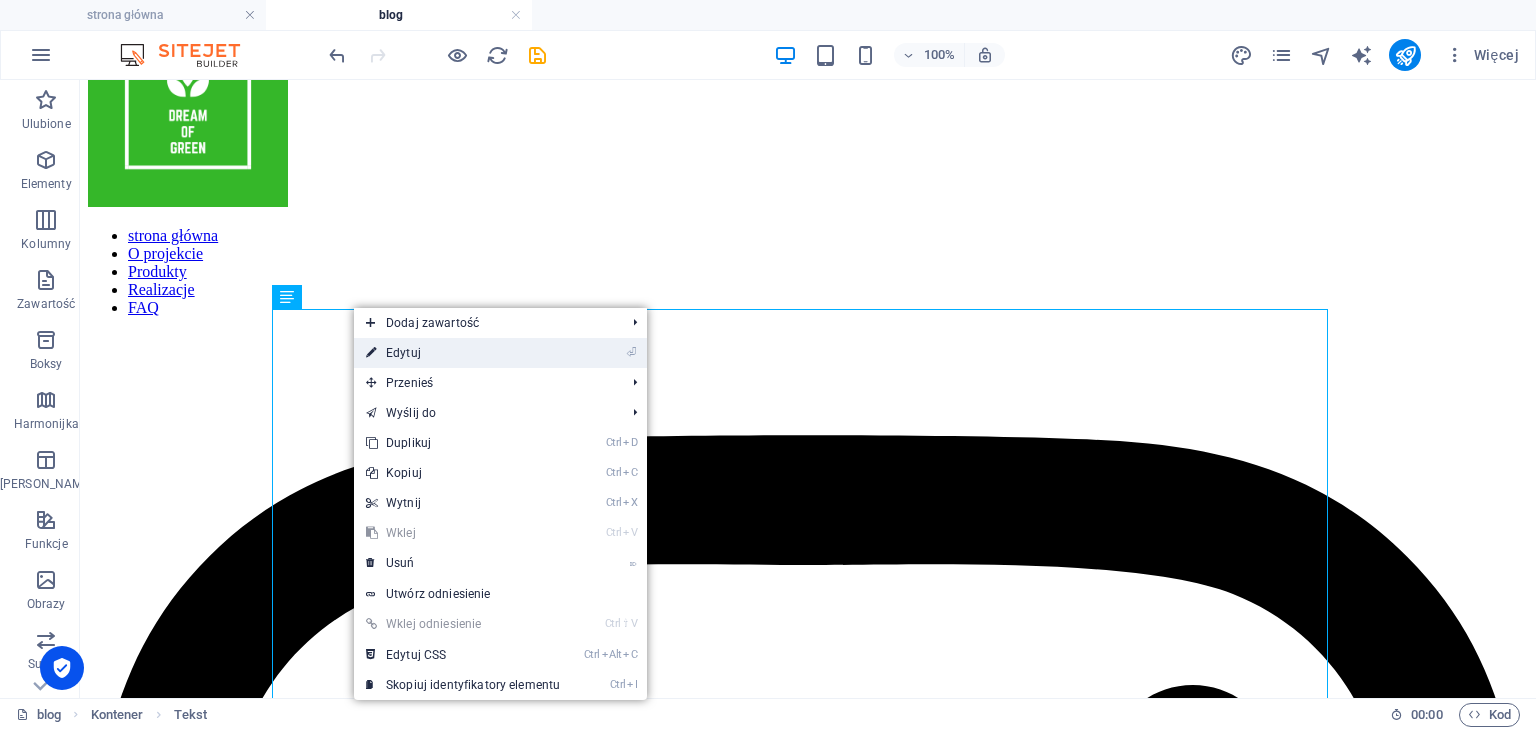 click on "⏎  Edytuj" at bounding box center (463, 353) 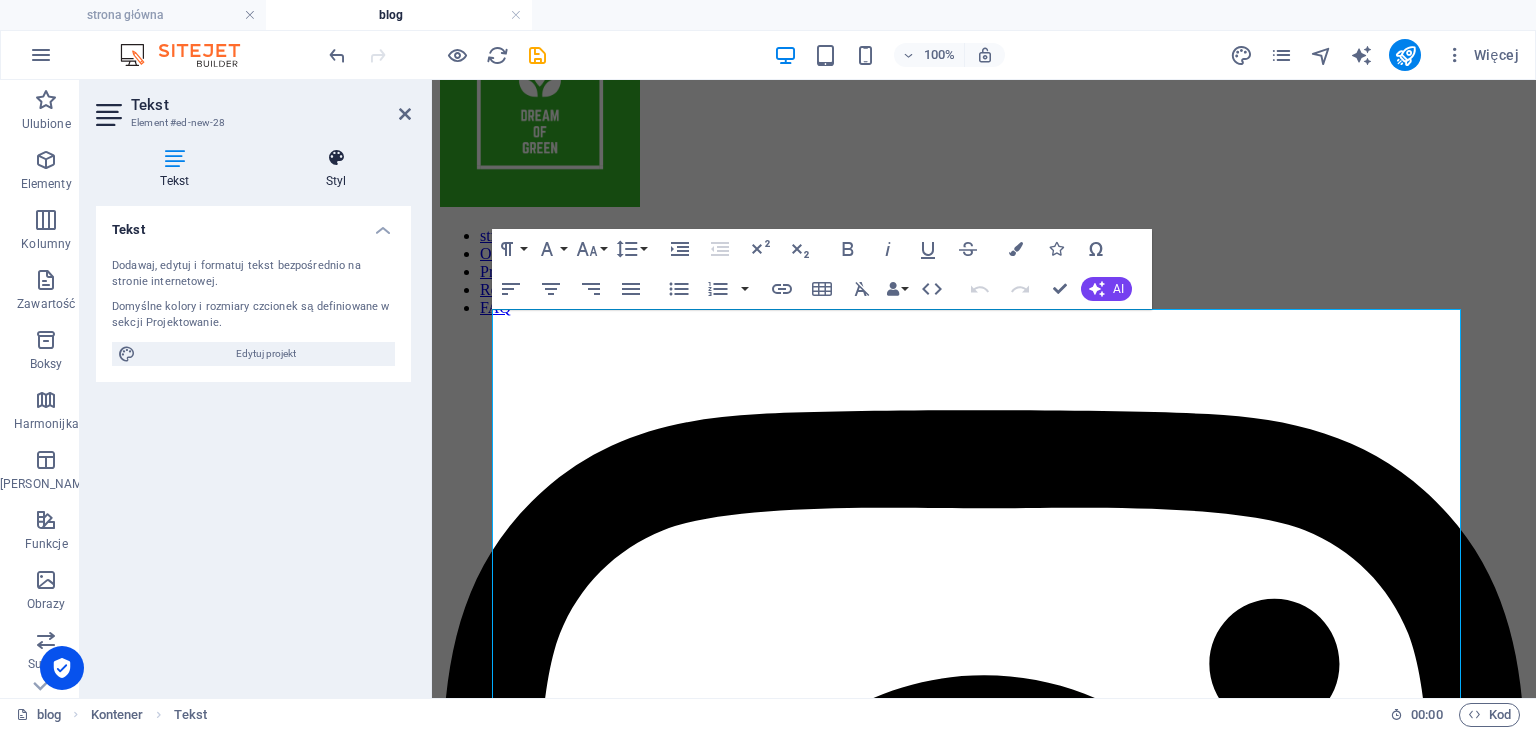 click on "Styl" at bounding box center [336, 169] 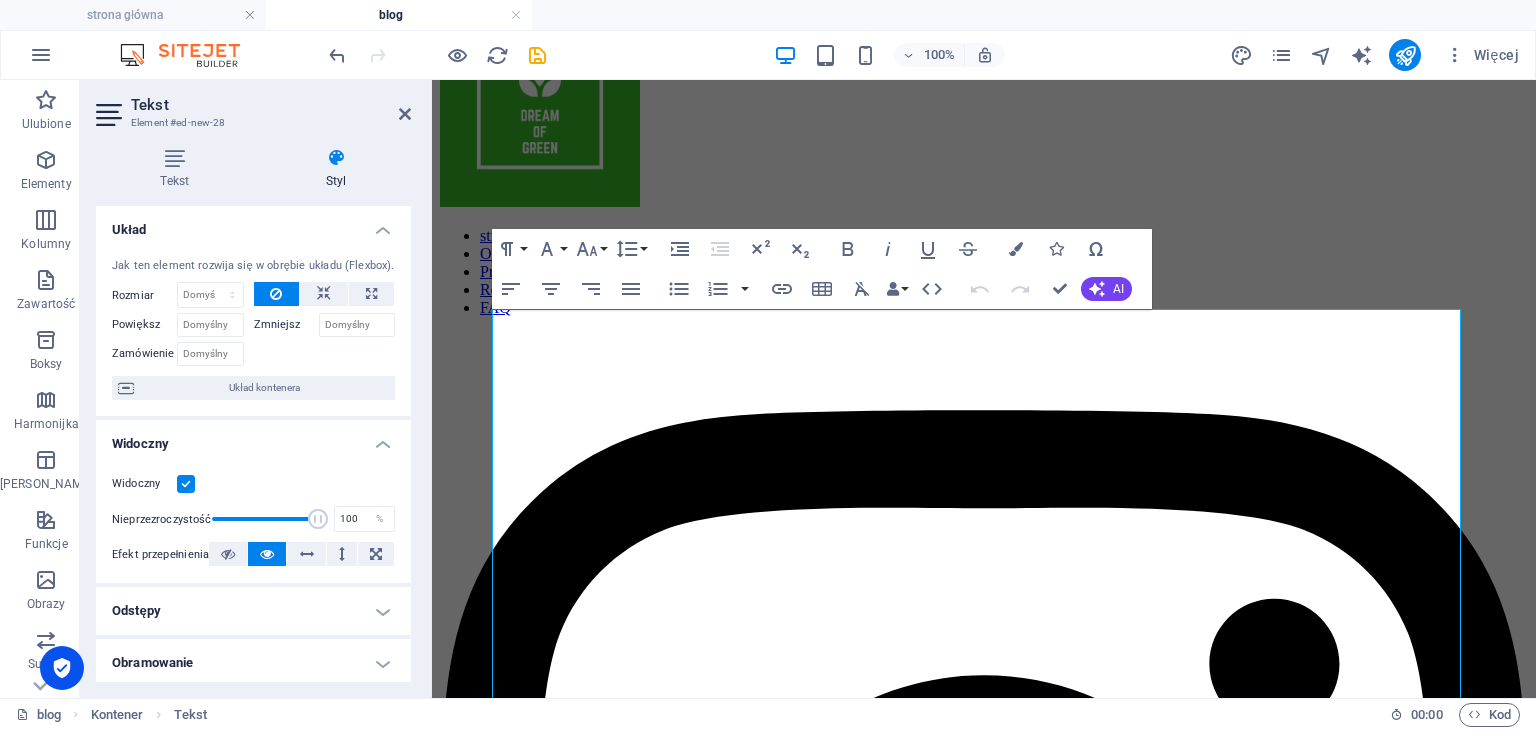 click on "Zmniejsz" at bounding box center [286, 325] 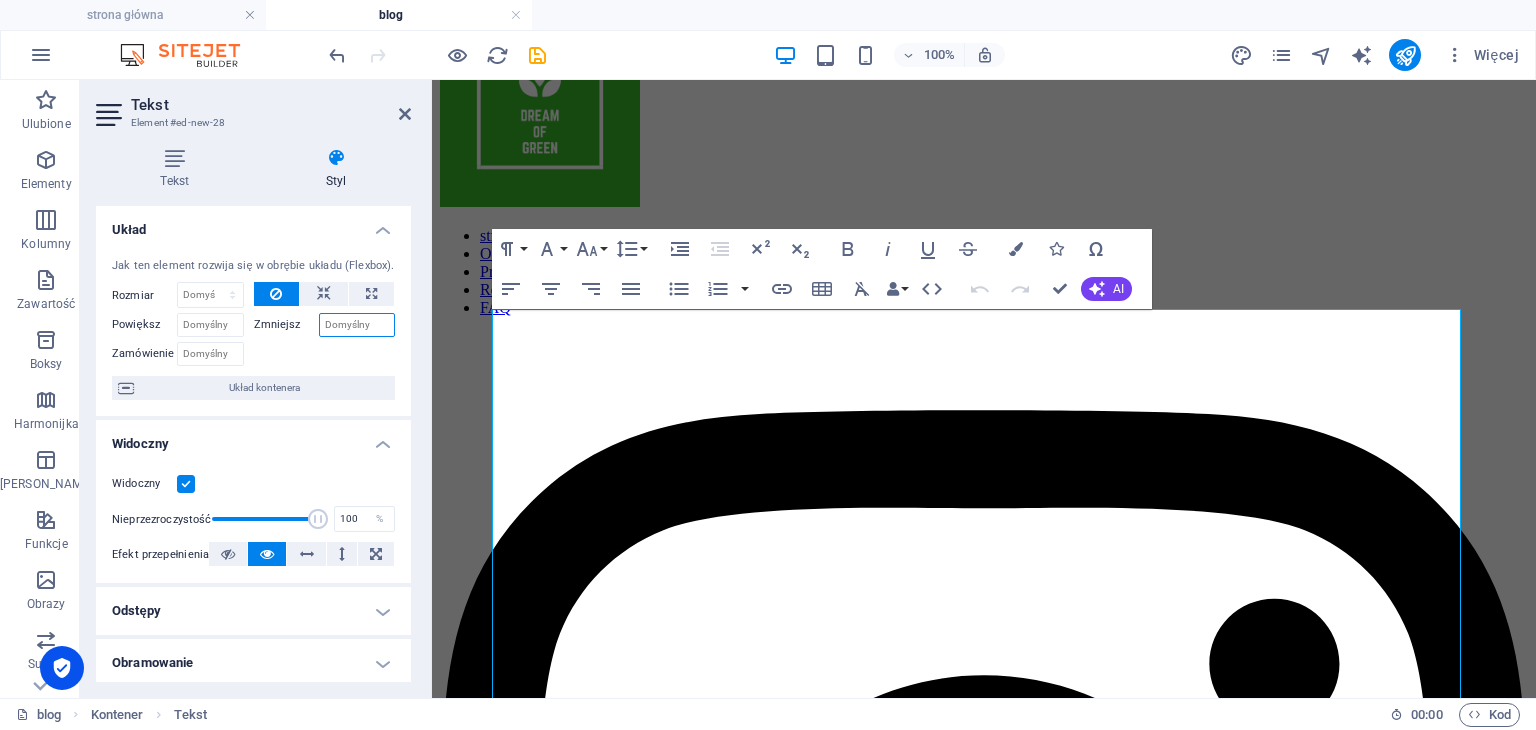 click on "Zmniejsz" at bounding box center (357, 325) 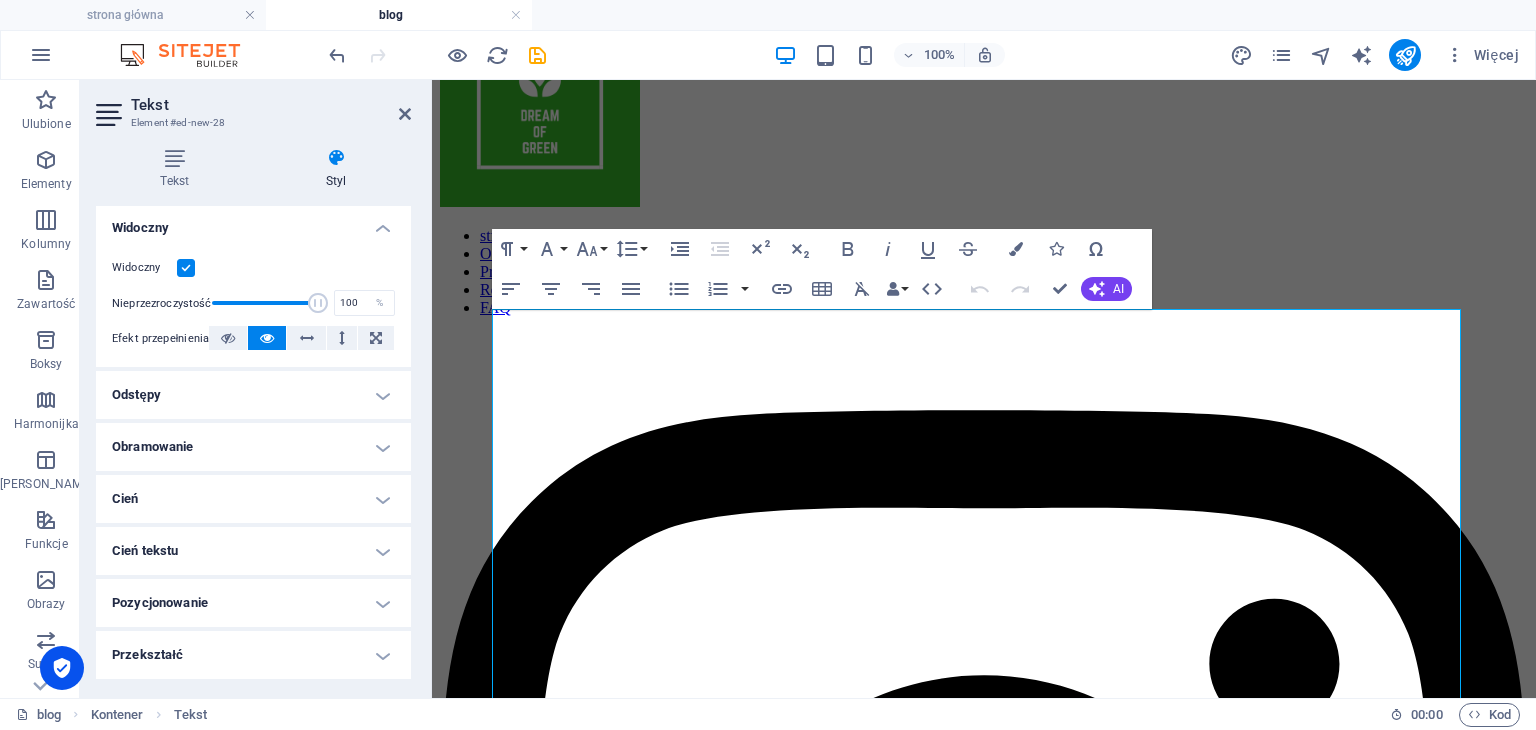 scroll, scrollTop: 368, scrollLeft: 0, axis: vertical 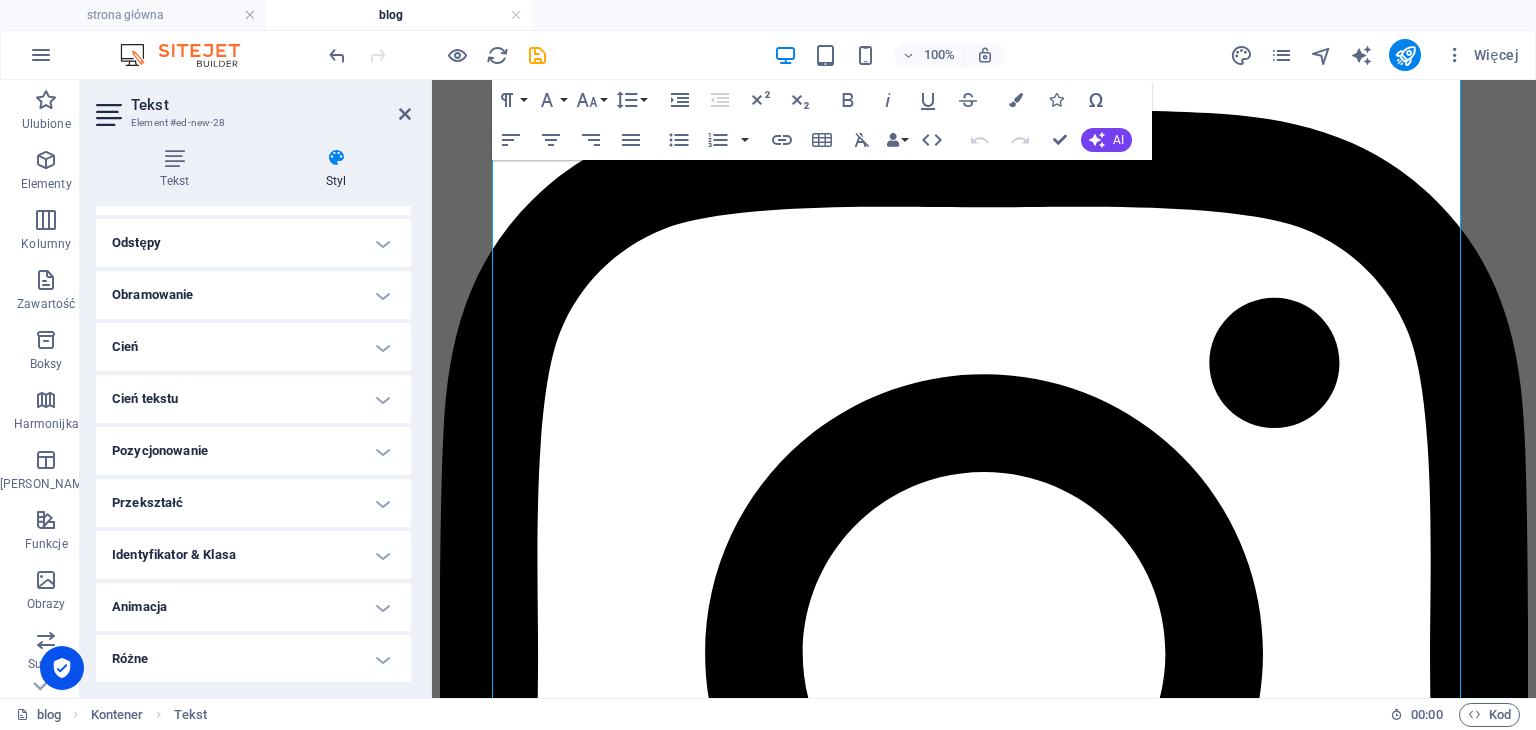 drag, startPoint x: 406, startPoint y: 449, endPoint x: 420, endPoint y: 402, distance: 49.0408 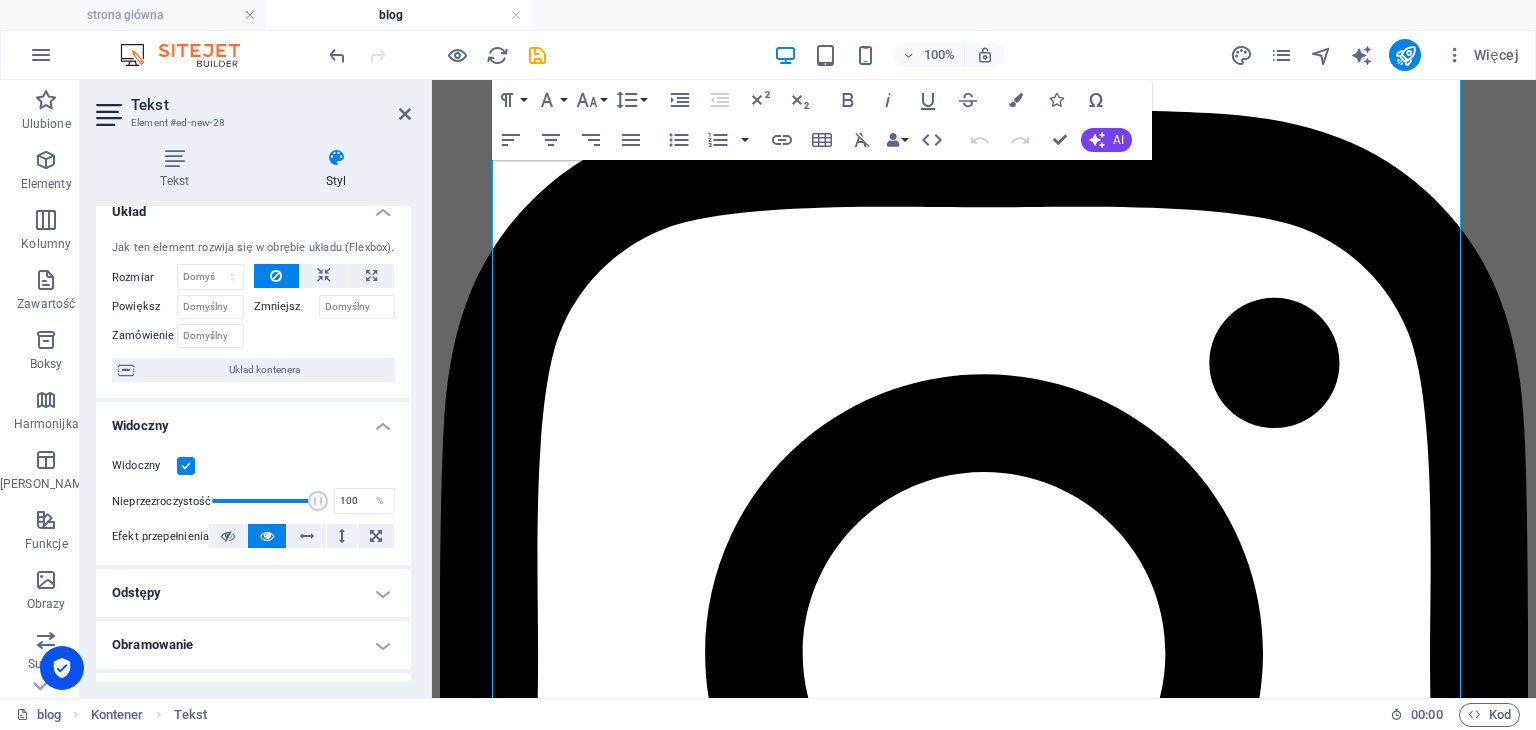 scroll, scrollTop: 0, scrollLeft: 0, axis: both 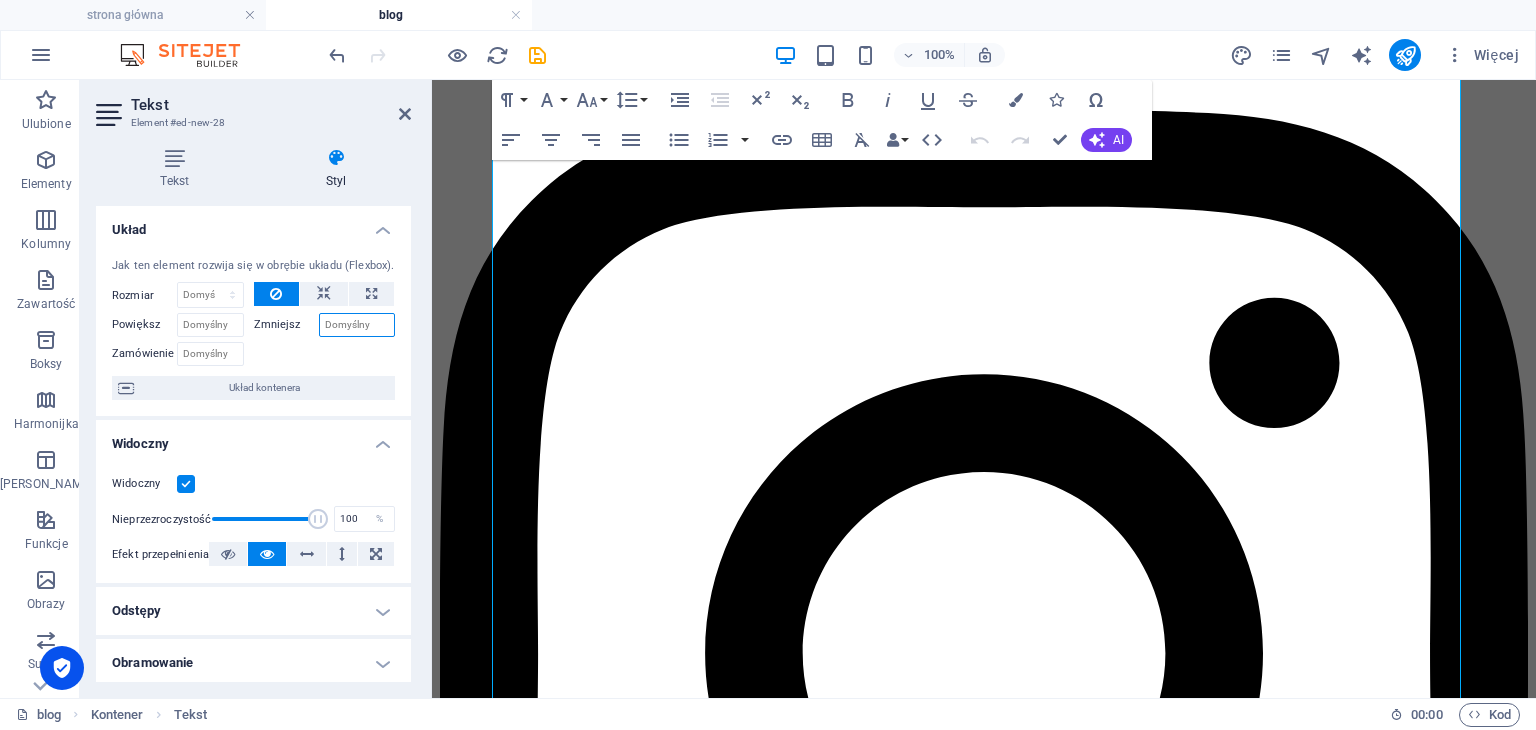 click on "Zmniejsz" at bounding box center [357, 325] 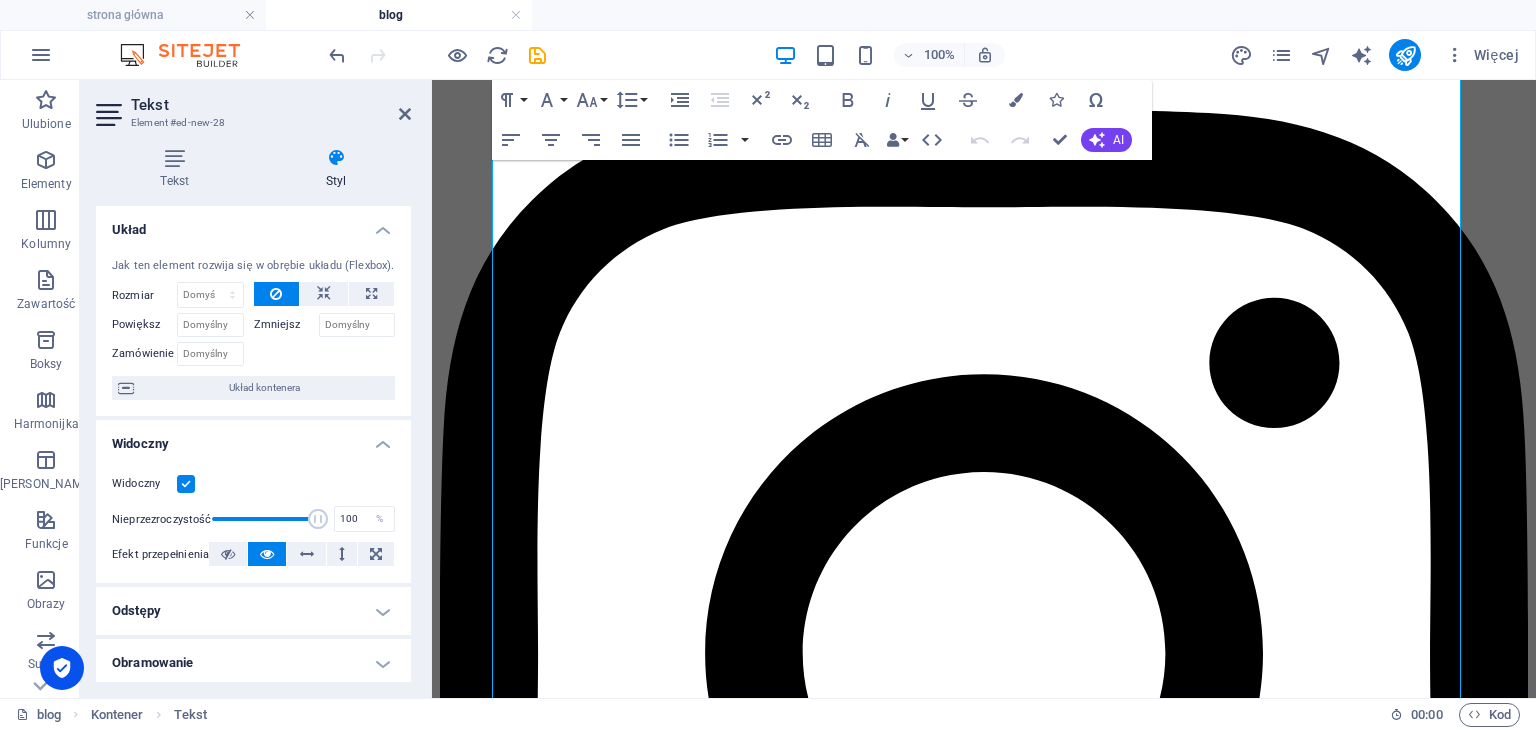 click on "Zmniejsz" at bounding box center [286, 325] 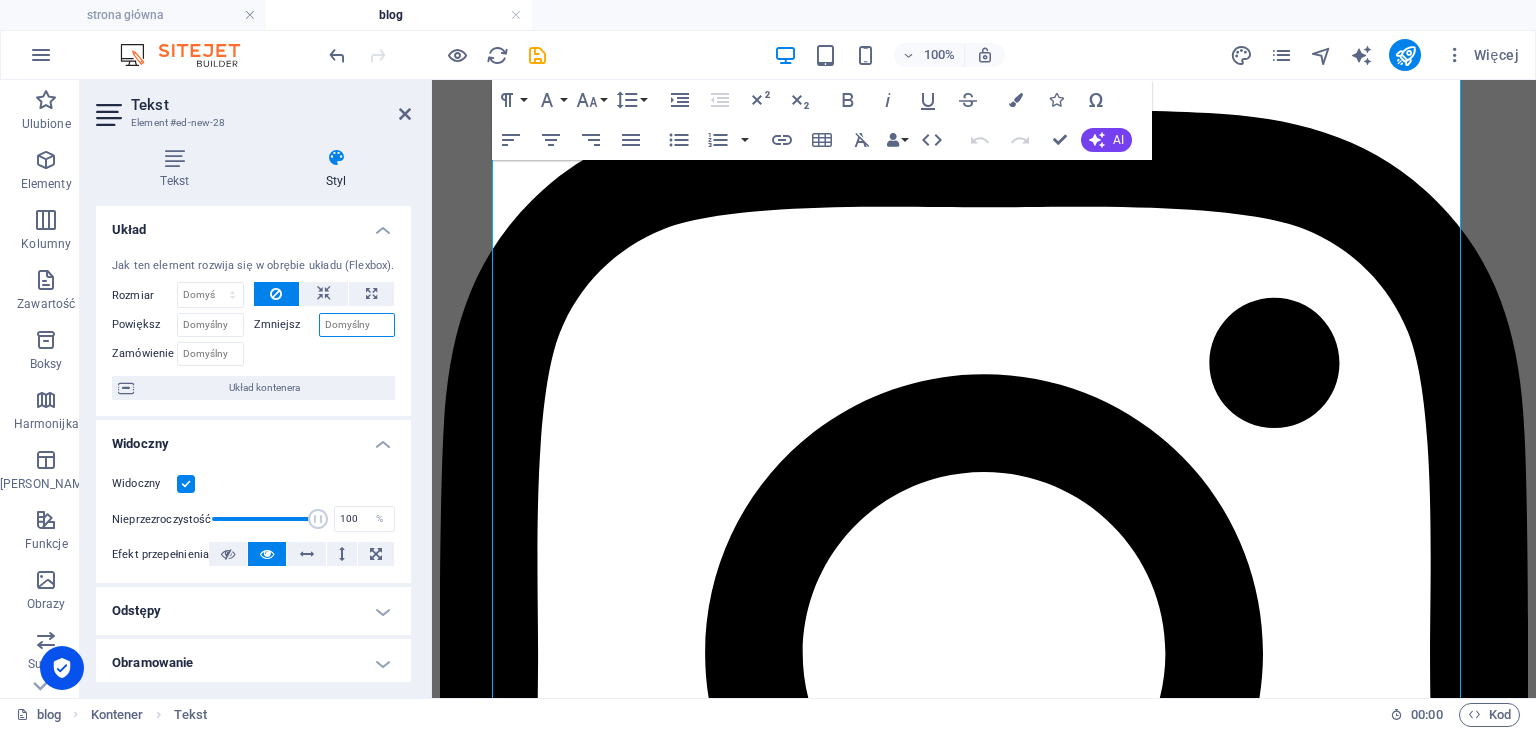 click on "Zmniejsz" at bounding box center [357, 325] 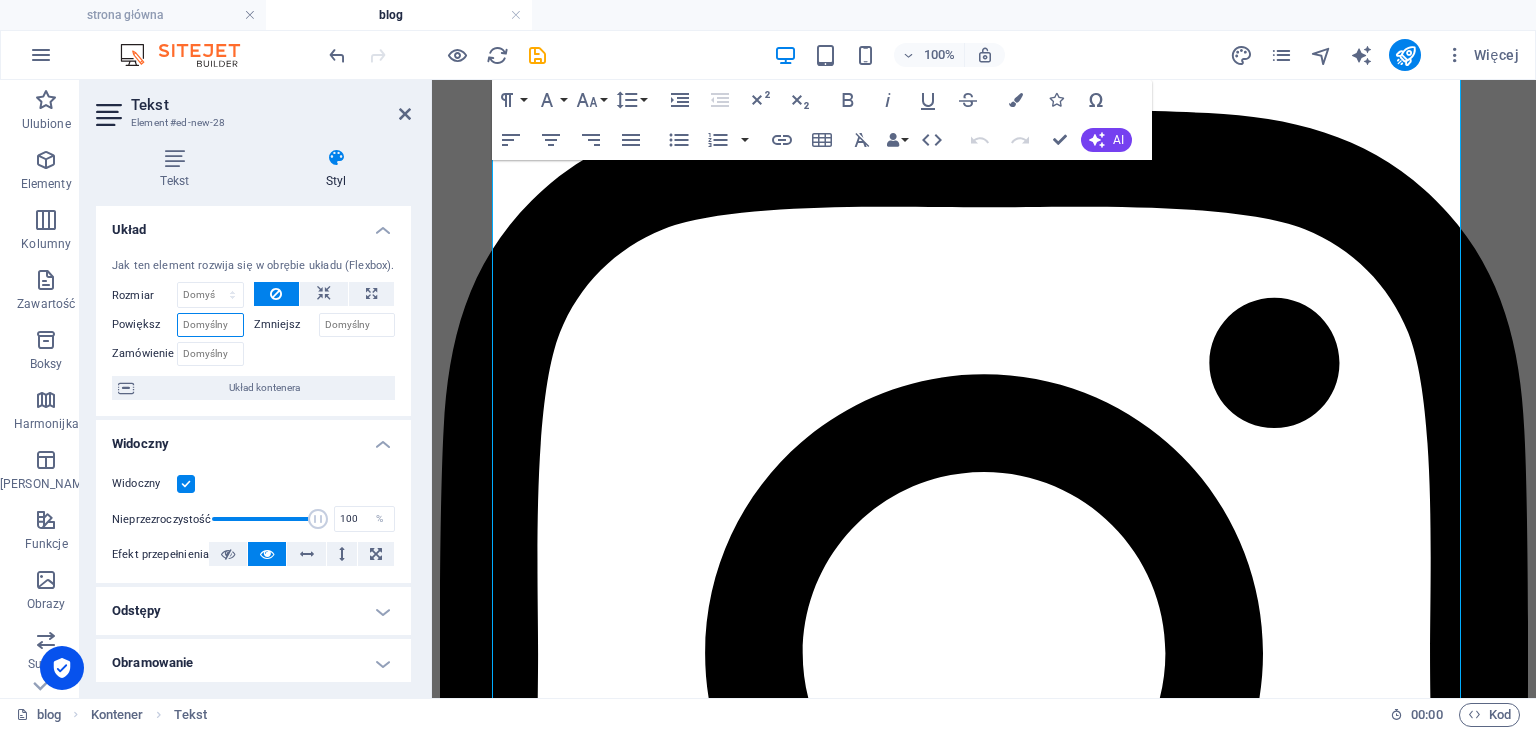 click on "Powiększ" at bounding box center (210, 325) 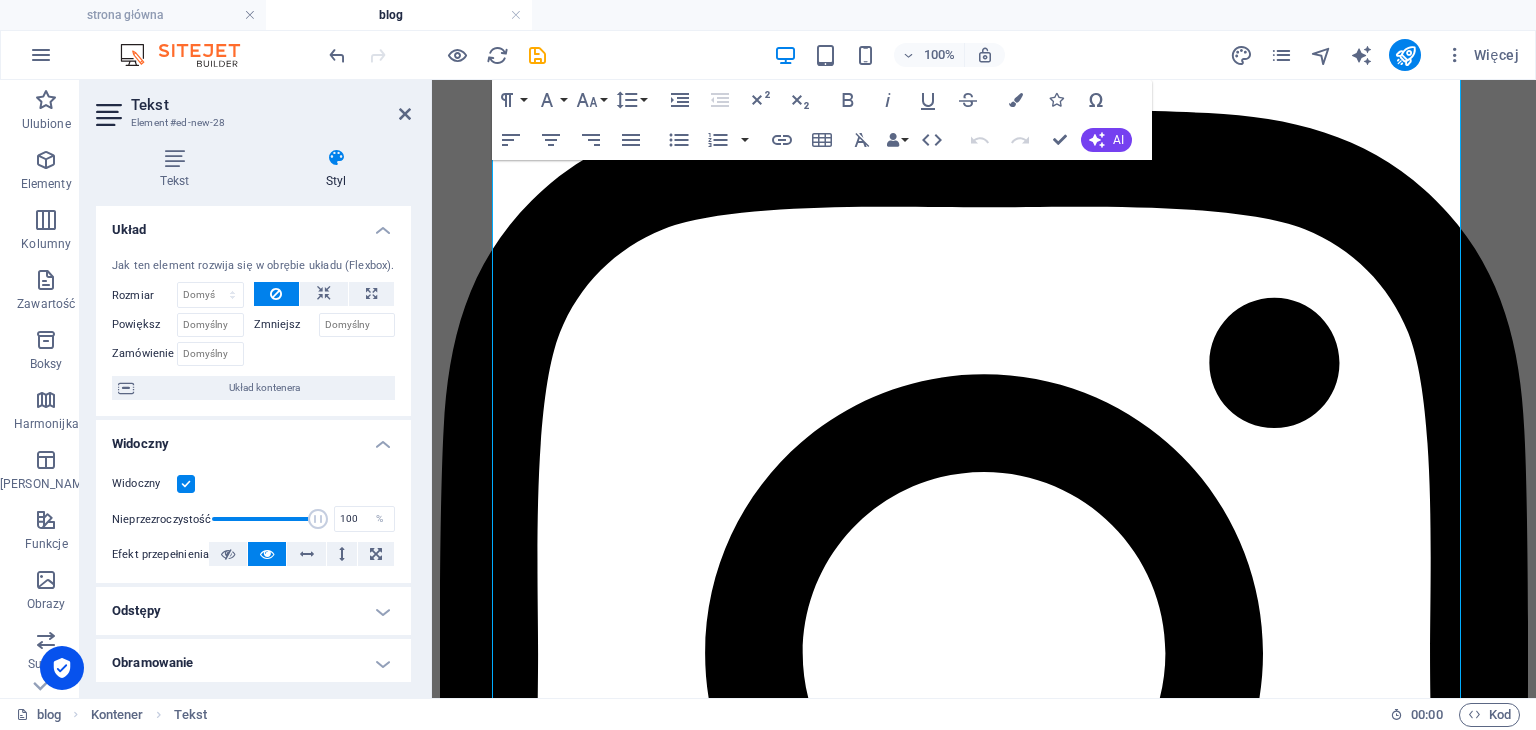 click on "Zmniejsz" at bounding box center [286, 325] 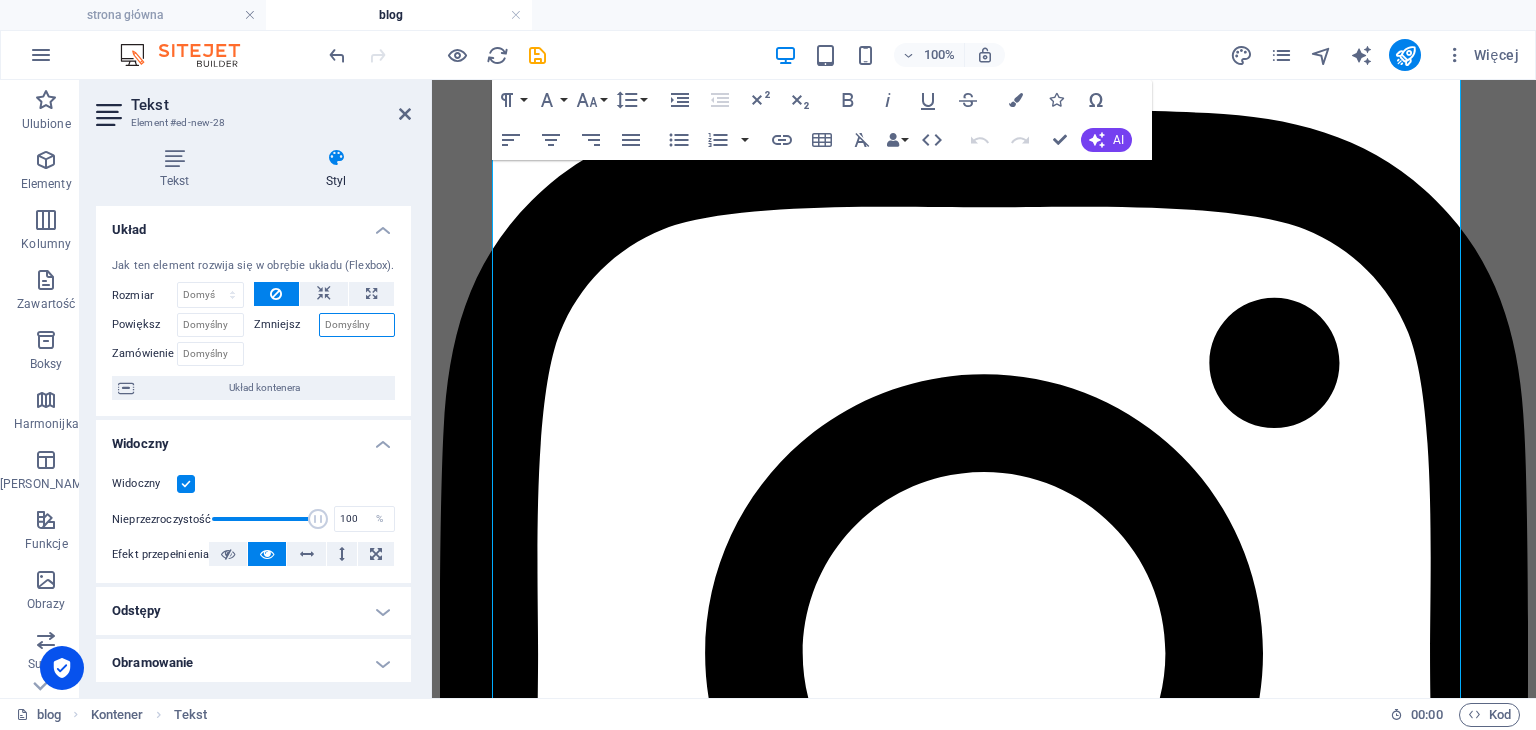 click on "Zmniejsz" at bounding box center [357, 325] 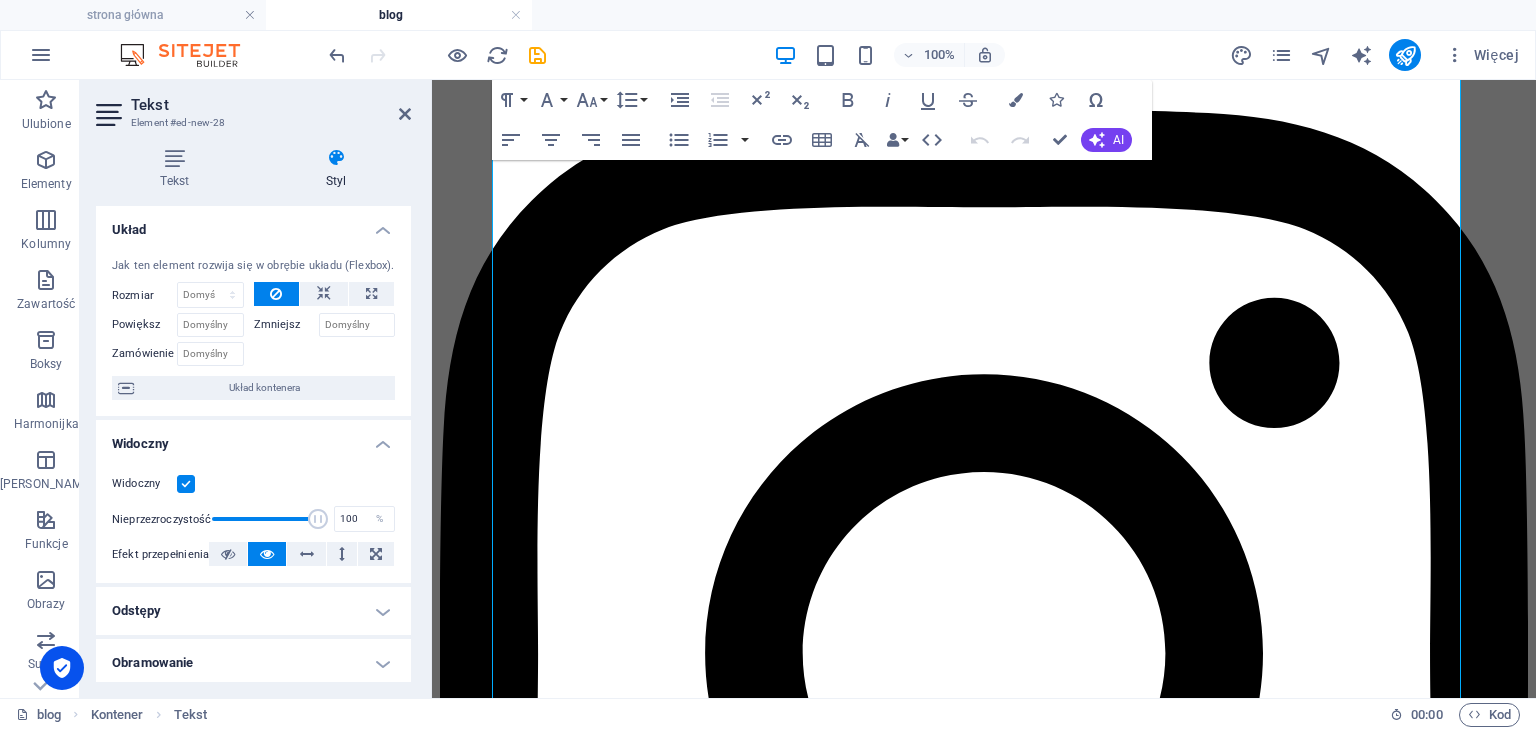 click on "Zmniejsz" at bounding box center [286, 325] 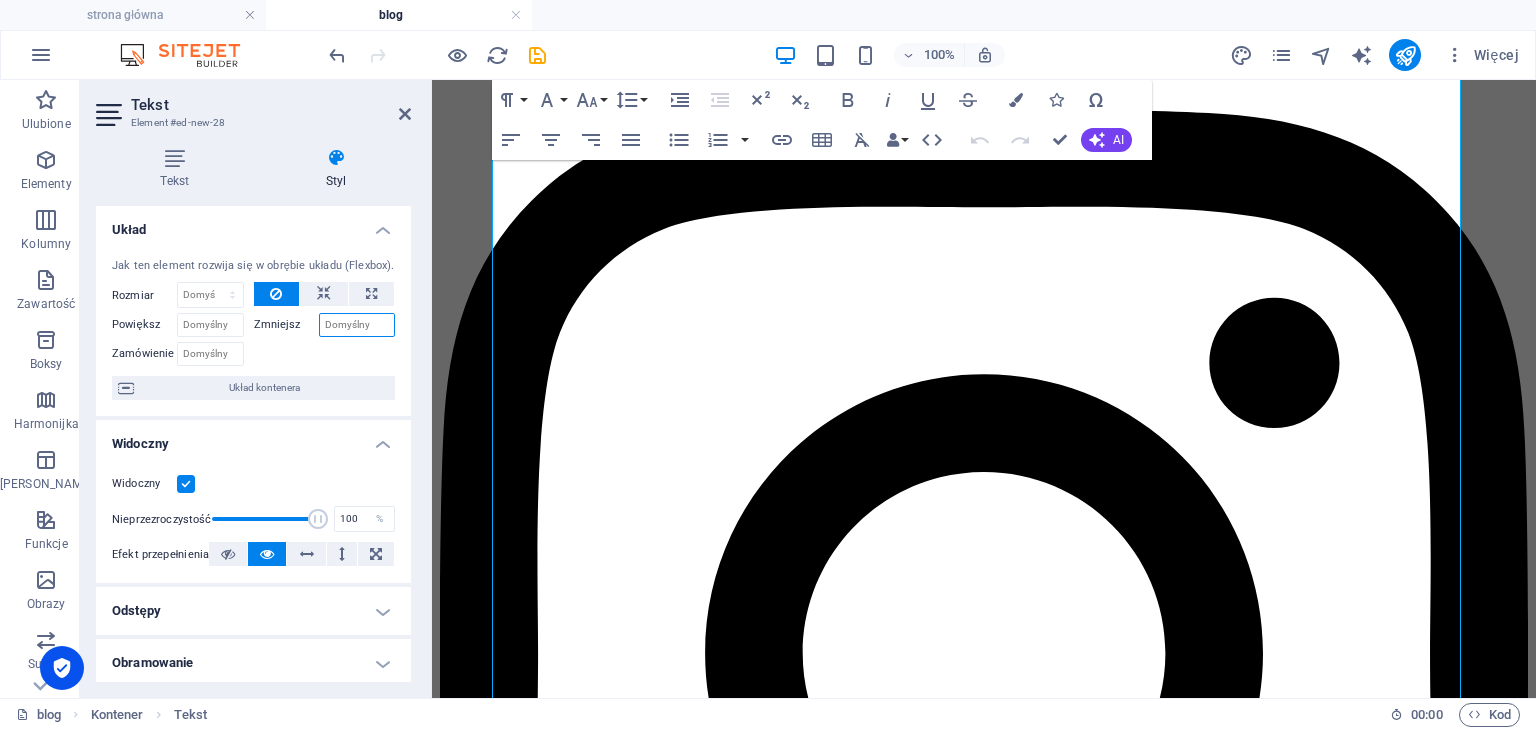 click on "Zmniejsz" at bounding box center [357, 325] 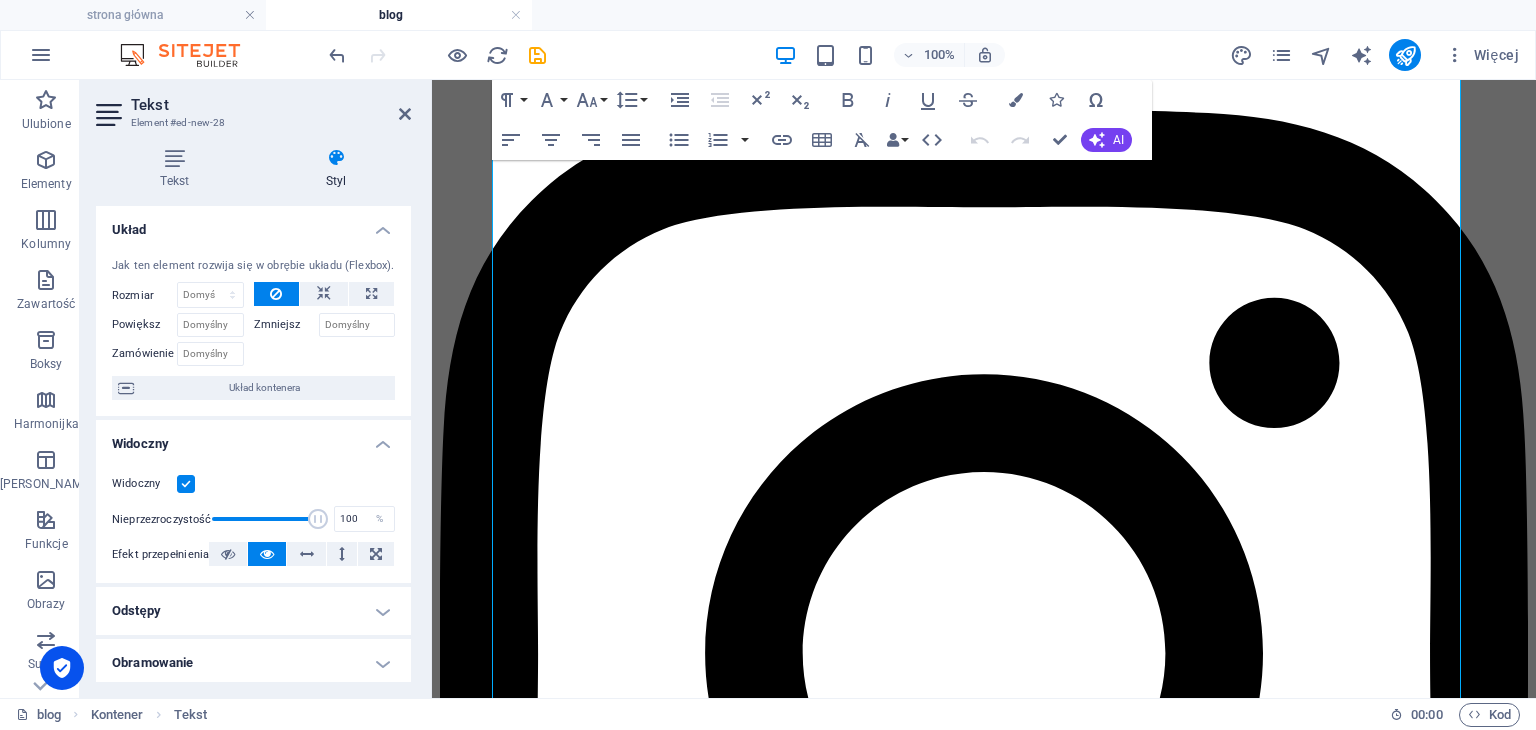 click on "Zmniejsz" at bounding box center [286, 325] 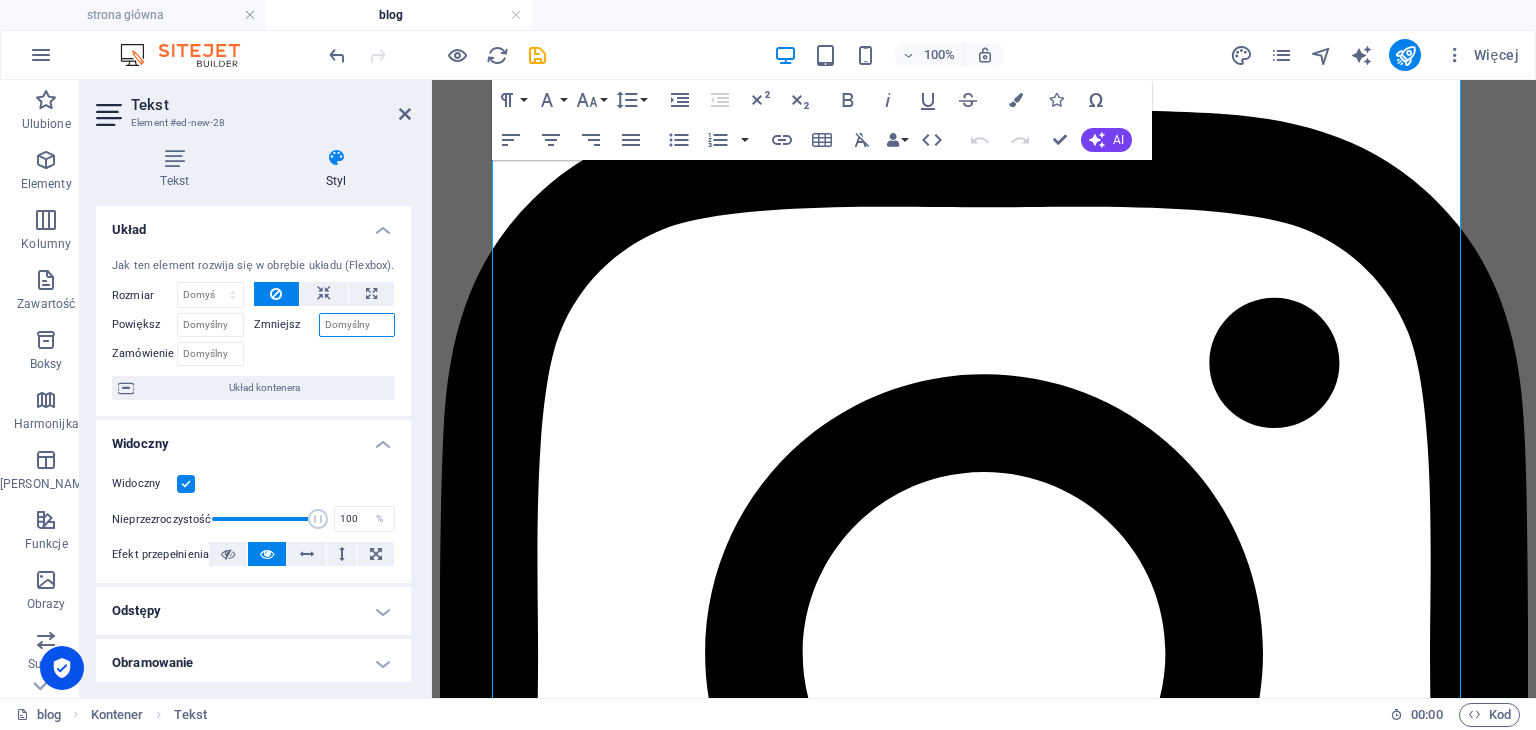 click on "Zmniejsz" at bounding box center (357, 325) 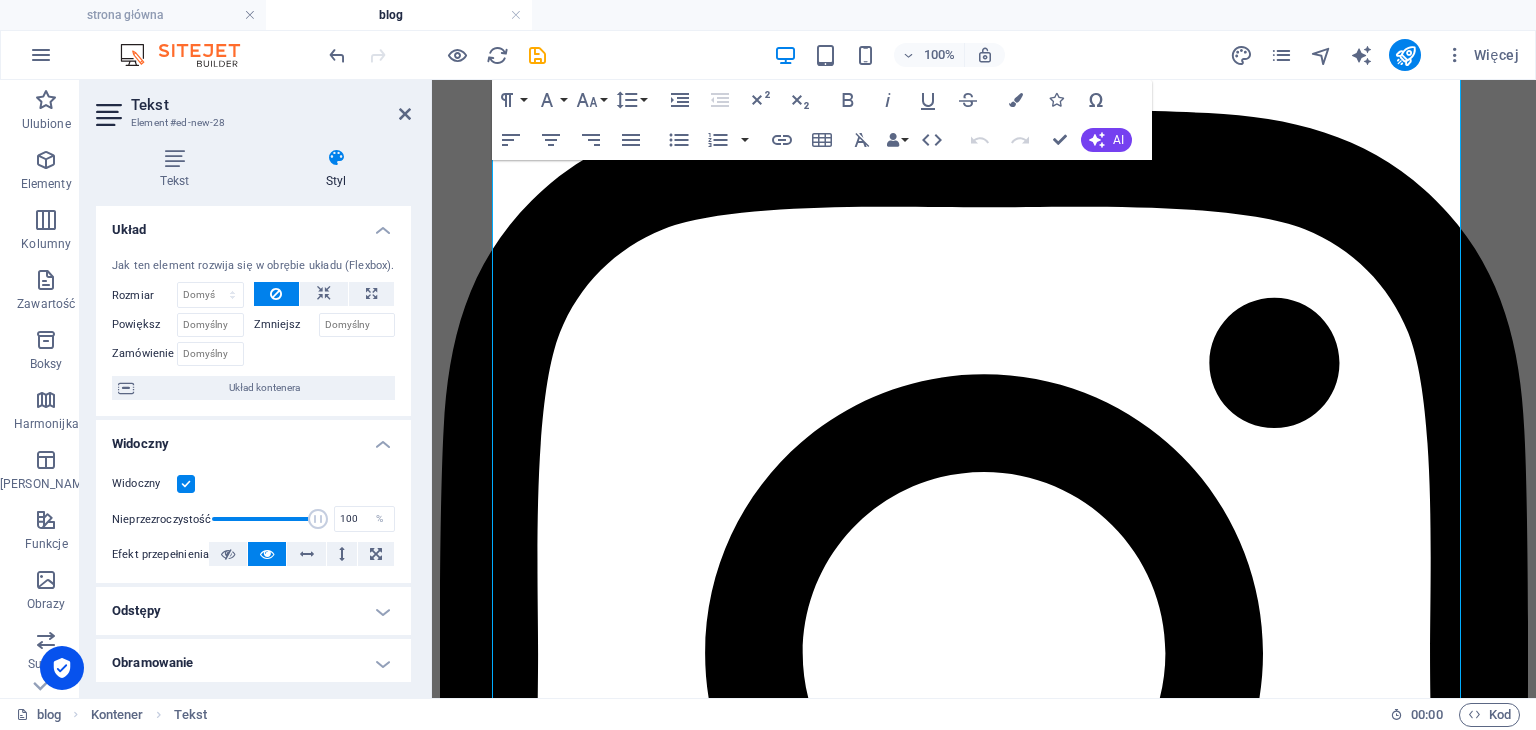click on "Zmniejsz" at bounding box center (286, 325) 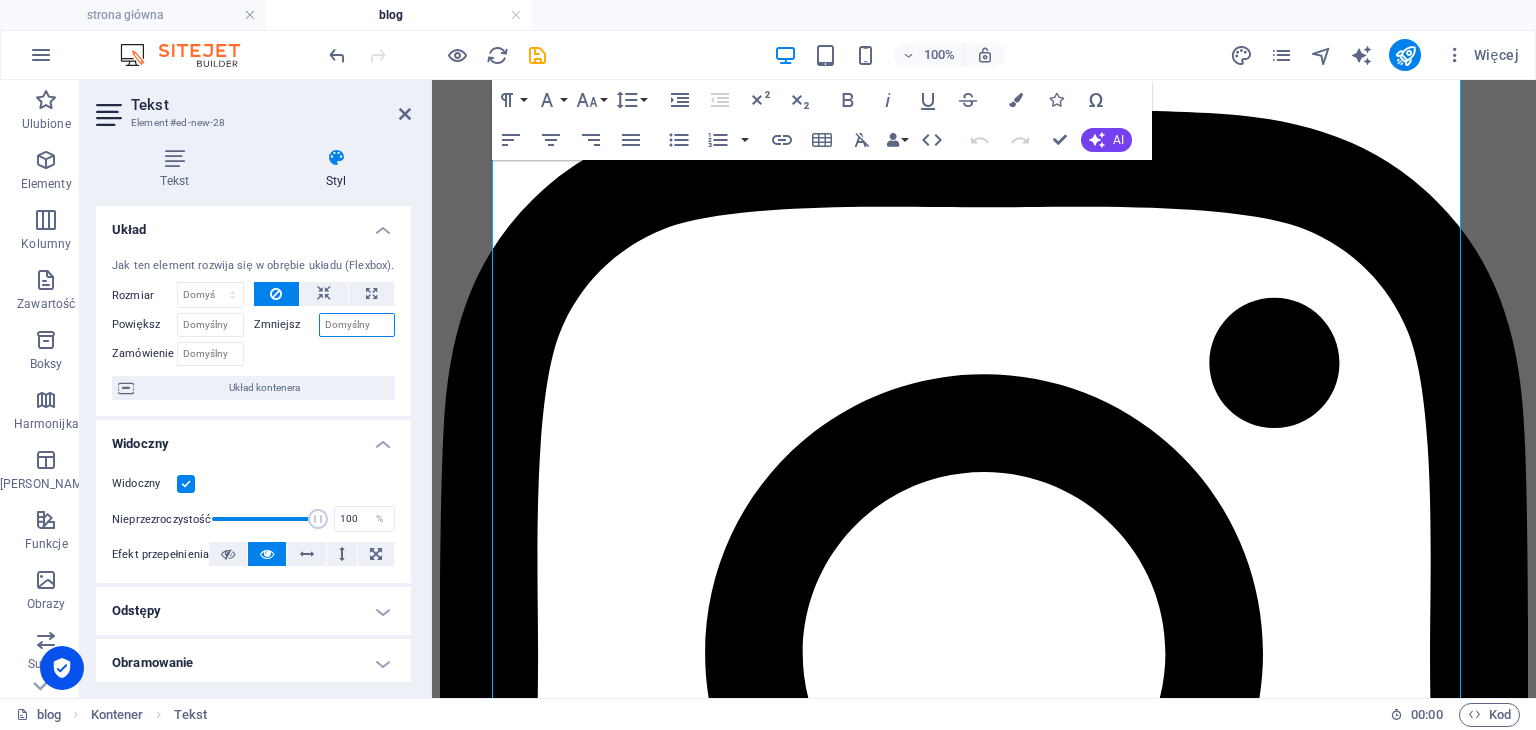 click on "Zmniejsz" at bounding box center [357, 325] 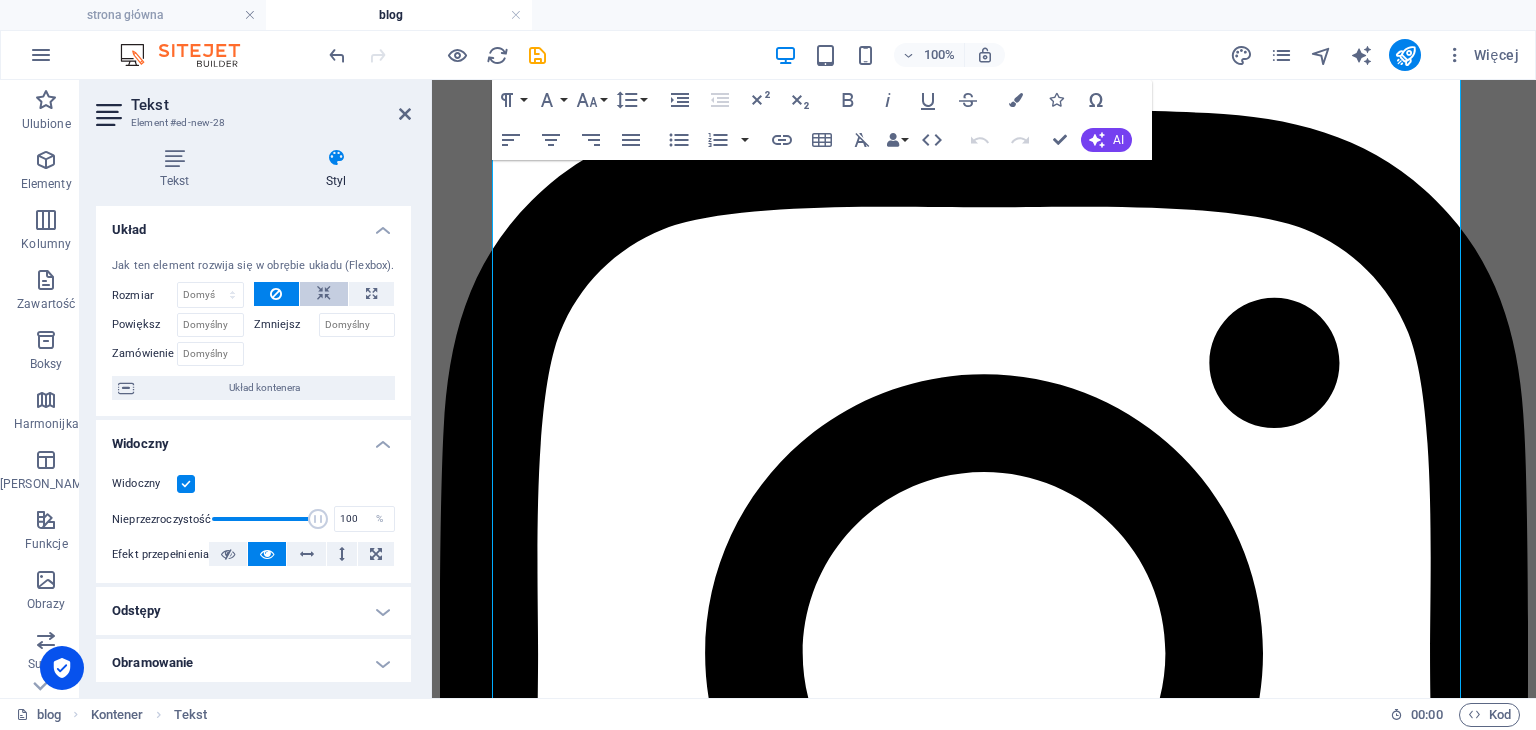 click at bounding box center (324, 294) 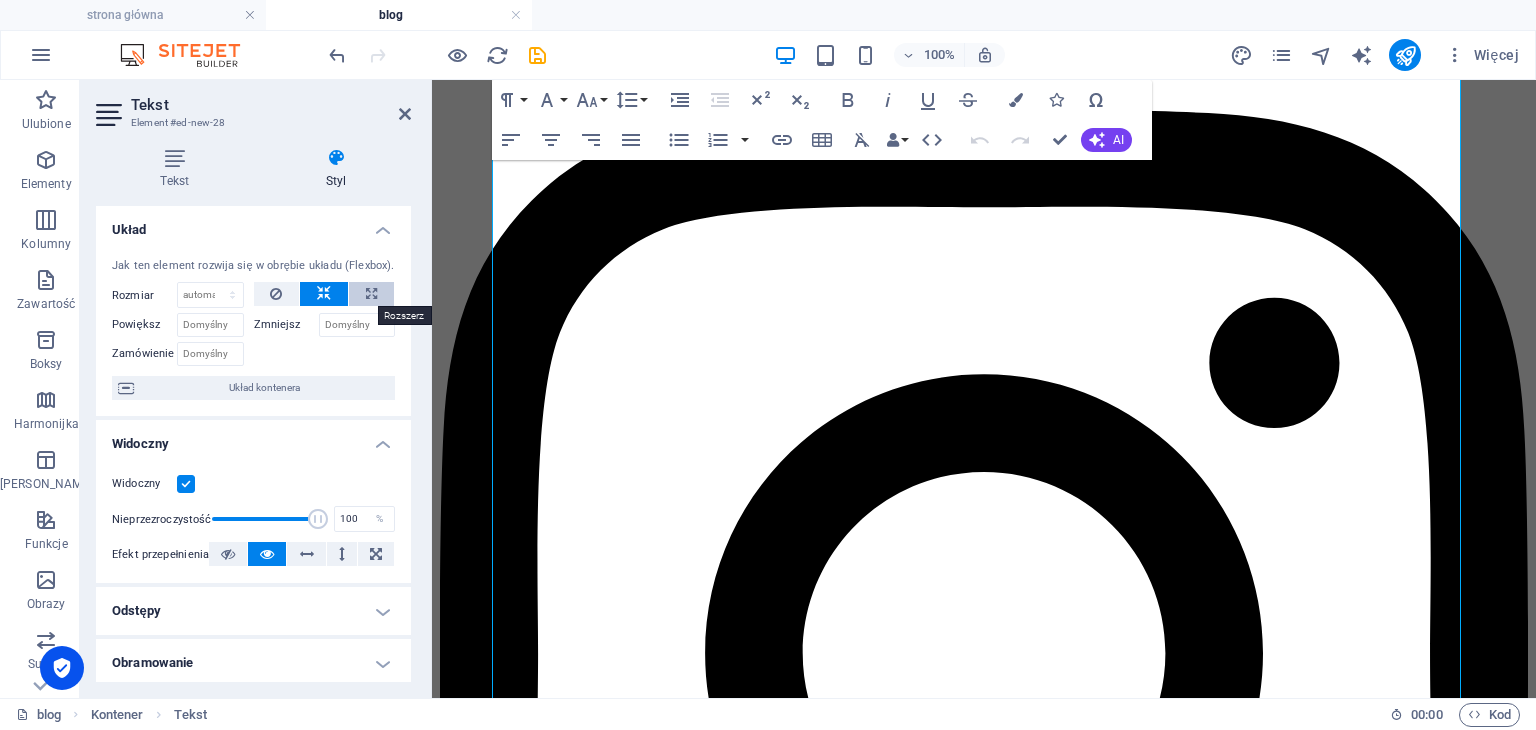 click at bounding box center (371, 294) 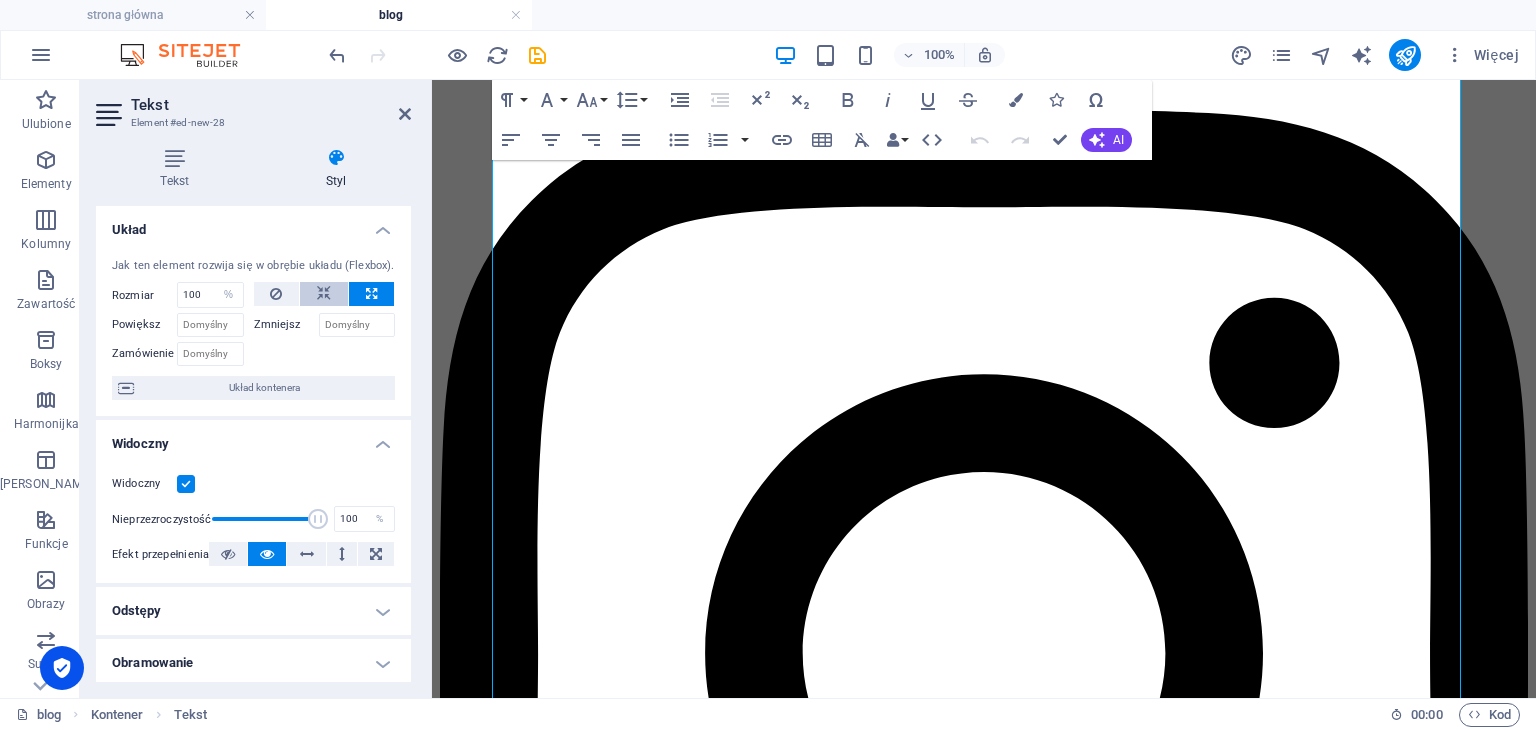 click at bounding box center (324, 294) 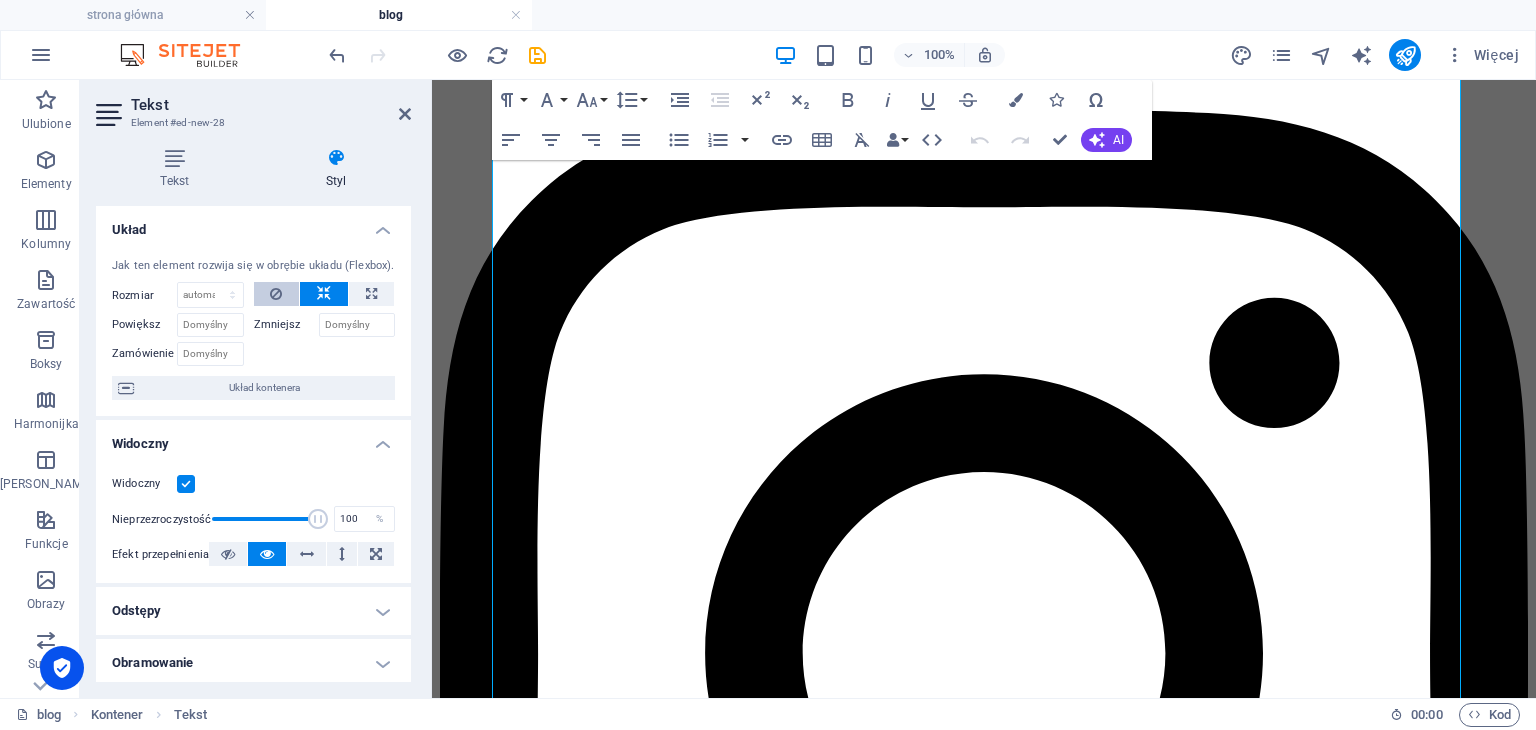 click at bounding box center [277, 294] 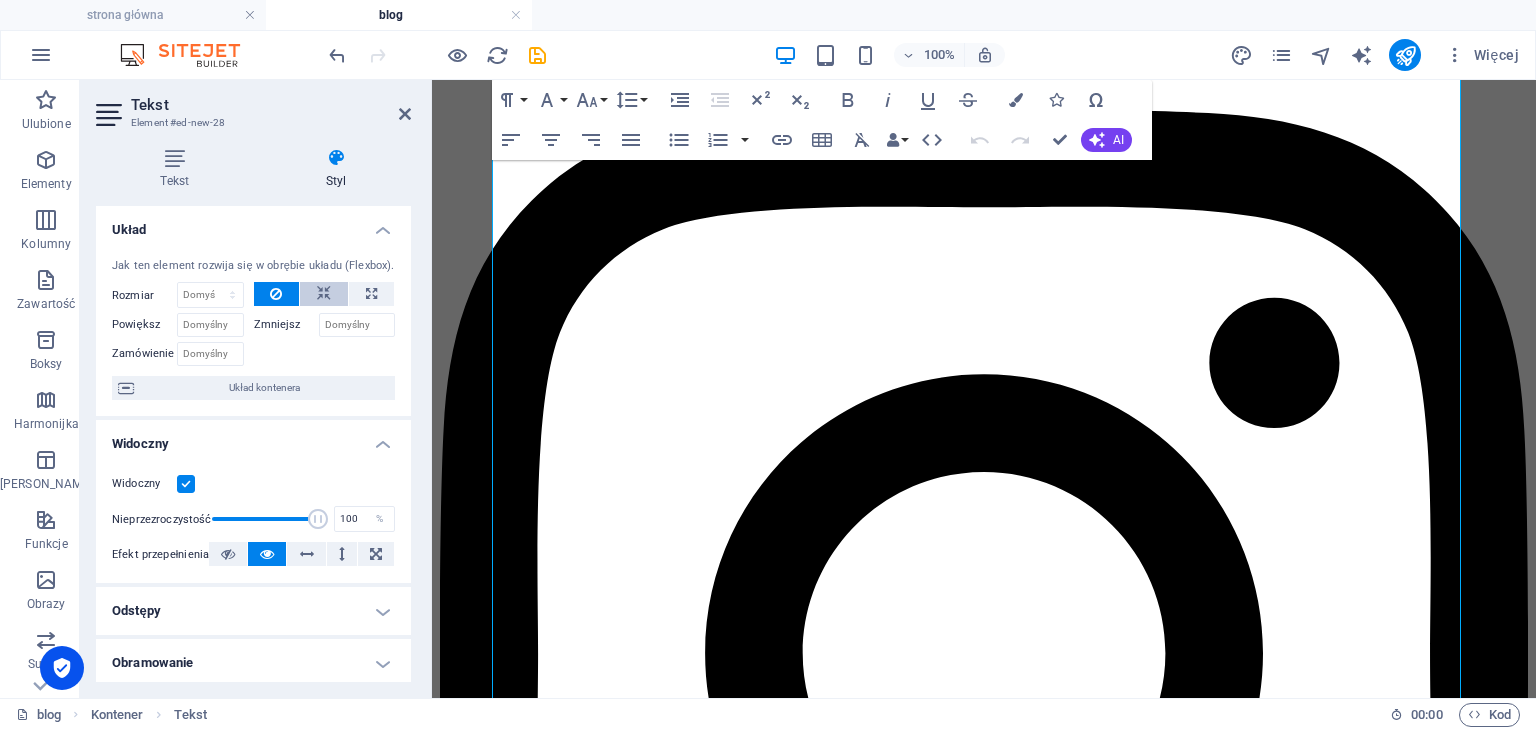 click at bounding box center (324, 294) 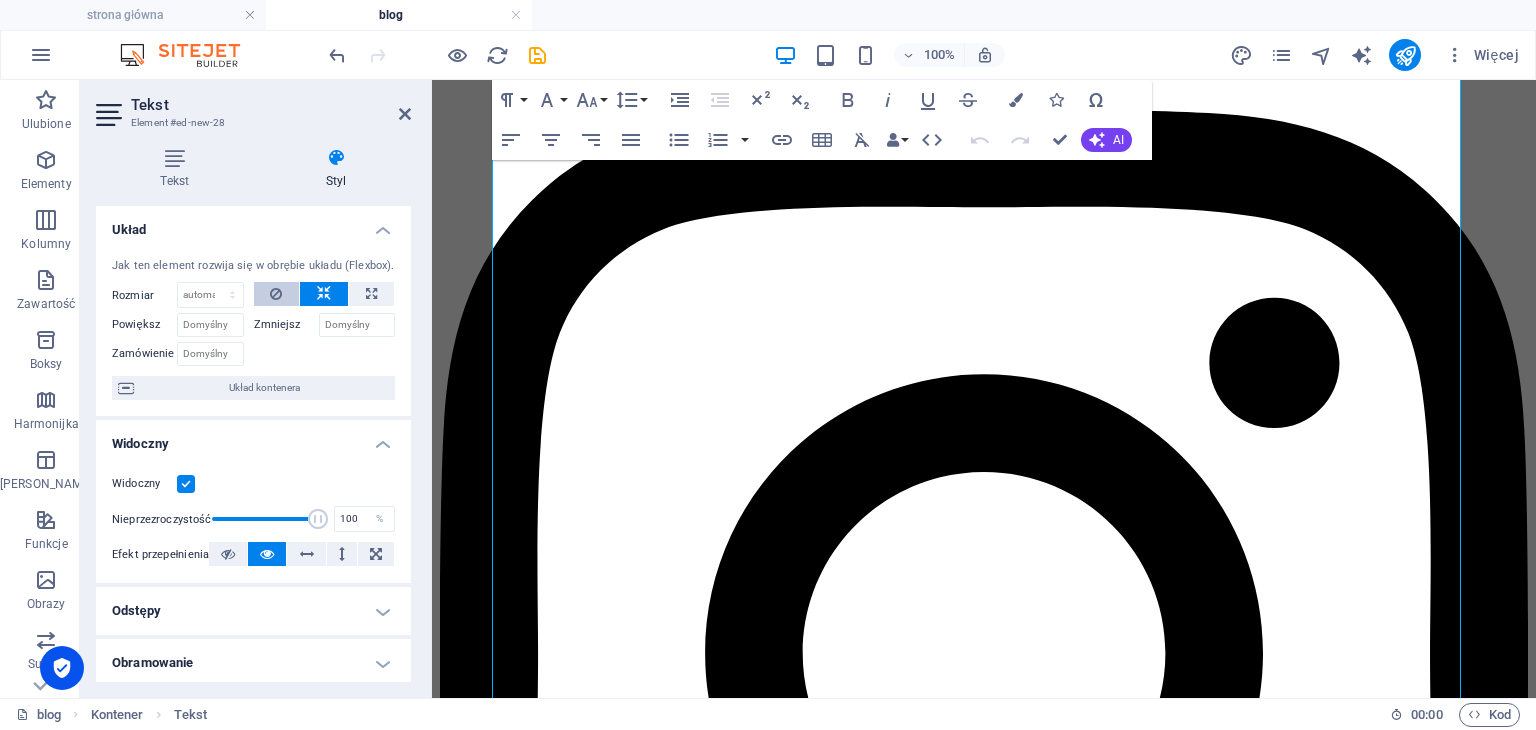 click at bounding box center (277, 294) 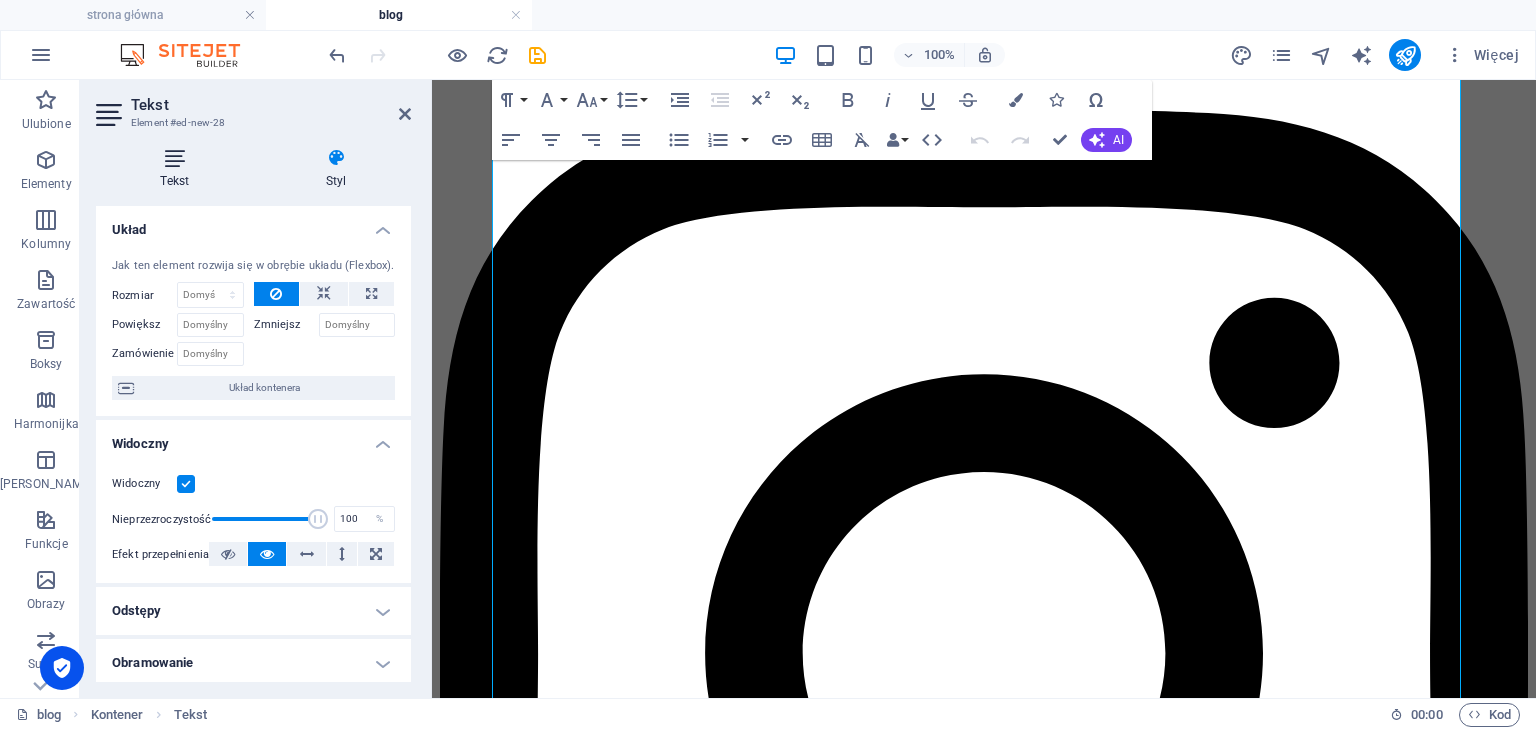 click on "Tekst" at bounding box center [179, 169] 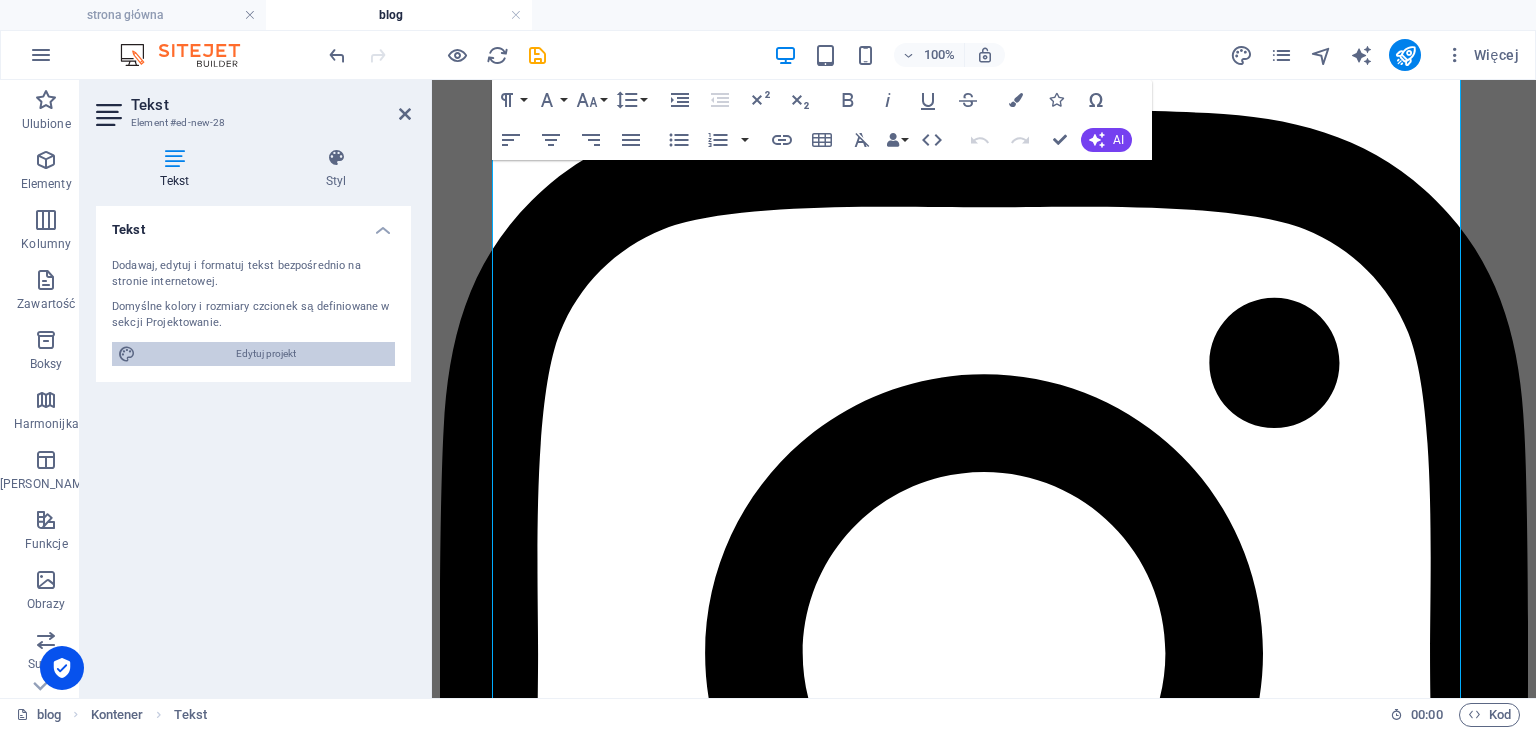 click on "Edytuj projekt" at bounding box center (265, 354) 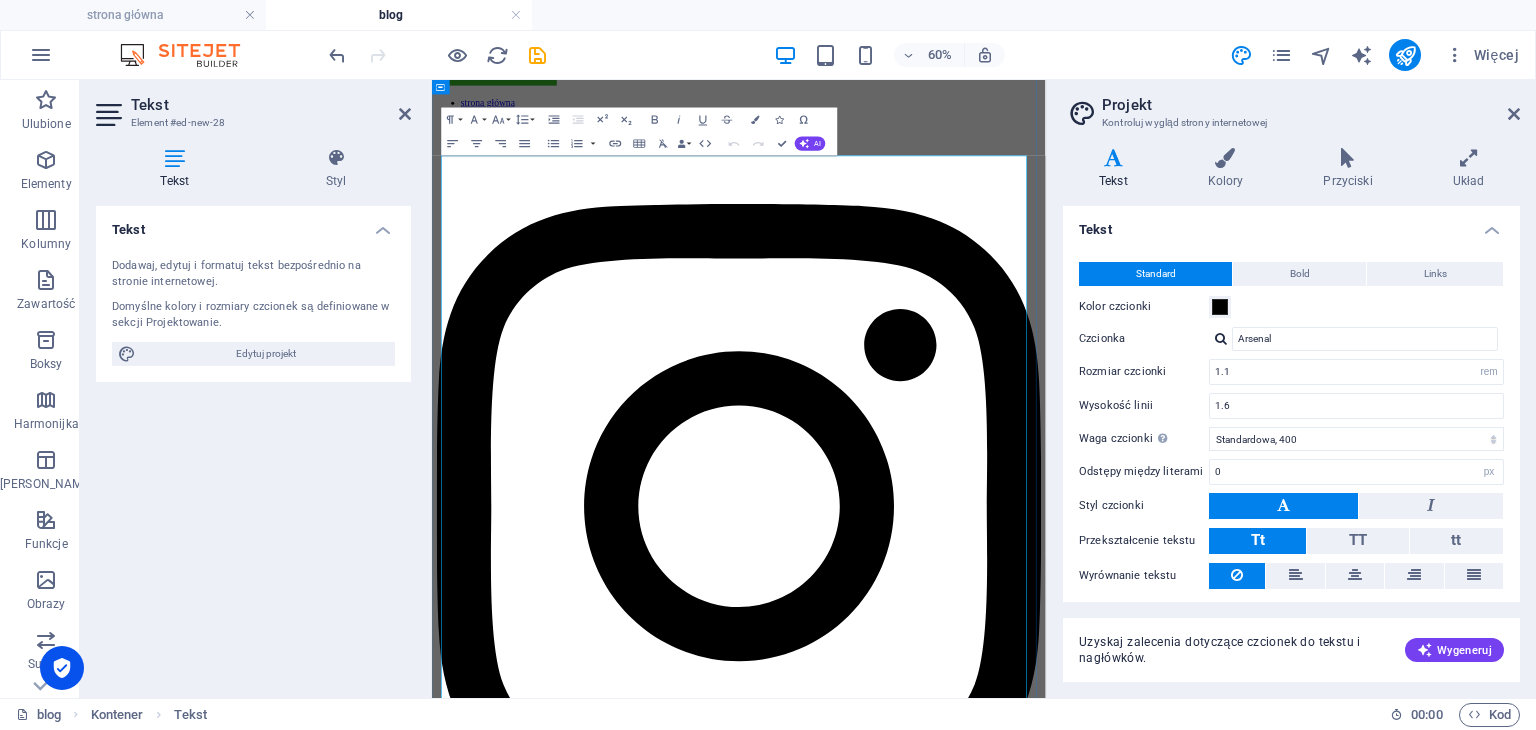 scroll, scrollTop: 0, scrollLeft: 0, axis: both 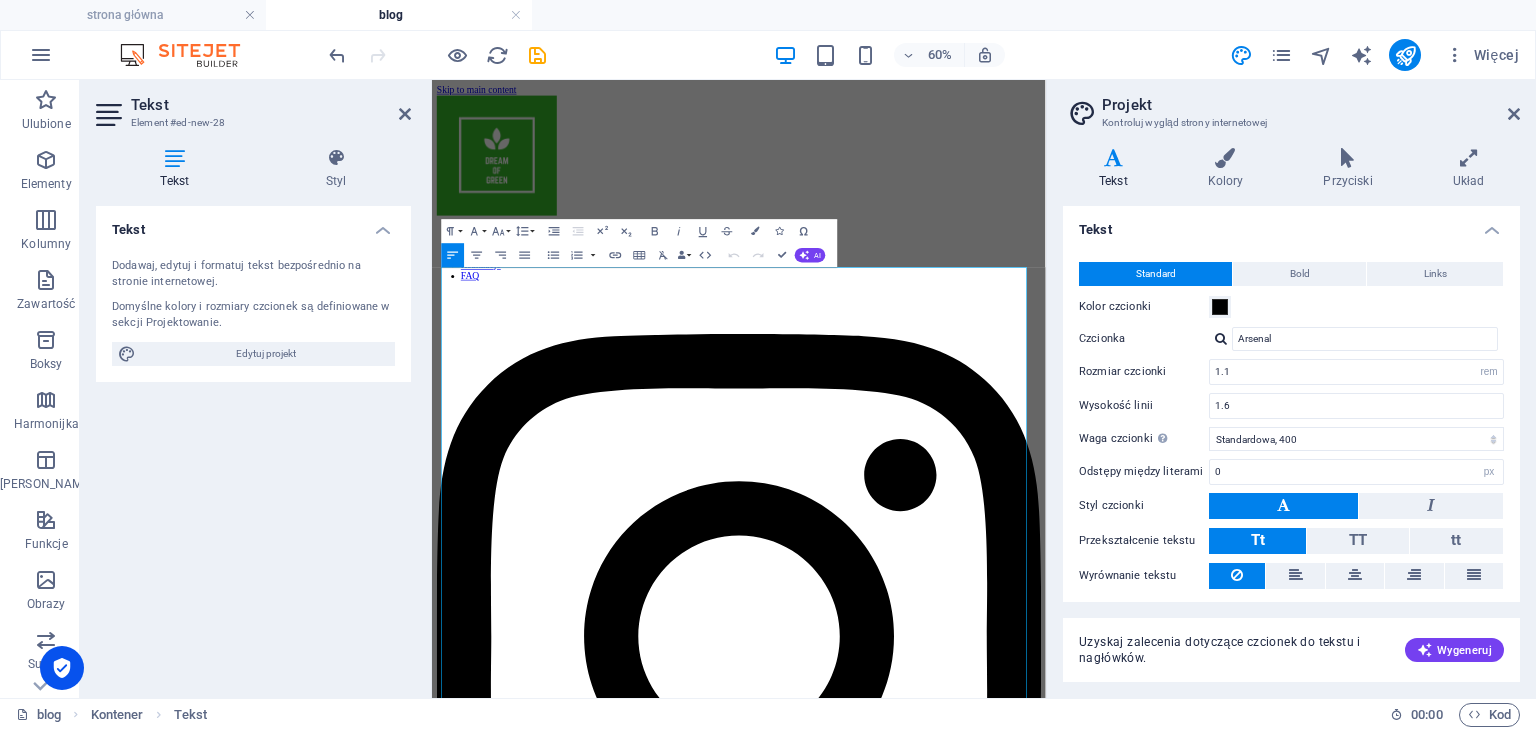 drag, startPoint x: 558, startPoint y: 590, endPoint x: 1497, endPoint y: 560, distance: 939.4791 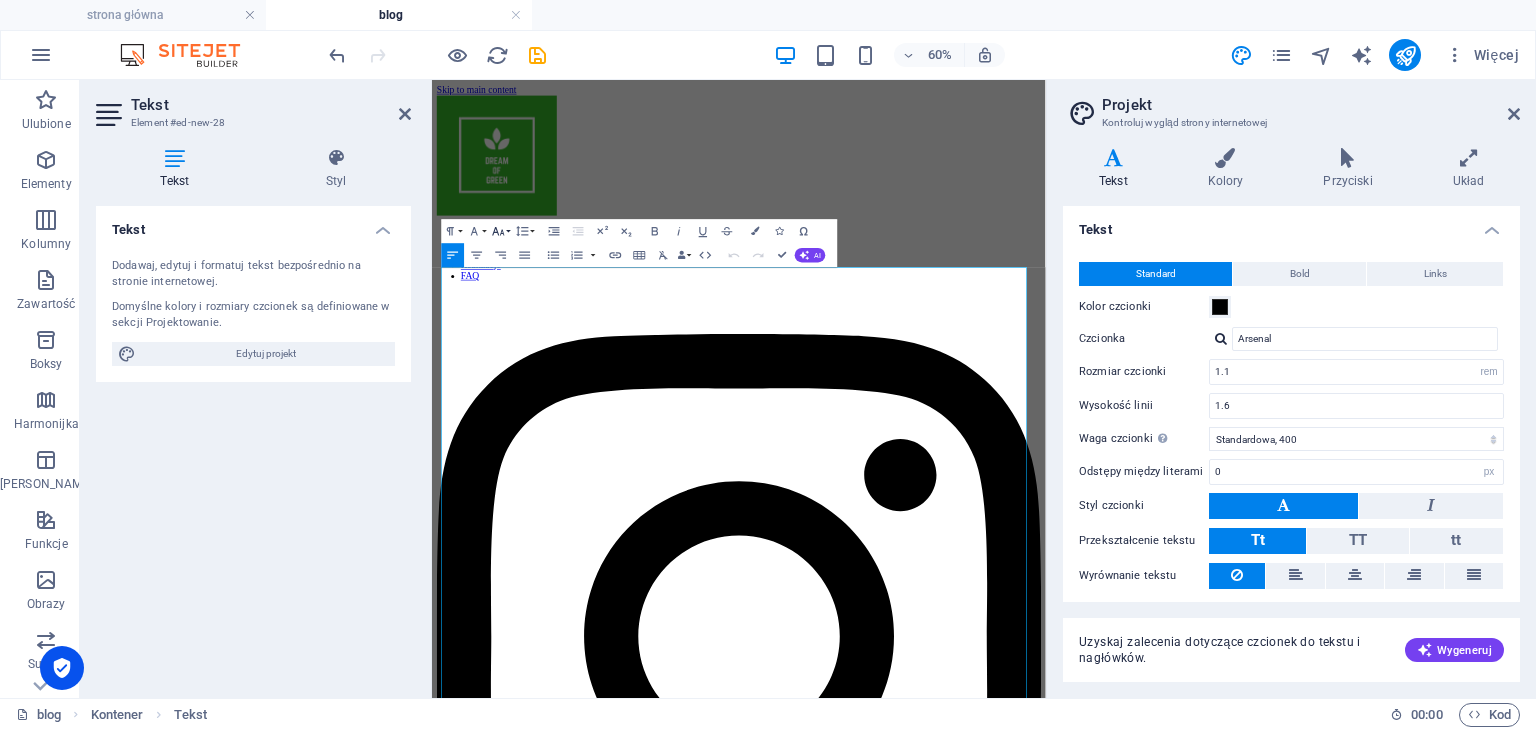 click on "Font Size" at bounding box center (501, 231) 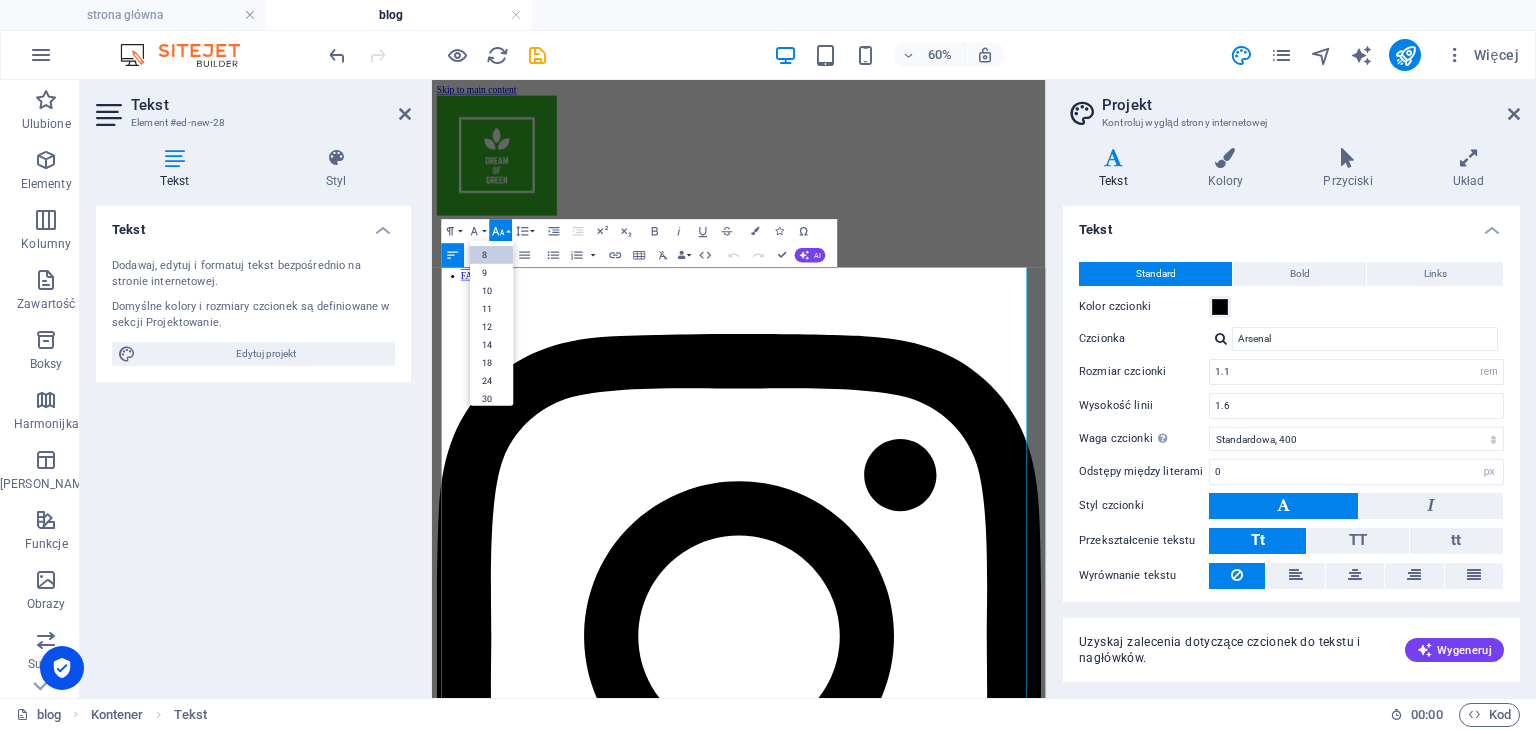 click on "8" at bounding box center (491, 255) 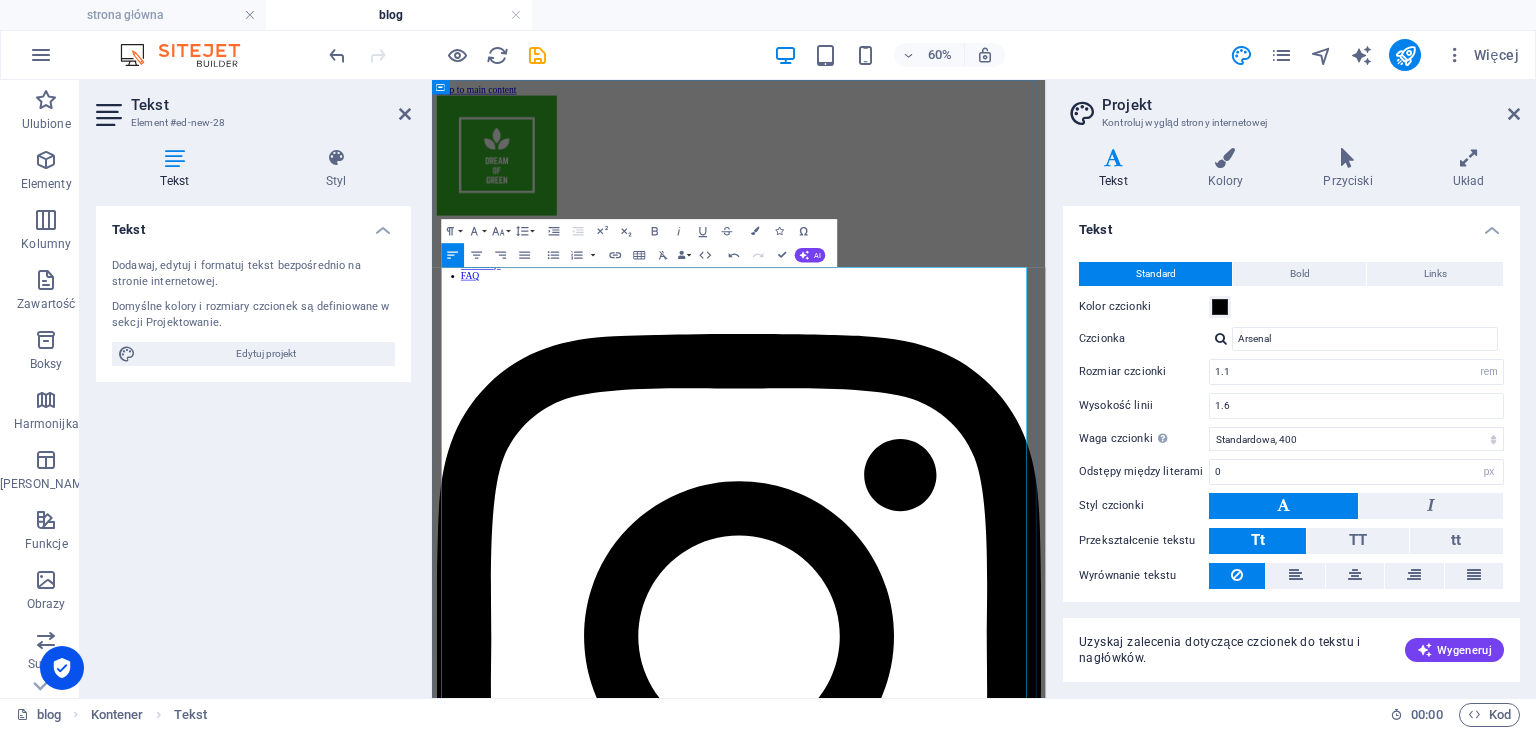 drag, startPoint x: 1091, startPoint y: 609, endPoint x: 1402, endPoint y: 600, distance: 311.1302 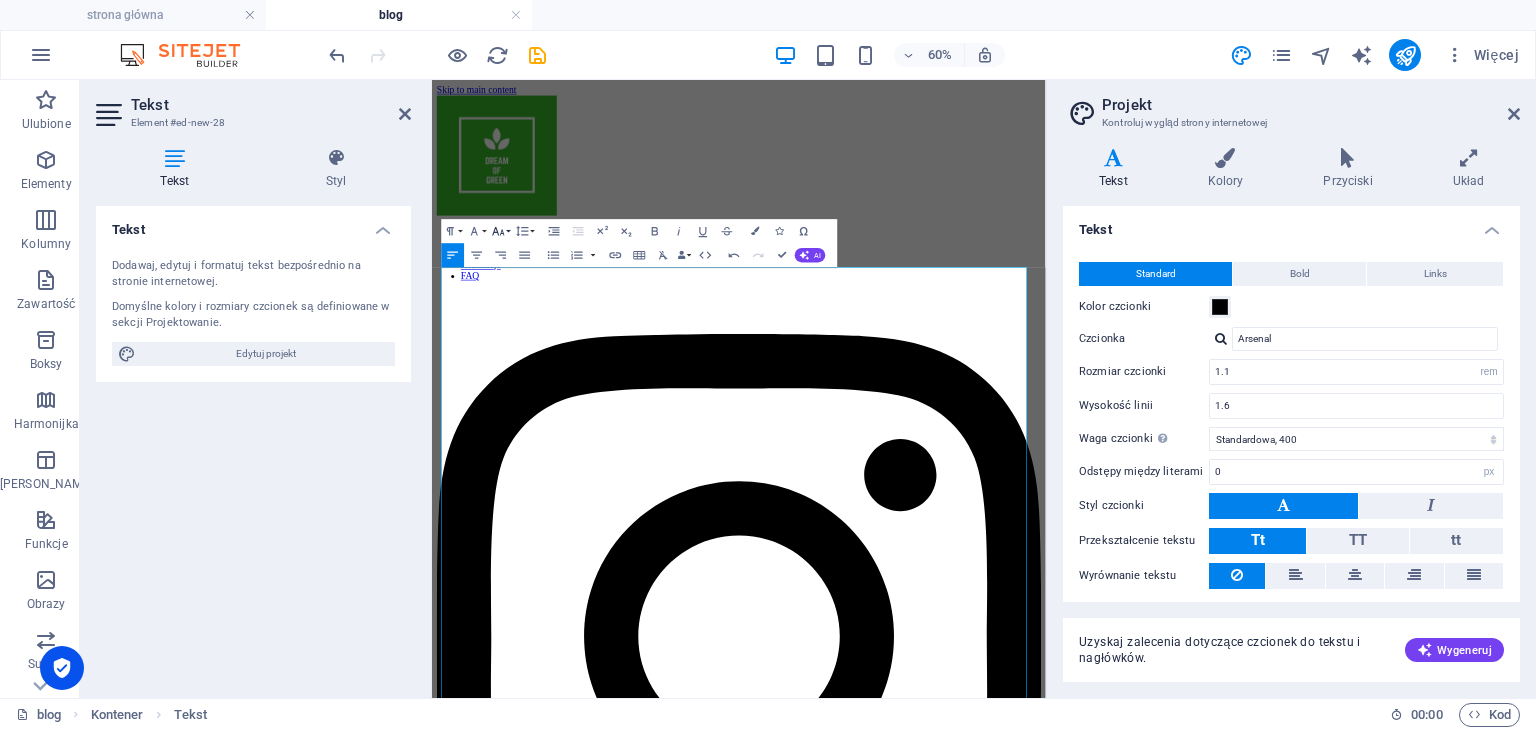 click 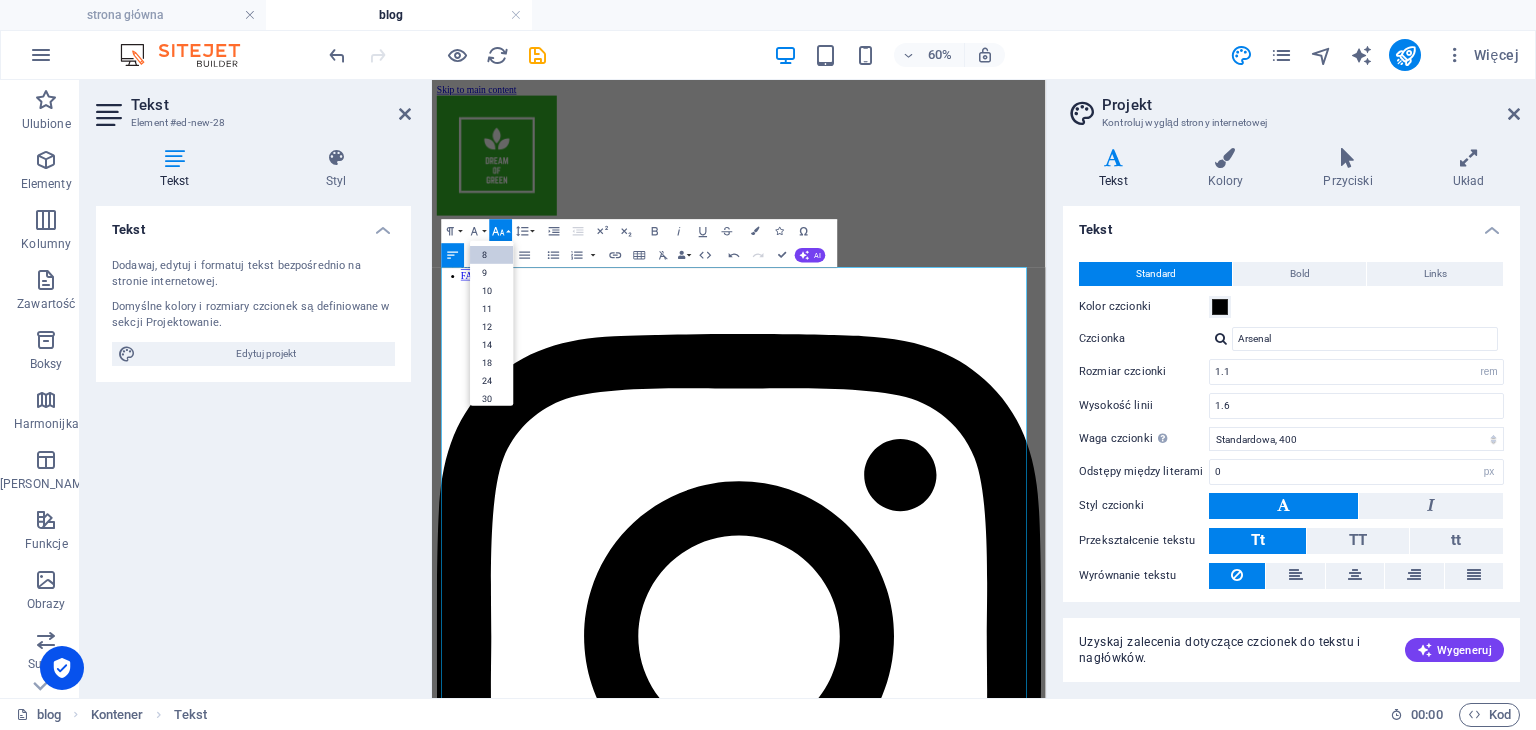 click on "8" at bounding box center (491, 255) 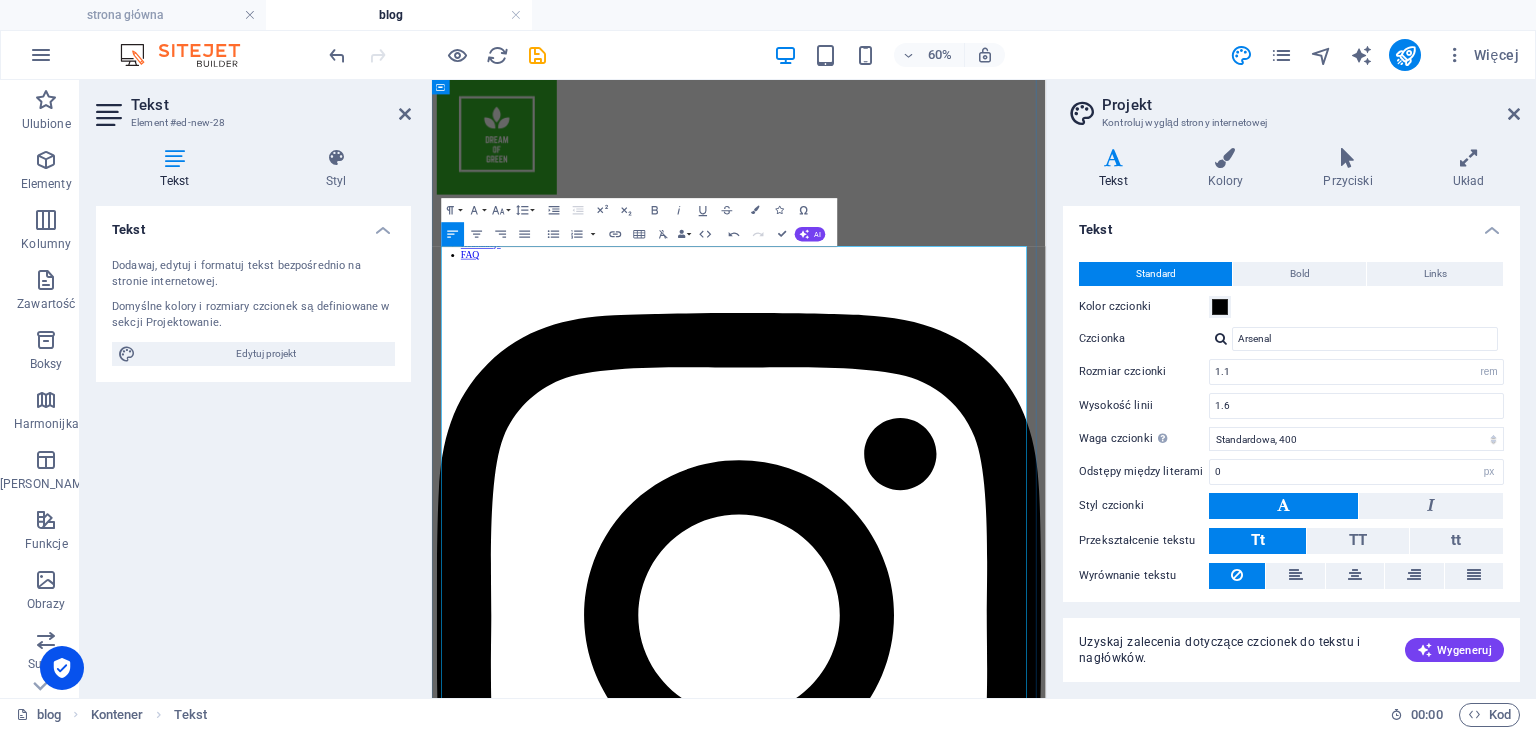 scroll, scrollTop: 0, scrollLeft: 0, axis: both 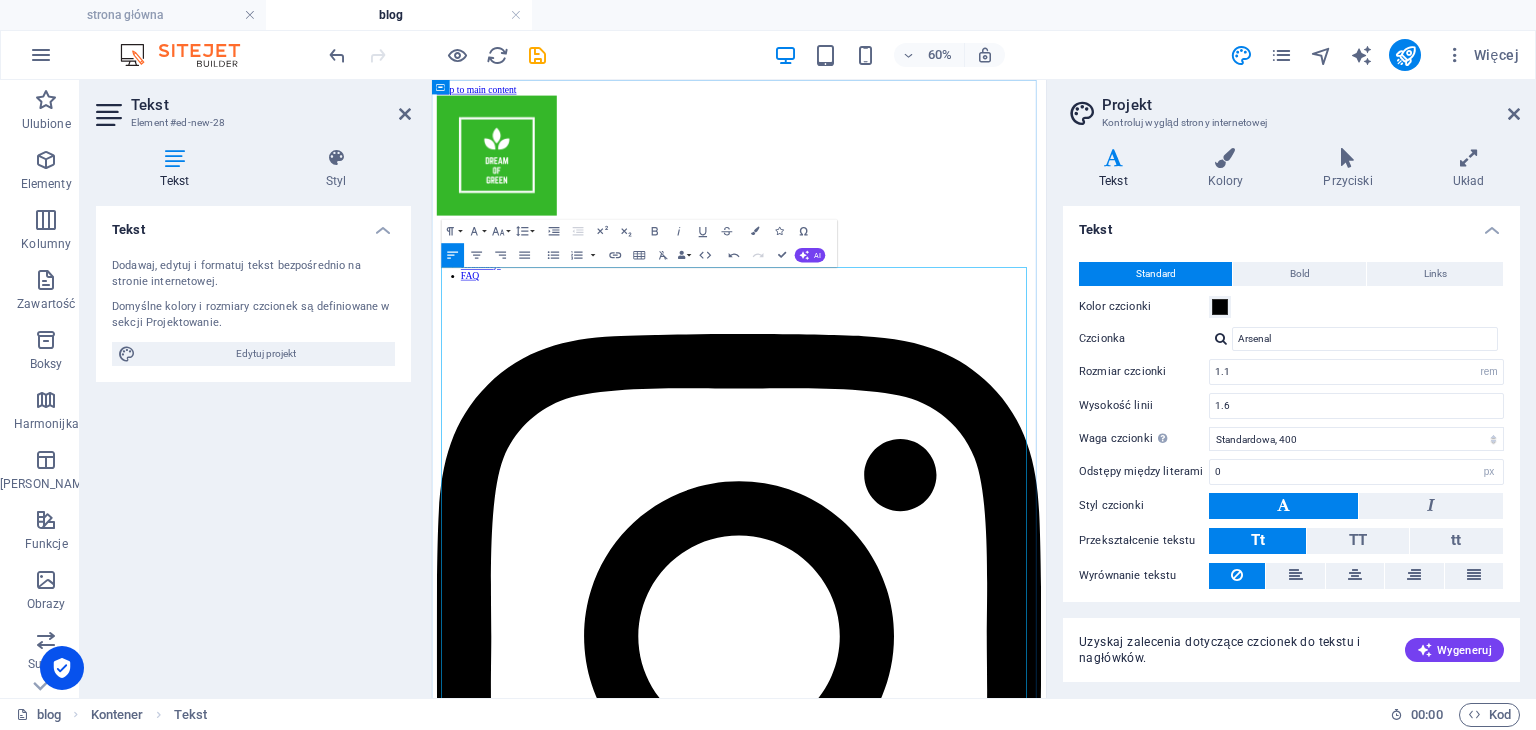click on "Polityka prywatności opisuje zasady przetwarzania przez nas informacji na Twój temat, w tym danych osobowych oraz ciasteczek, czyli tzw.   cookies." at bounding box center [1200, 3249] 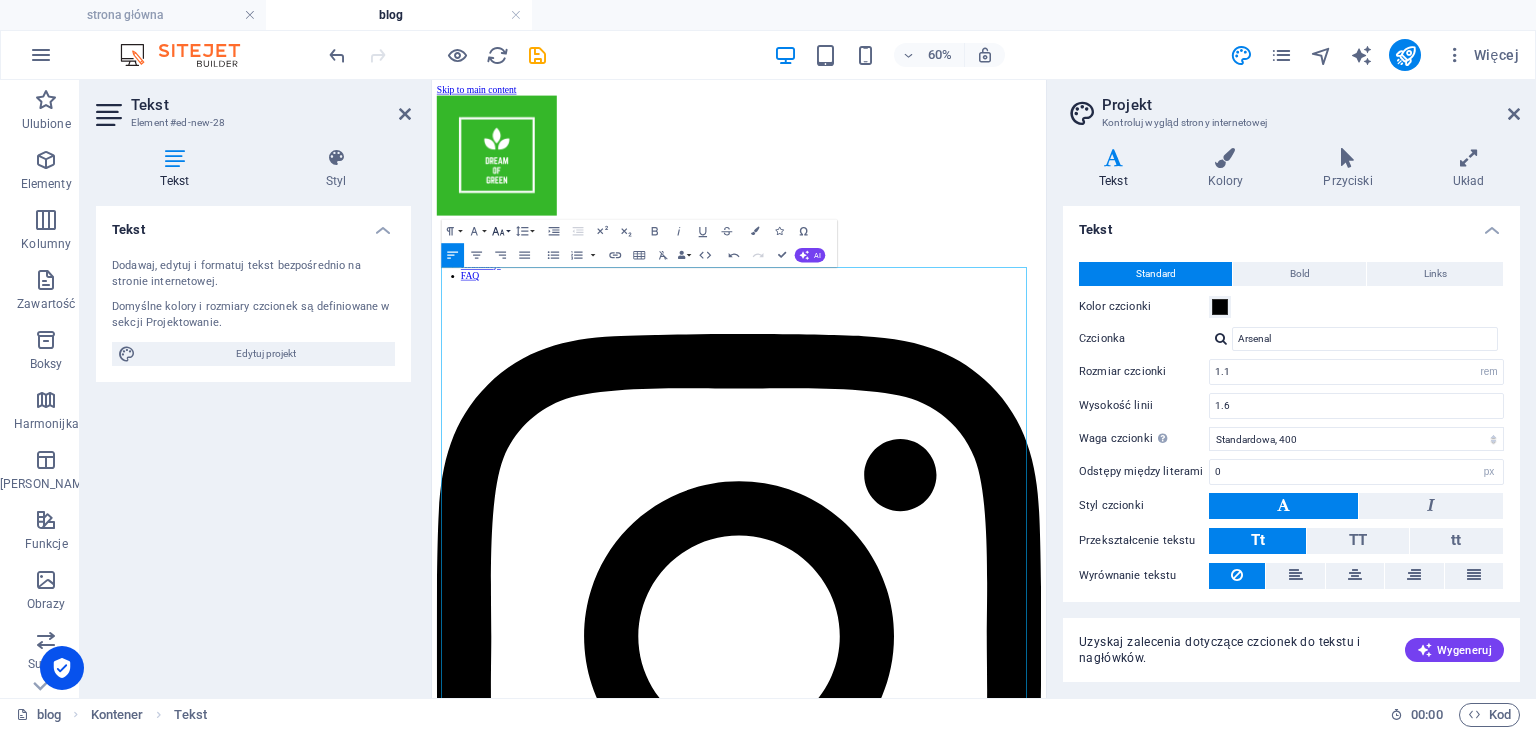 click 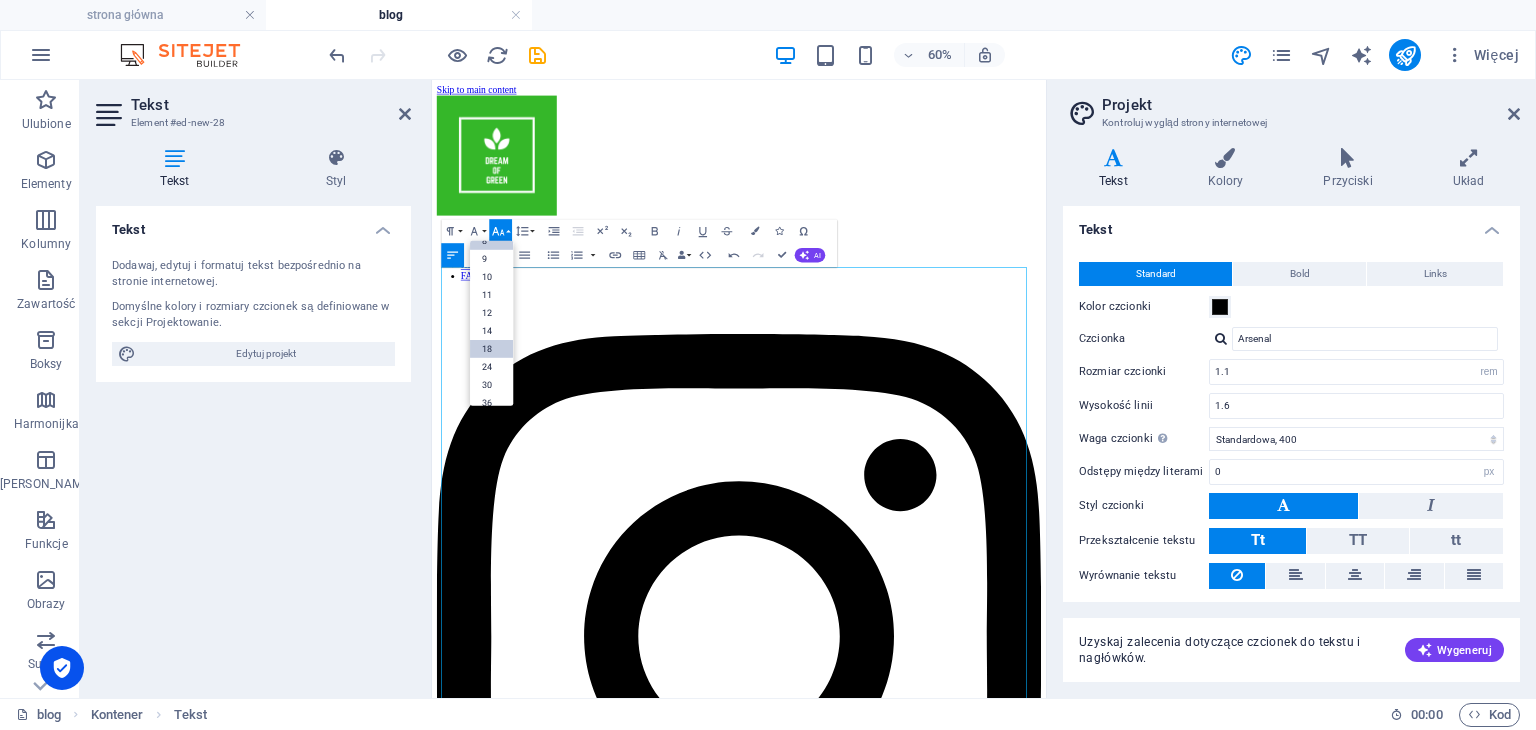 click on "18" at bounding box center [491, 349] 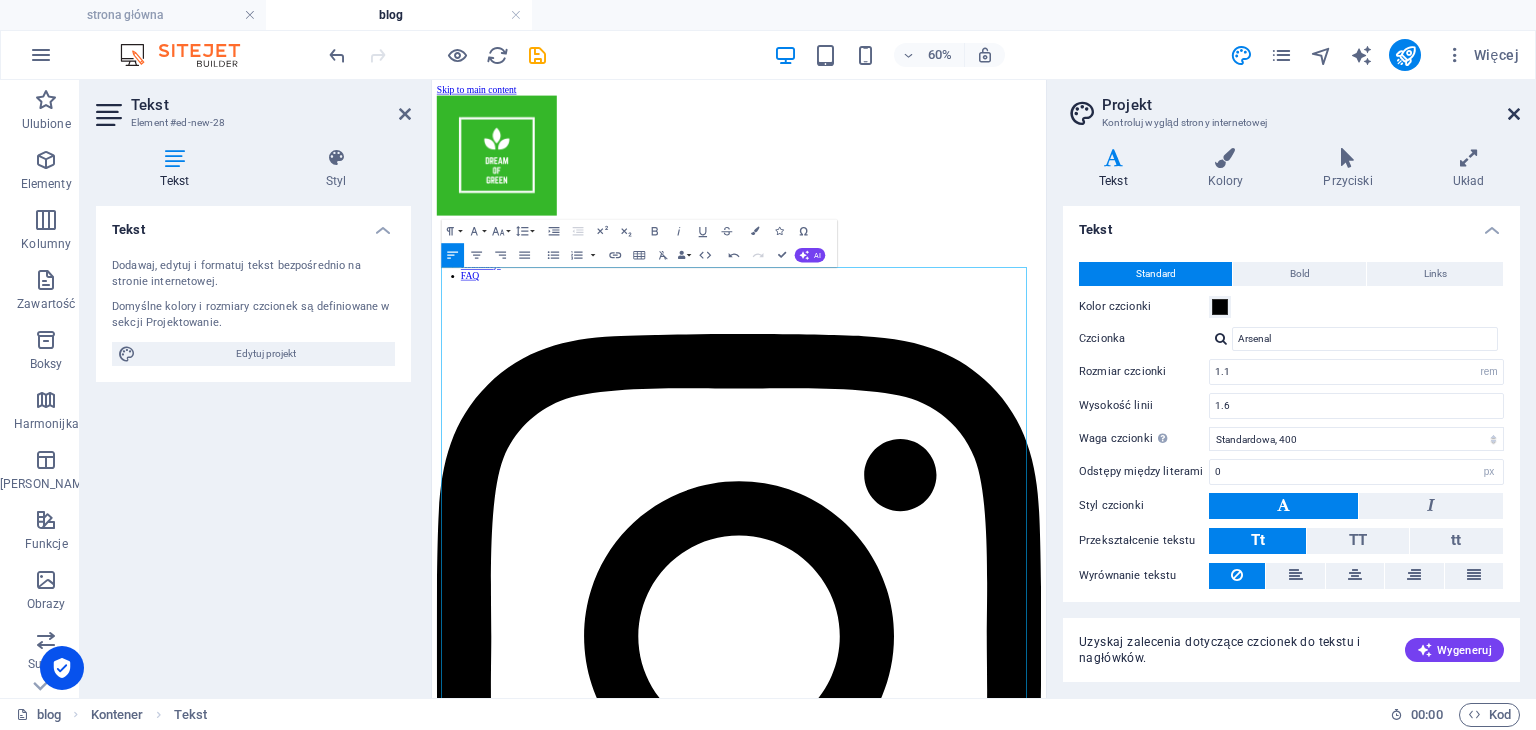 click at bounding box center [1514, 114] 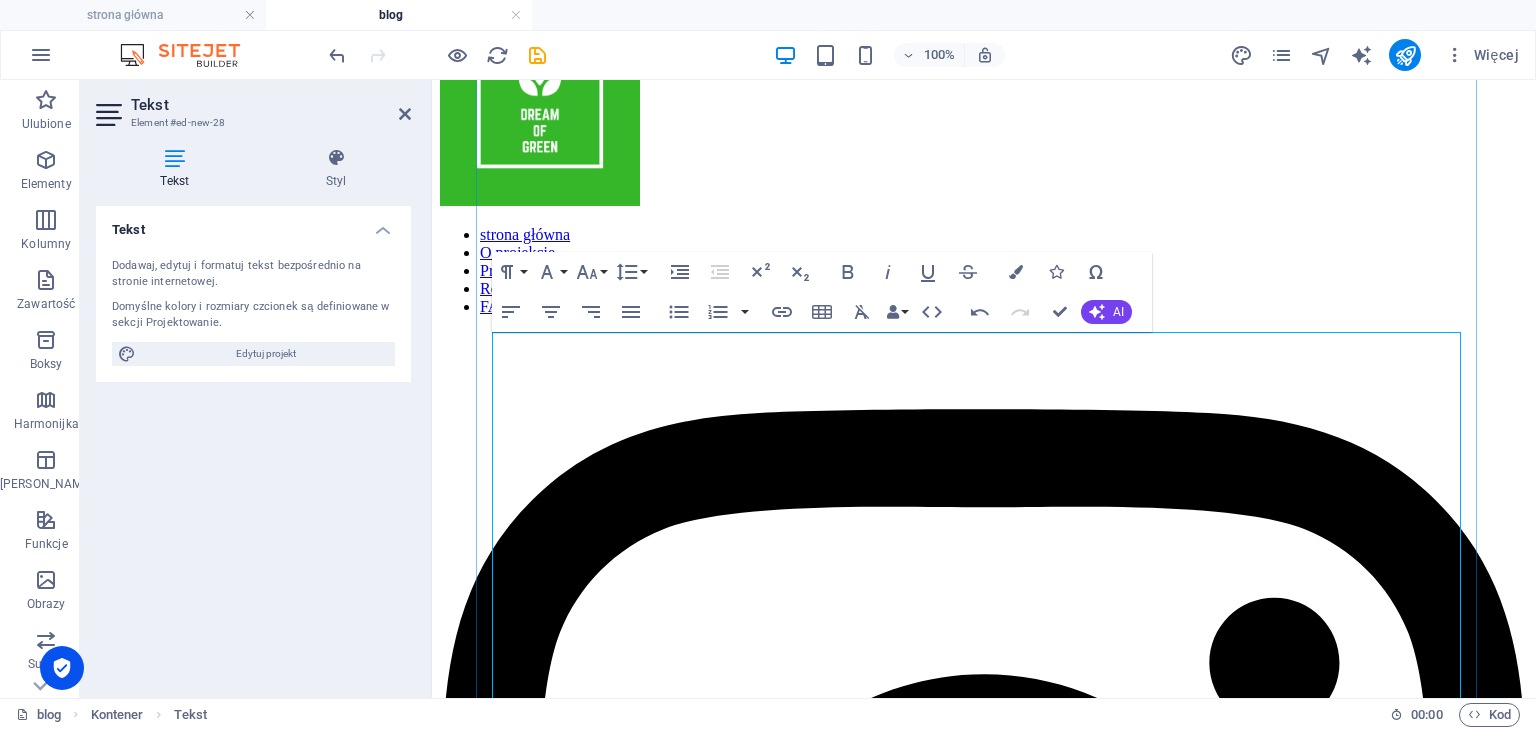 scroll, scrollTop: 0, scrollLeft: 0, axis: both 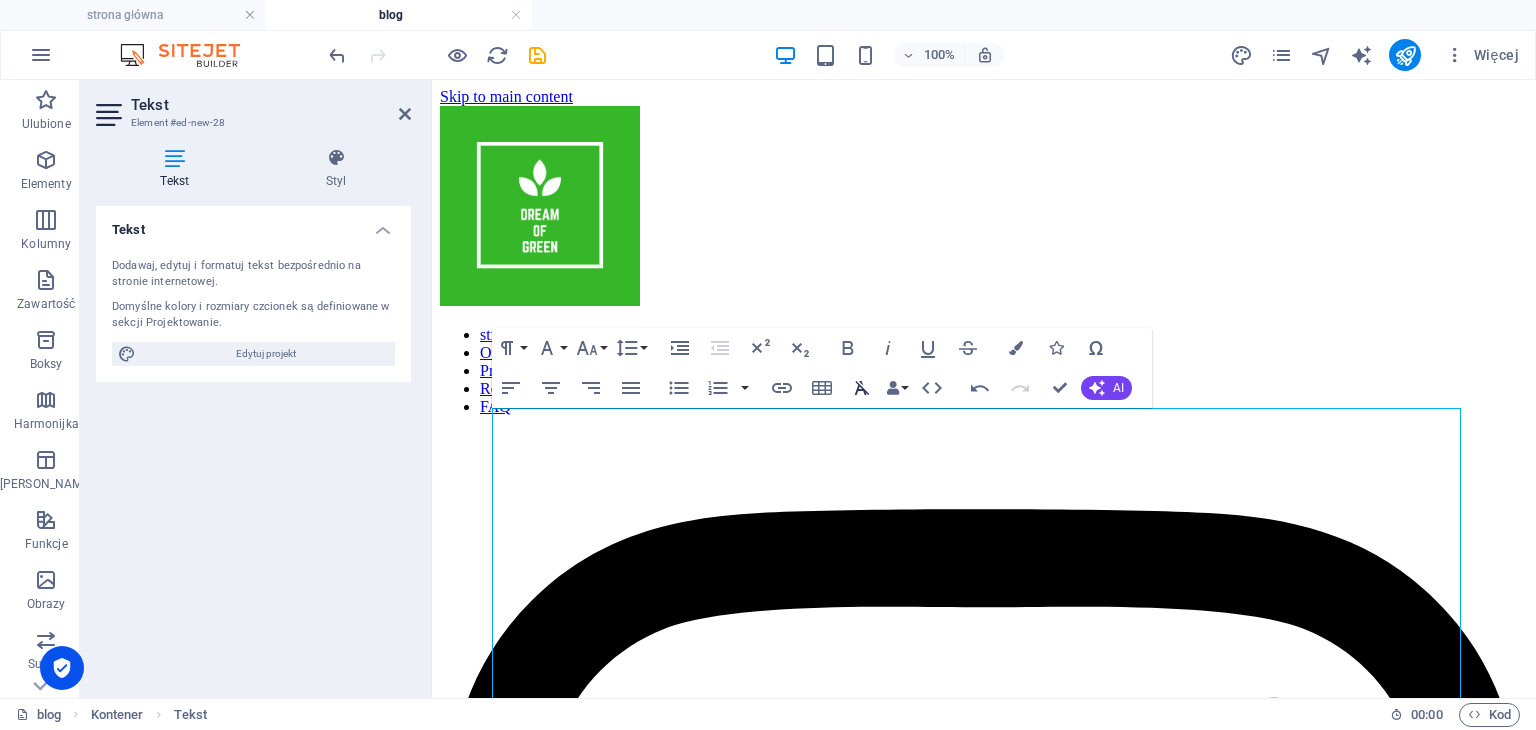 click 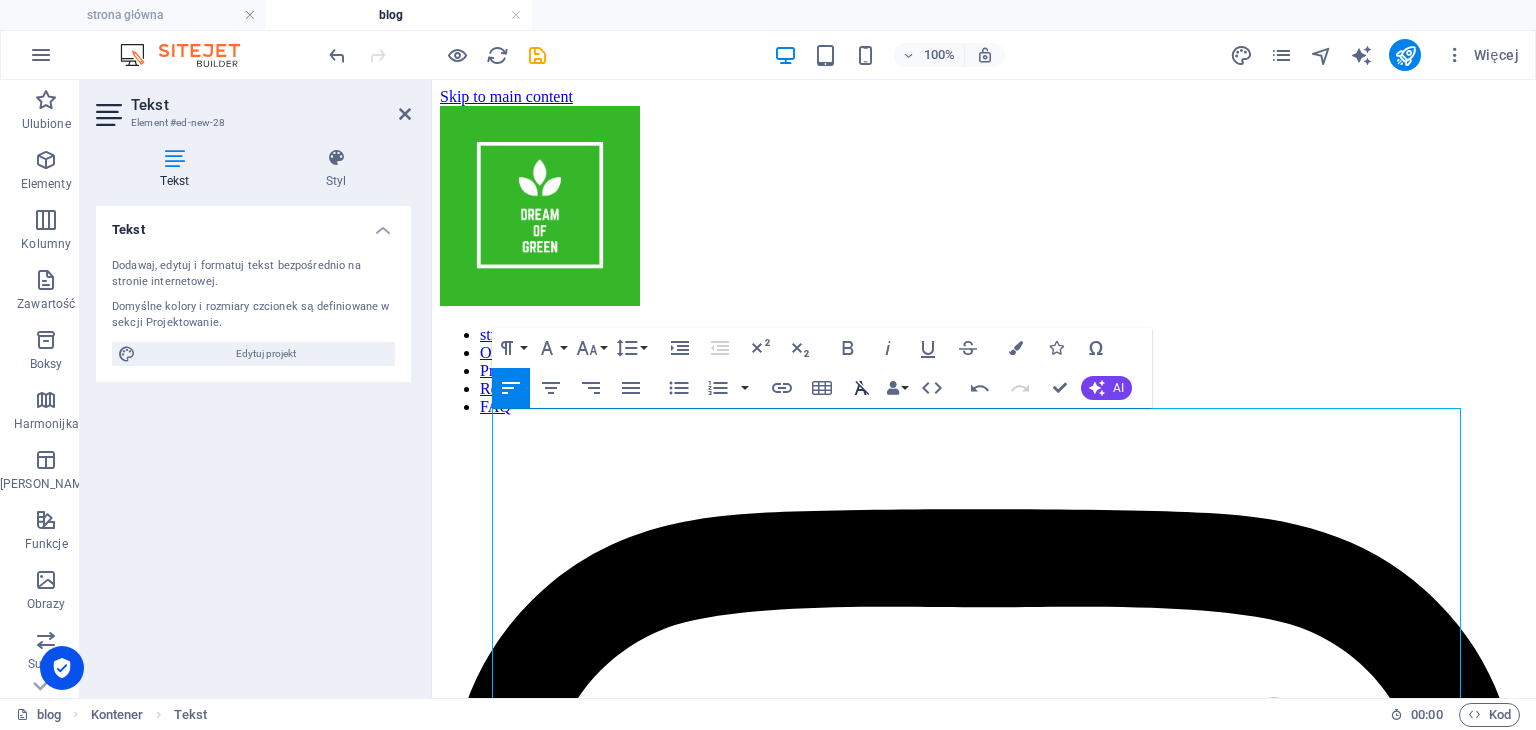 click 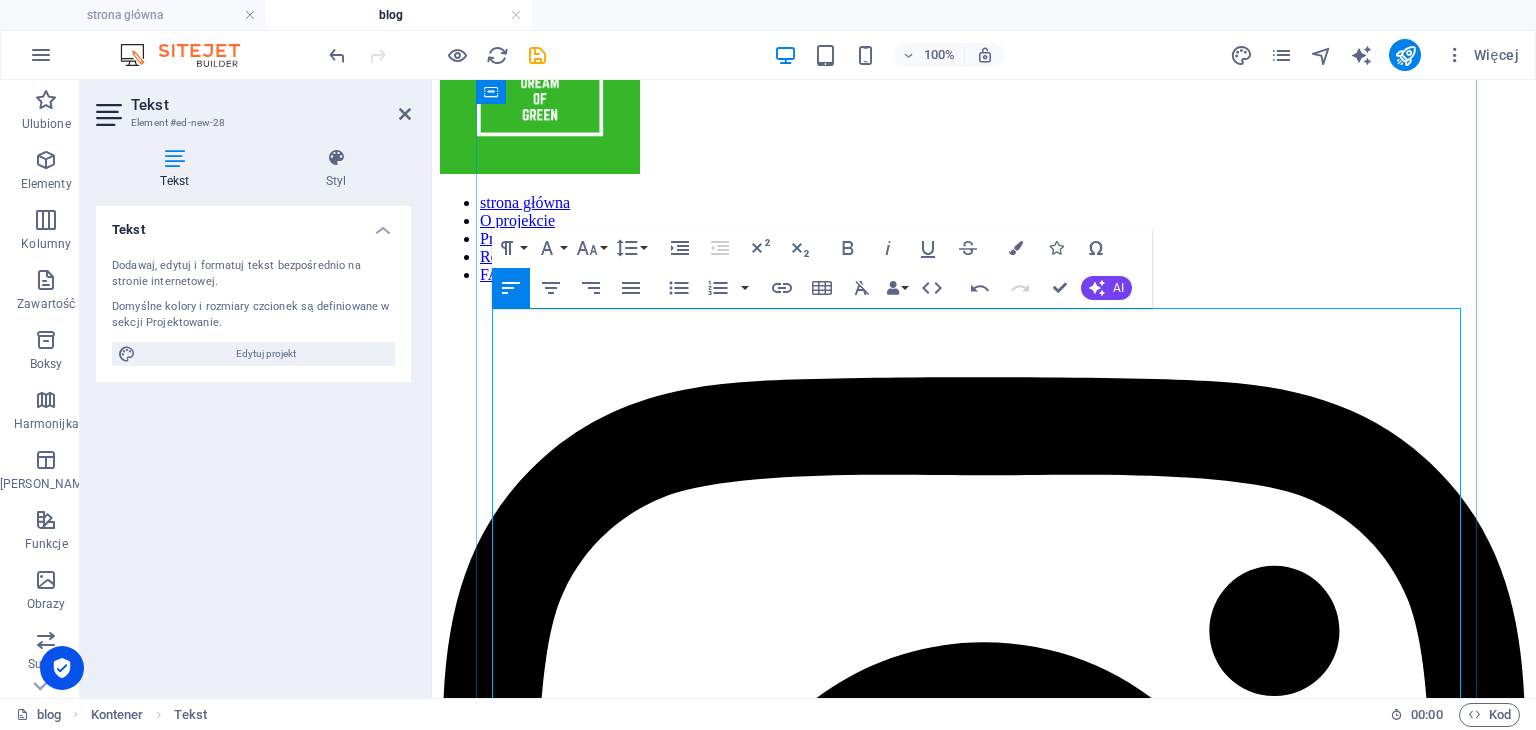 scroll, scrollTop: 100, scrollLeft: 0, axis: vertical 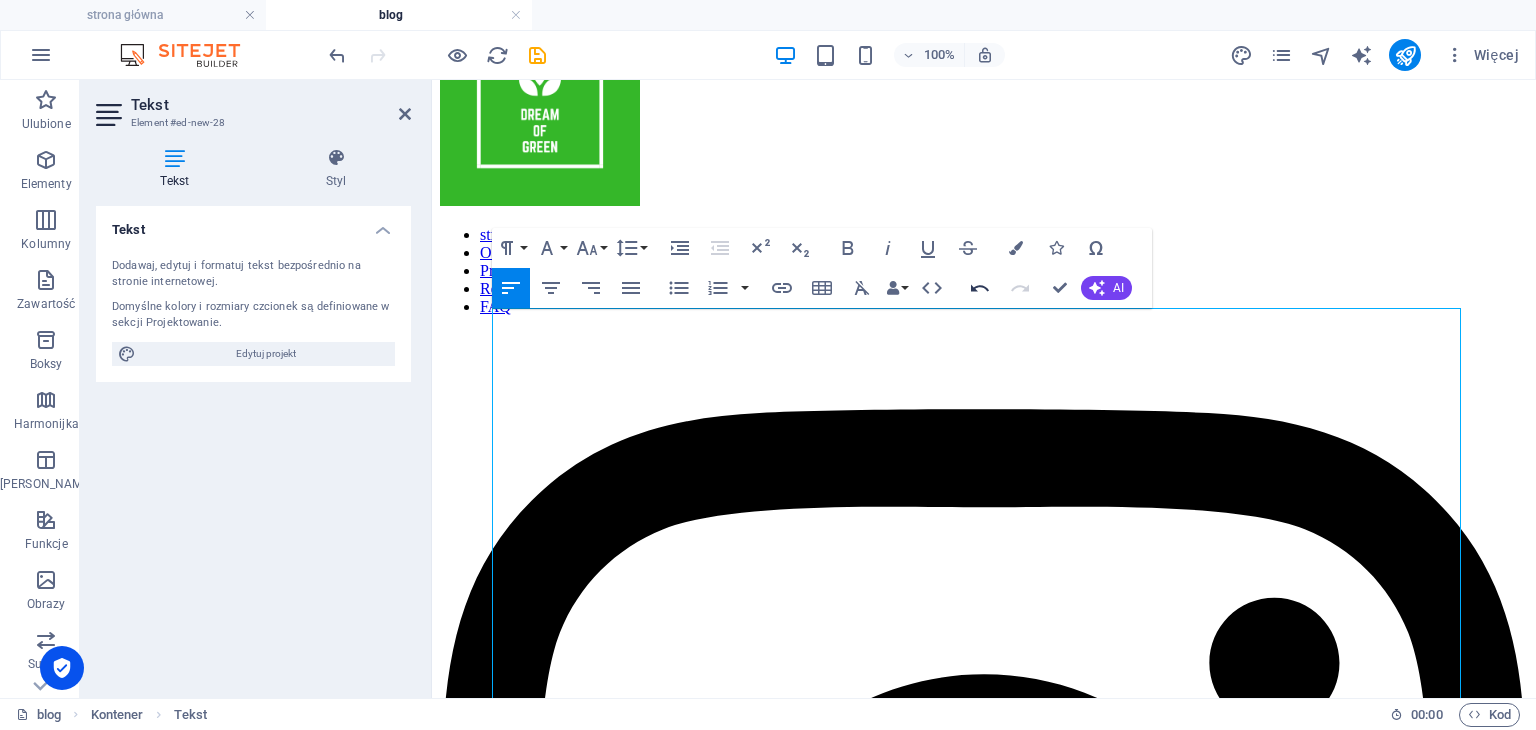 click 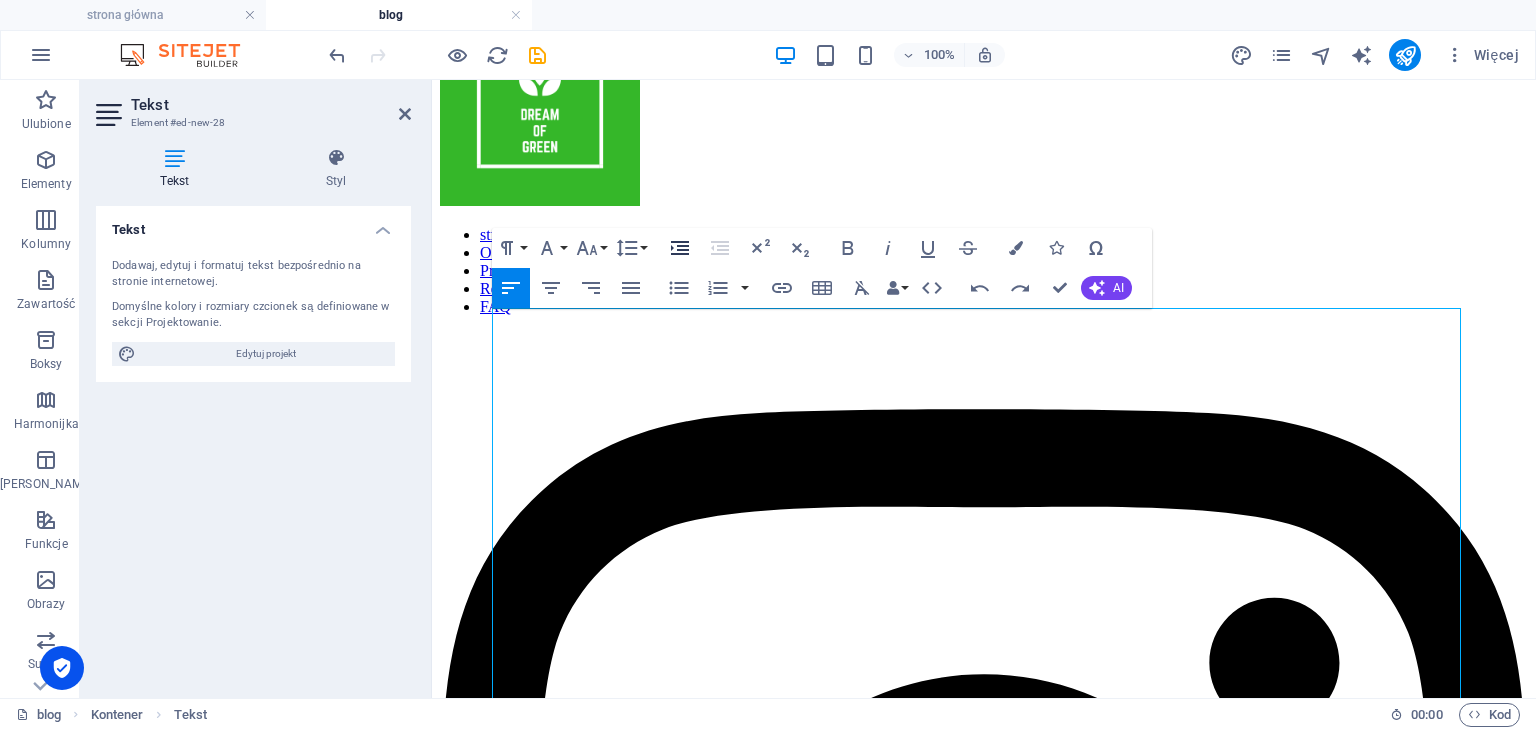 click 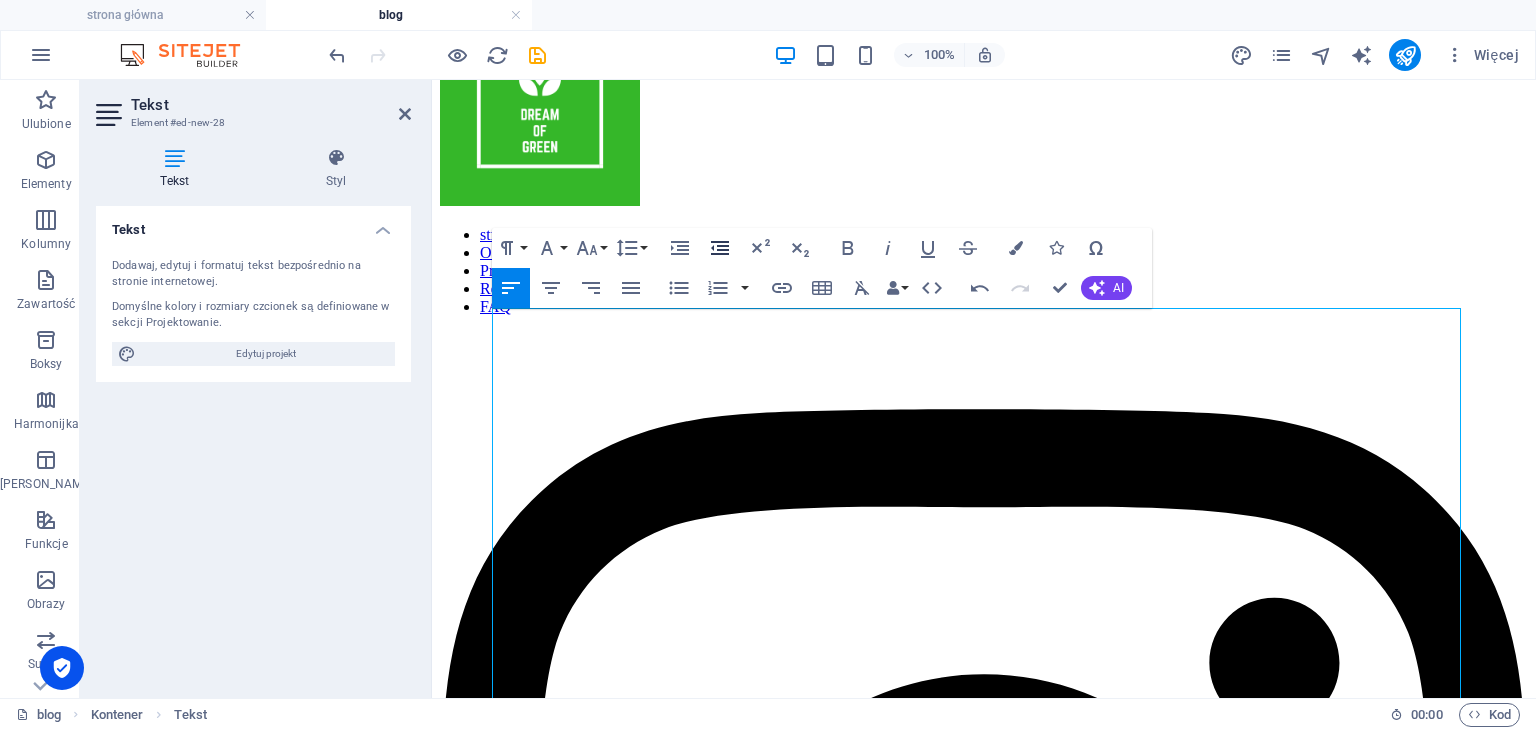 click 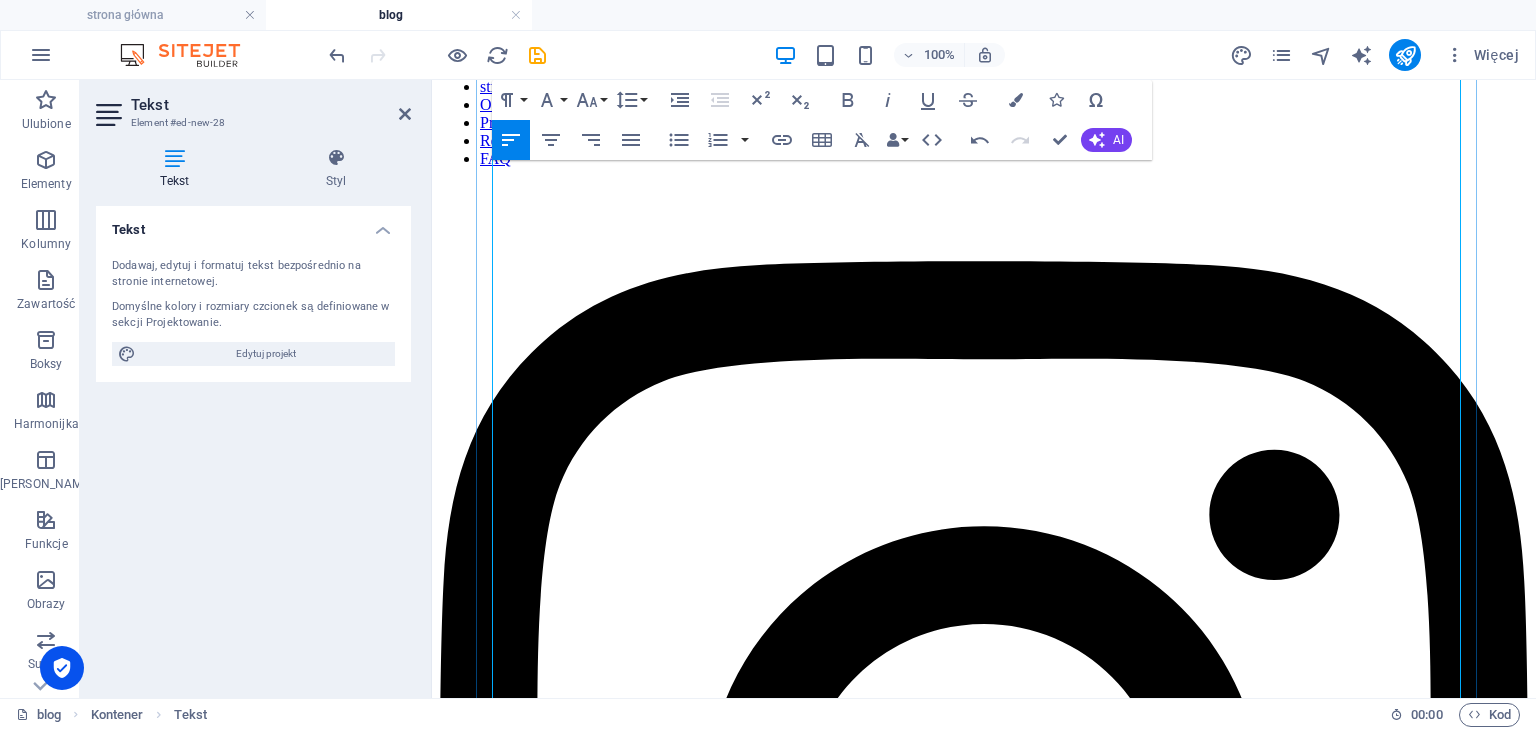 scroll, scrollTop: 200, scrollLeft: 0, axis: vertical 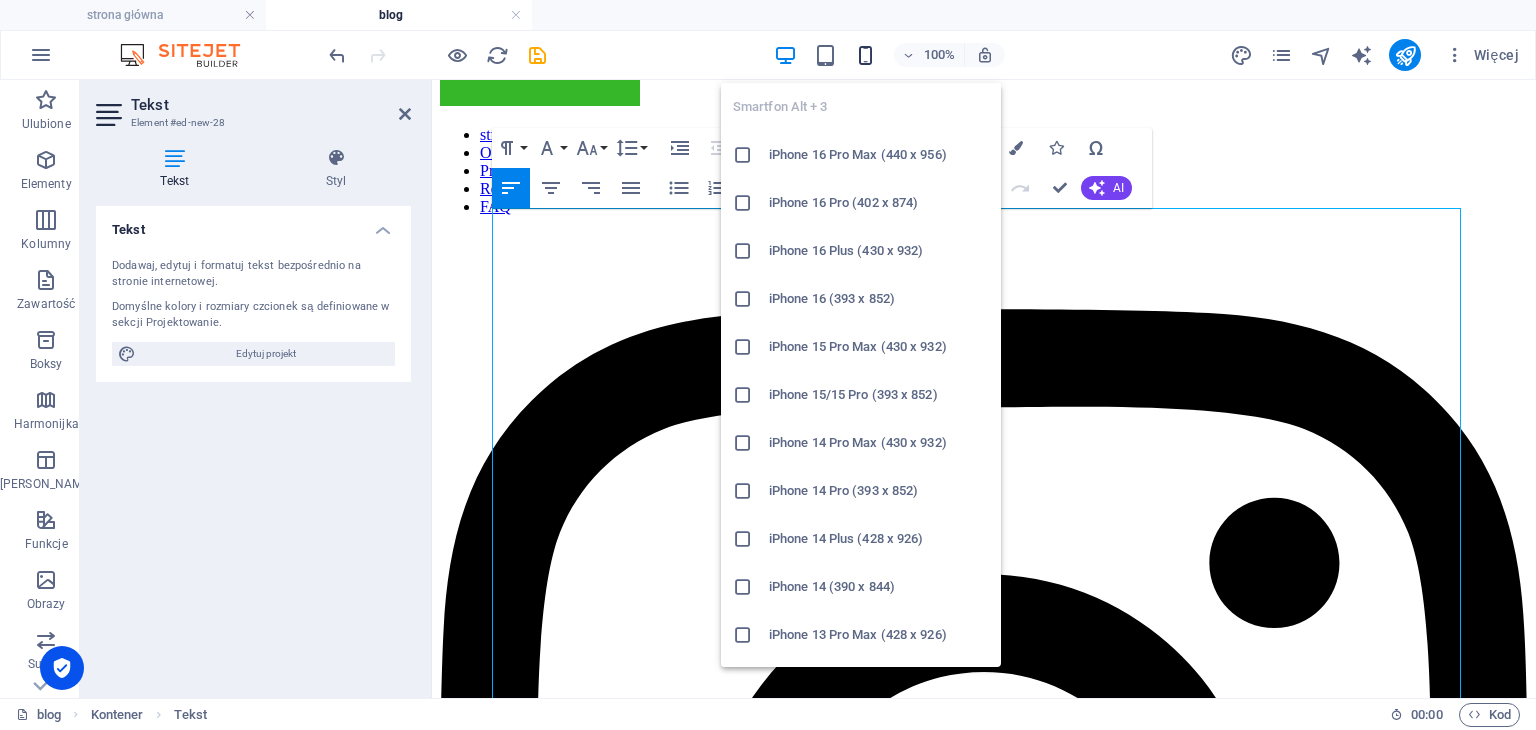 click at bounding box center [865, 55] 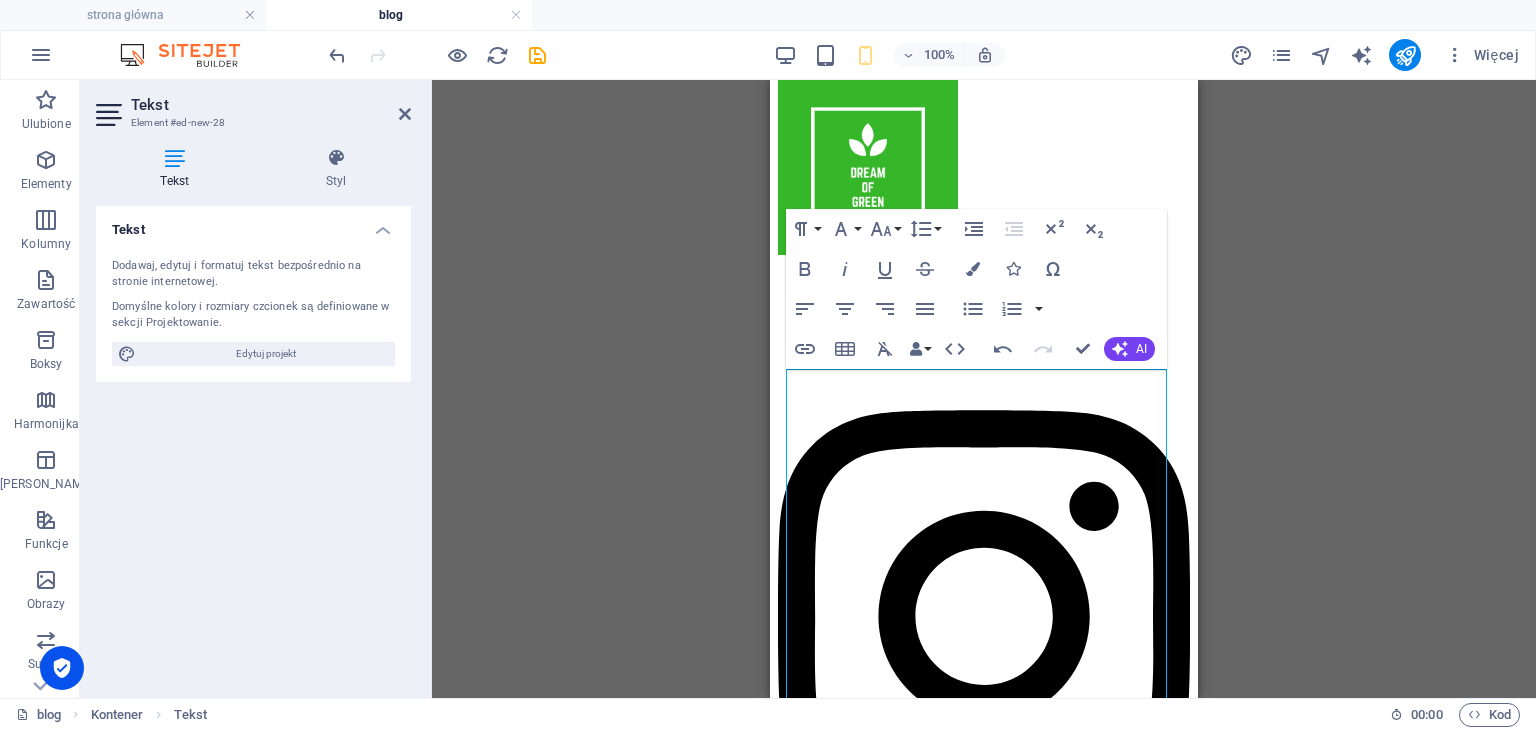 scroll, scrollTop: 0, scrollLeft: 0, axis: both 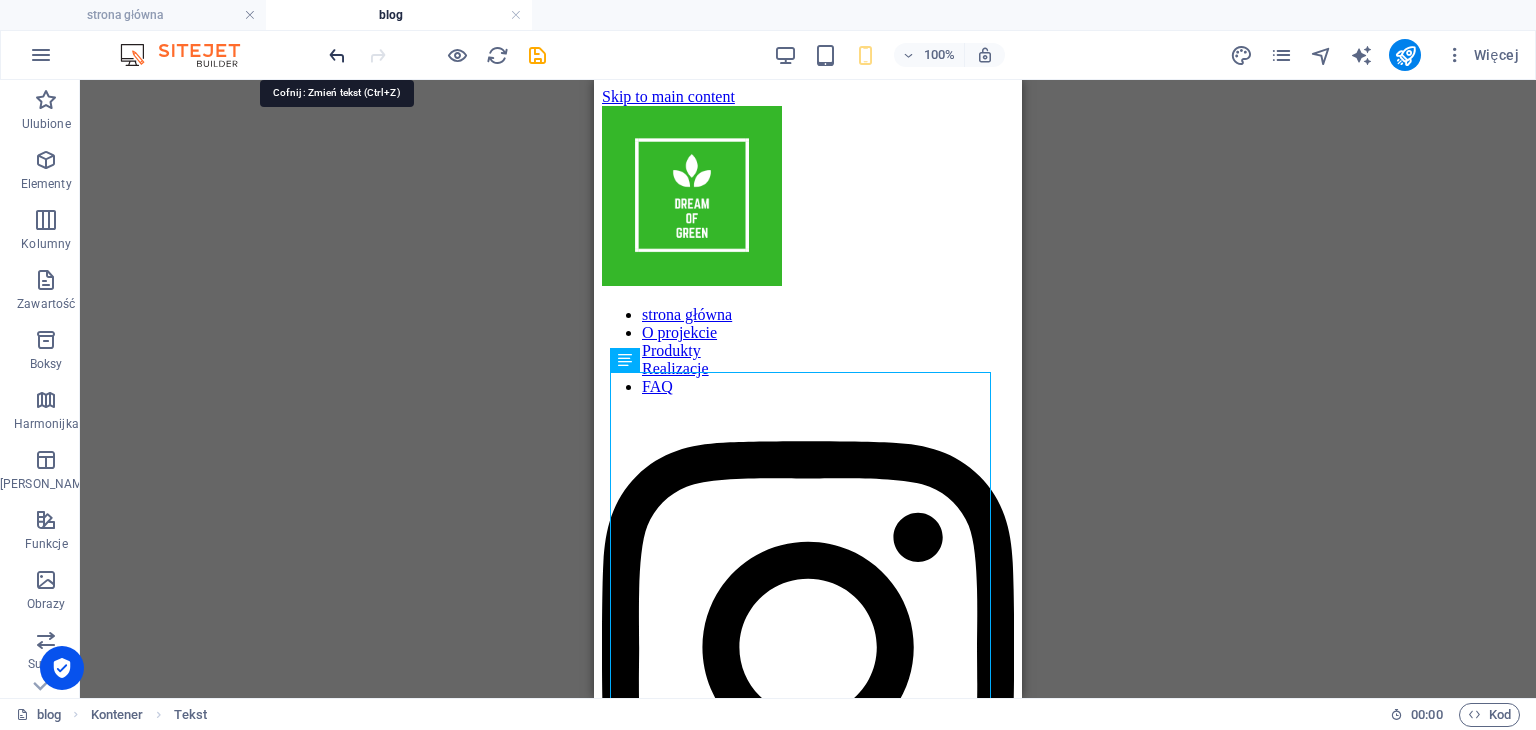 click at bounding box center [337, 55] 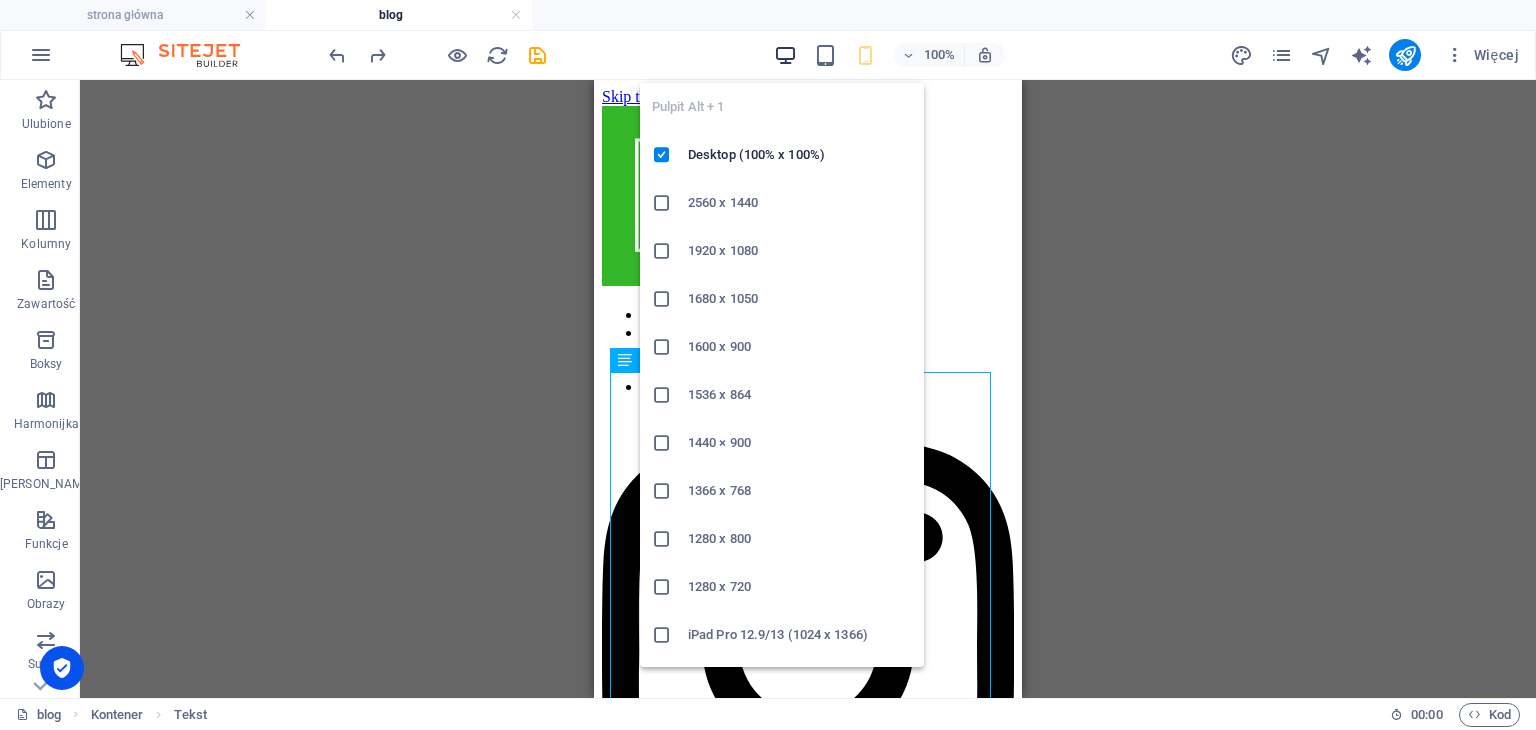 click at bounding box center (785, 55) 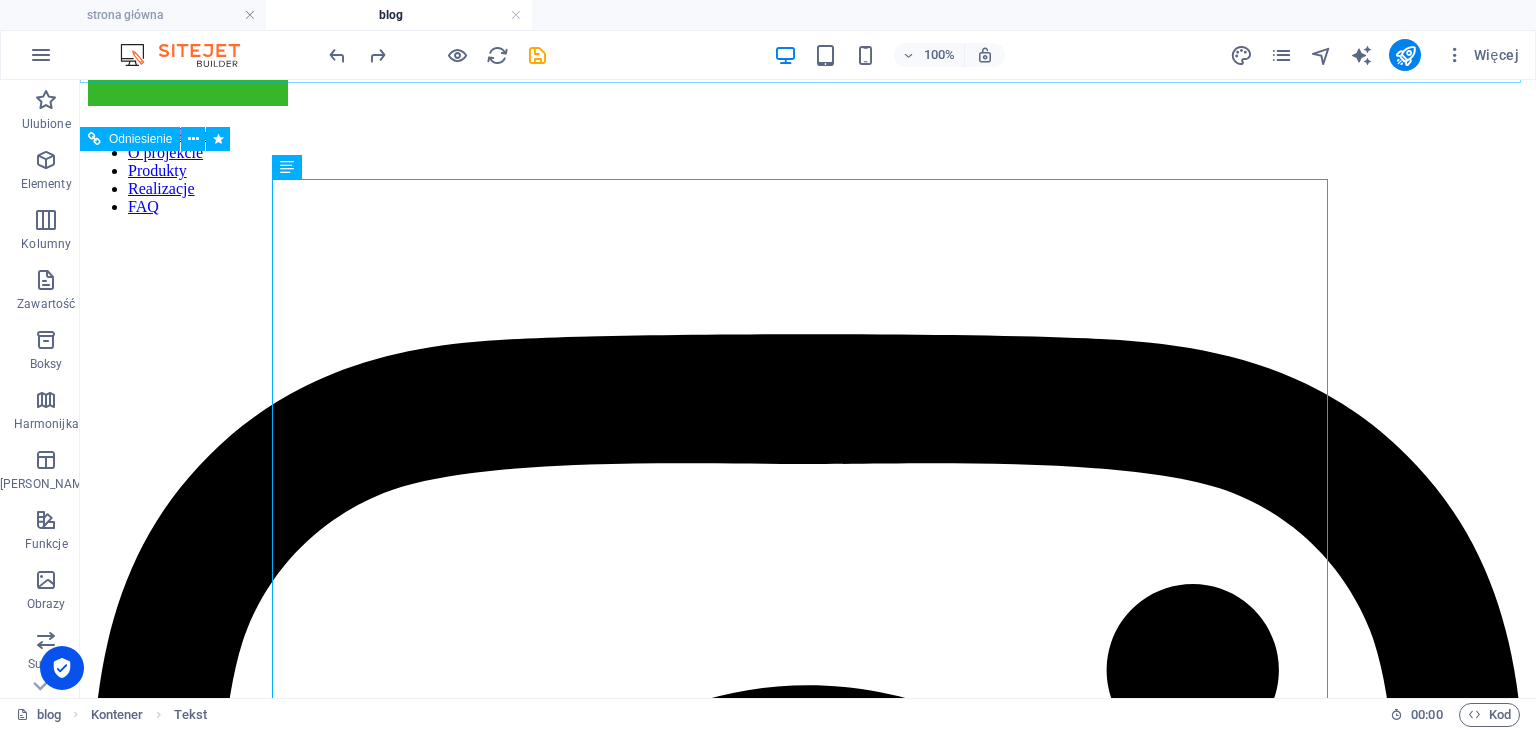 scroll, scrollTop: 100, scrollLeft: 0, axis: vertical 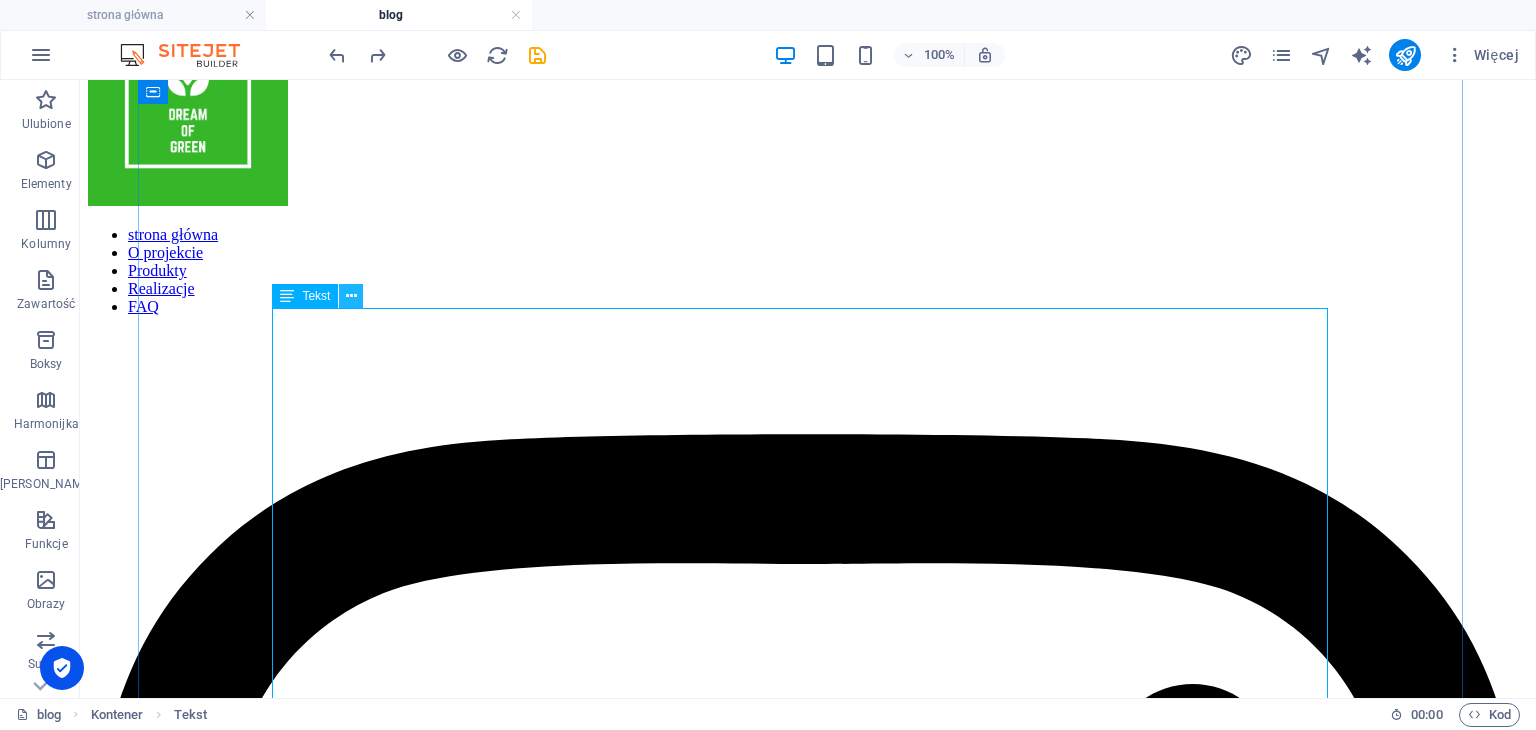 click at bounding box center (351, 296) 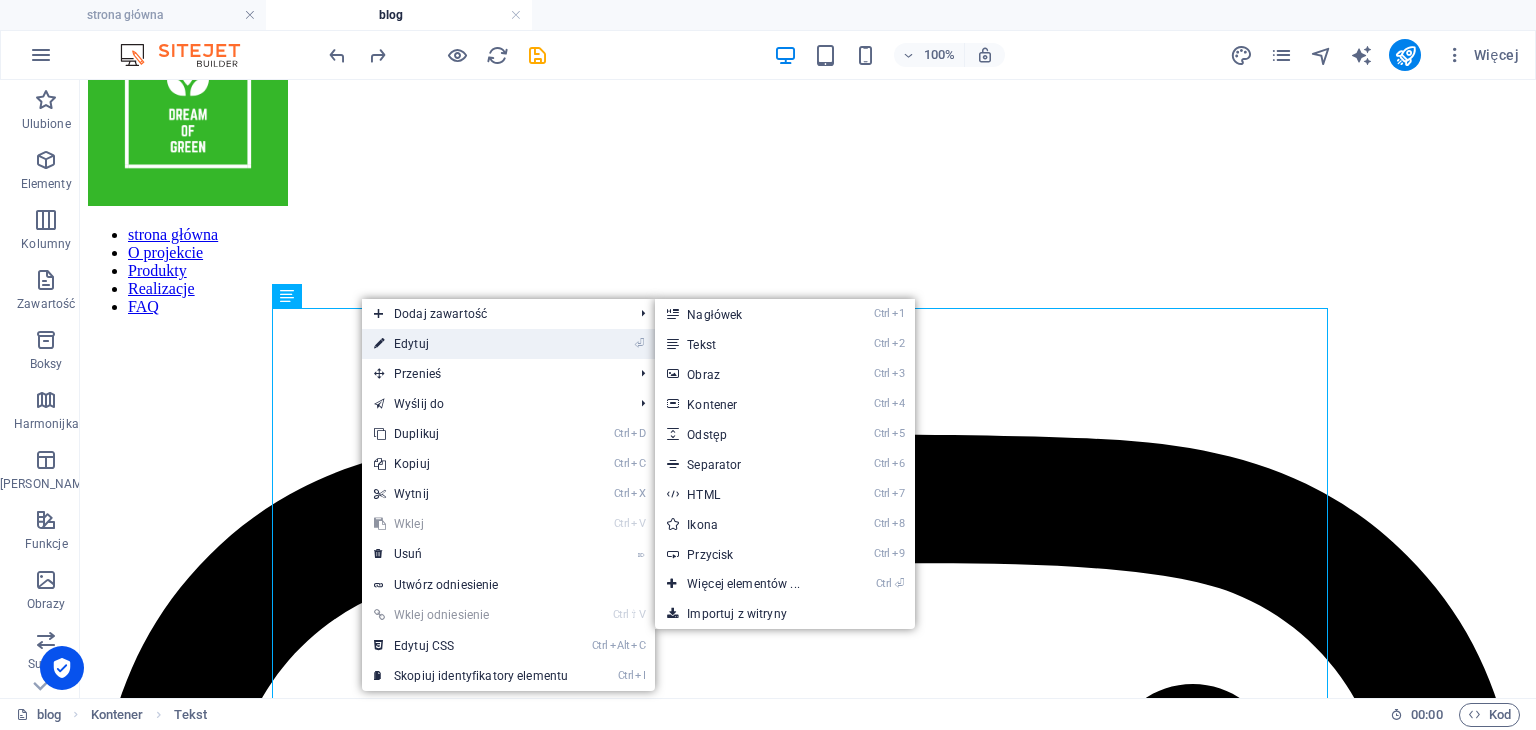 click on "⏎  Edytuj" at bounding box center (471, 344) 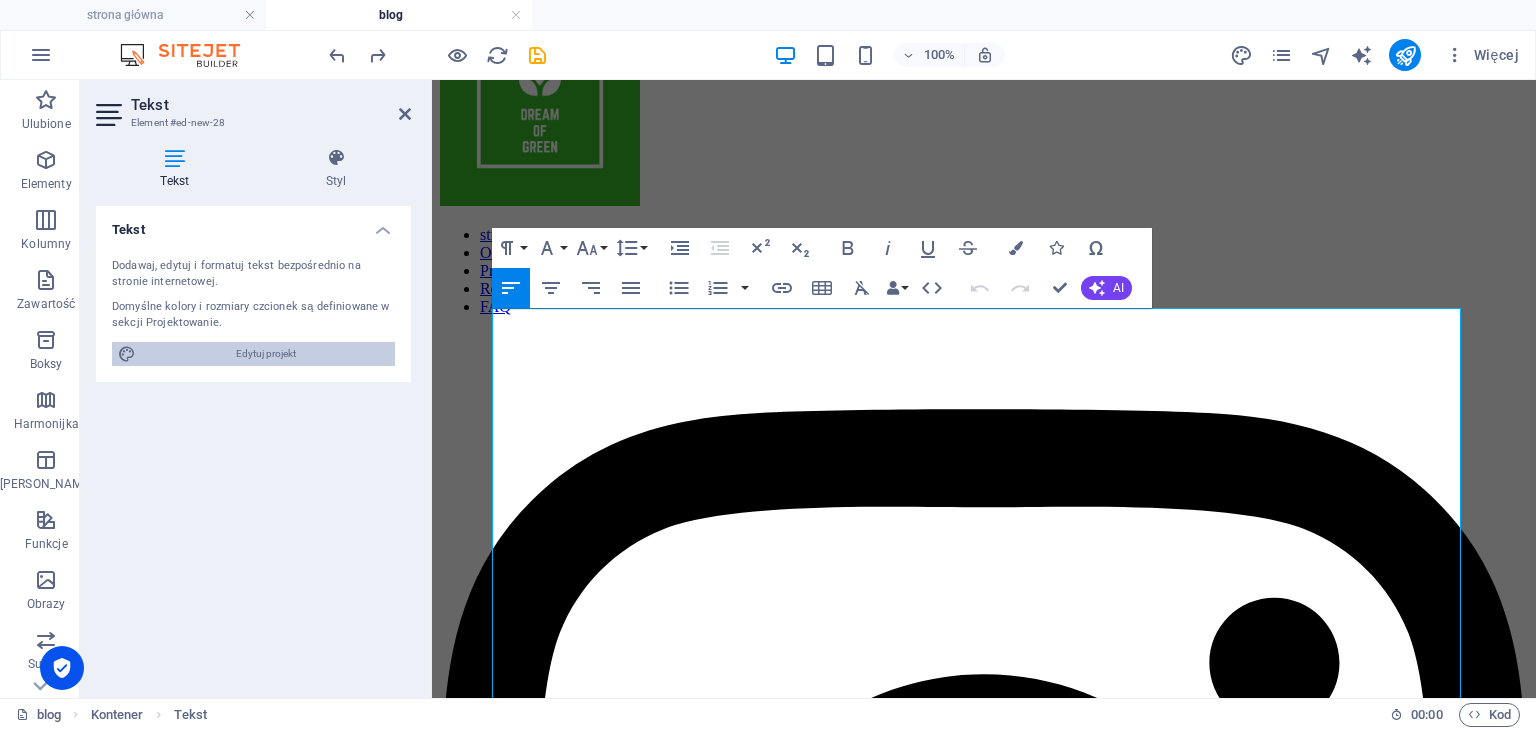 click on "Edytuj projekt" at bounding box center (265, 354) 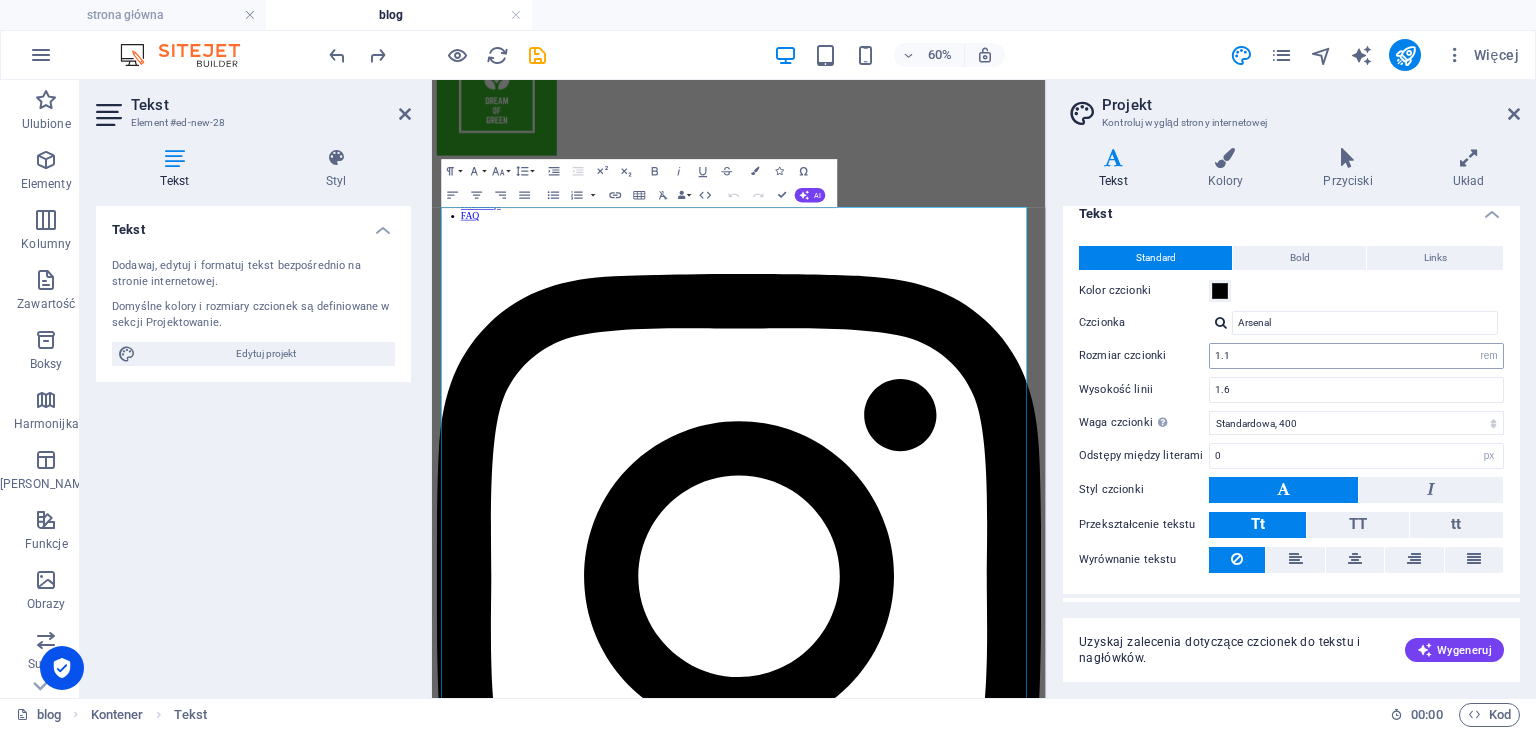 scroll, scrollTop: 0, scrollLeft: 0, axis: both 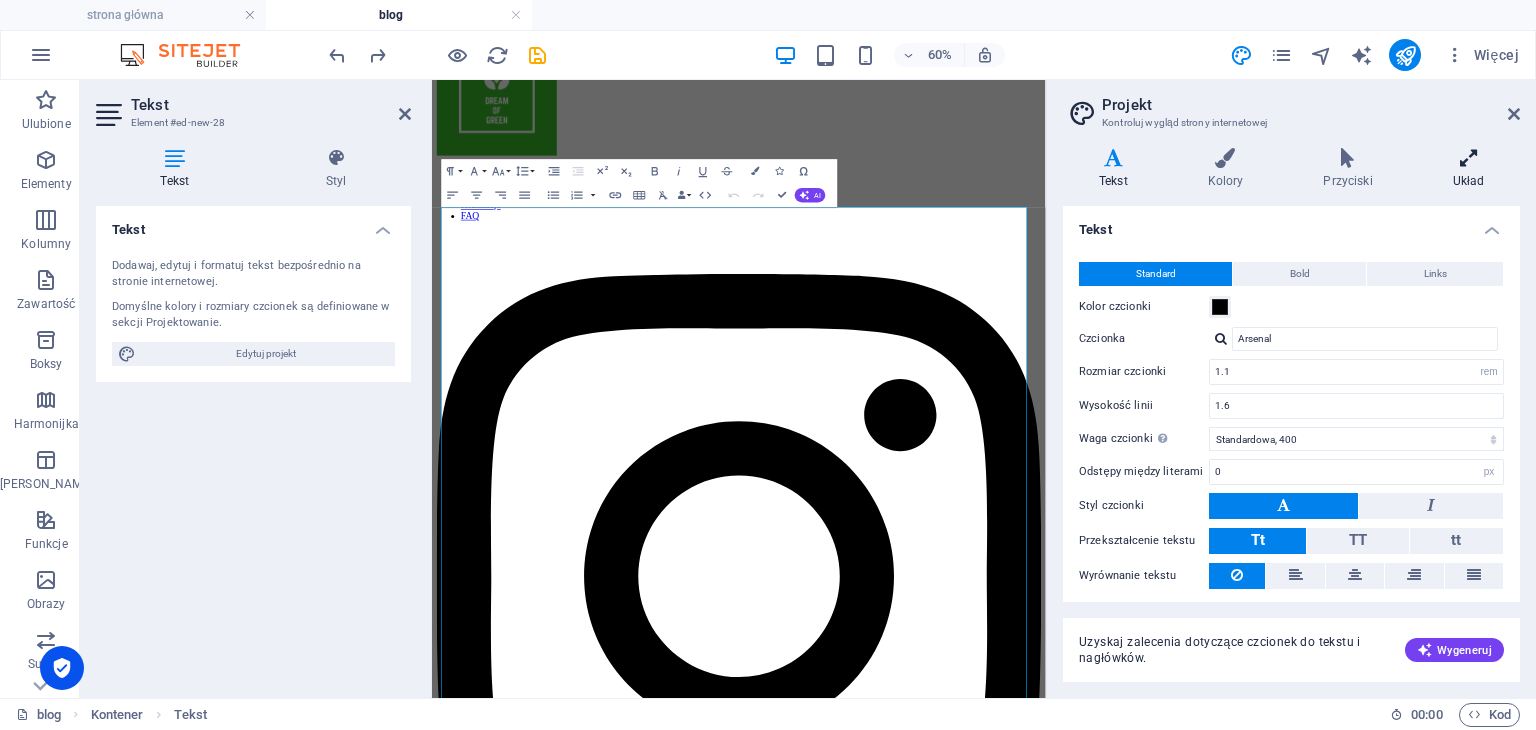 click at bounding box center (1468, 158) 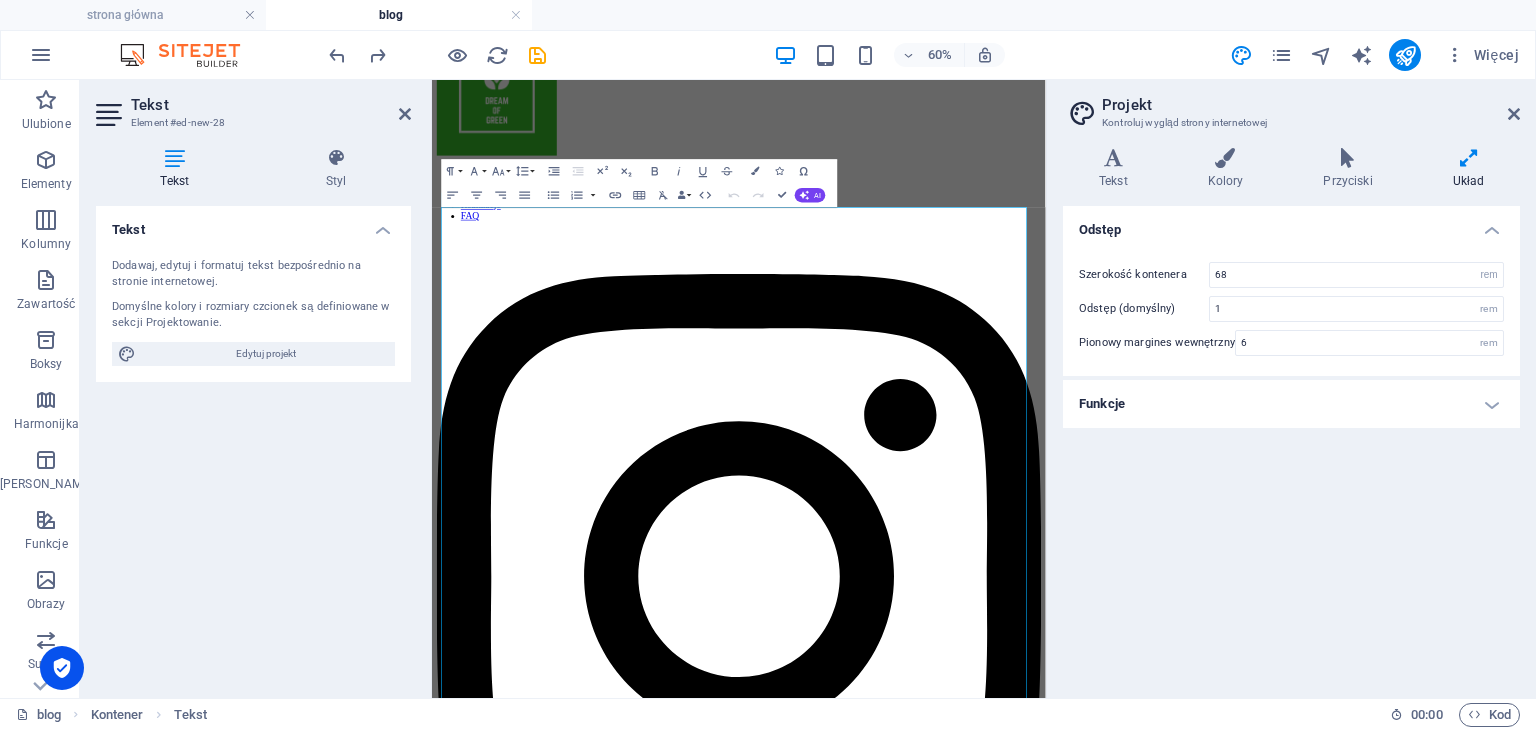click on "Funkcje" at bounding box center [1291, 404] 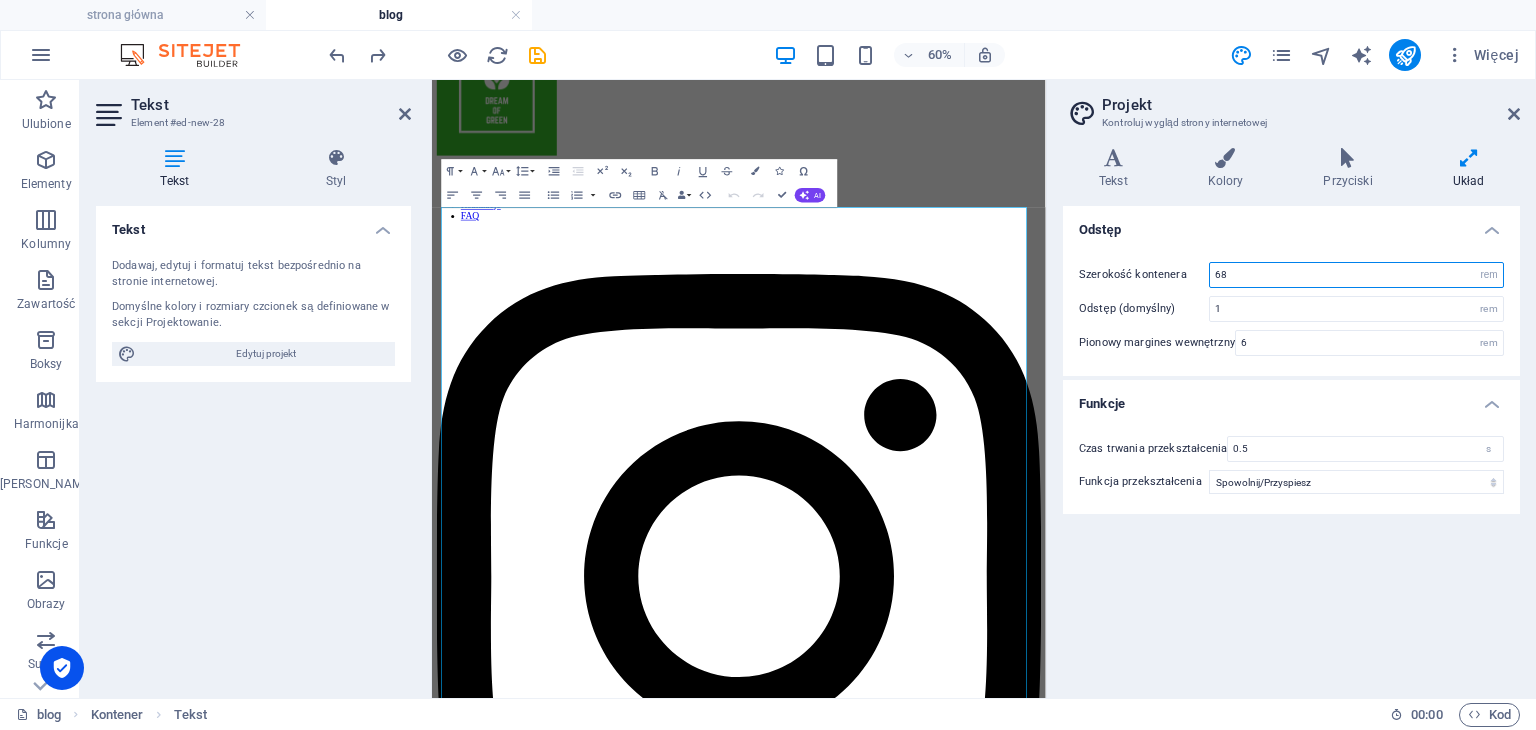 click on "68" at bounding box center [1356, 275] 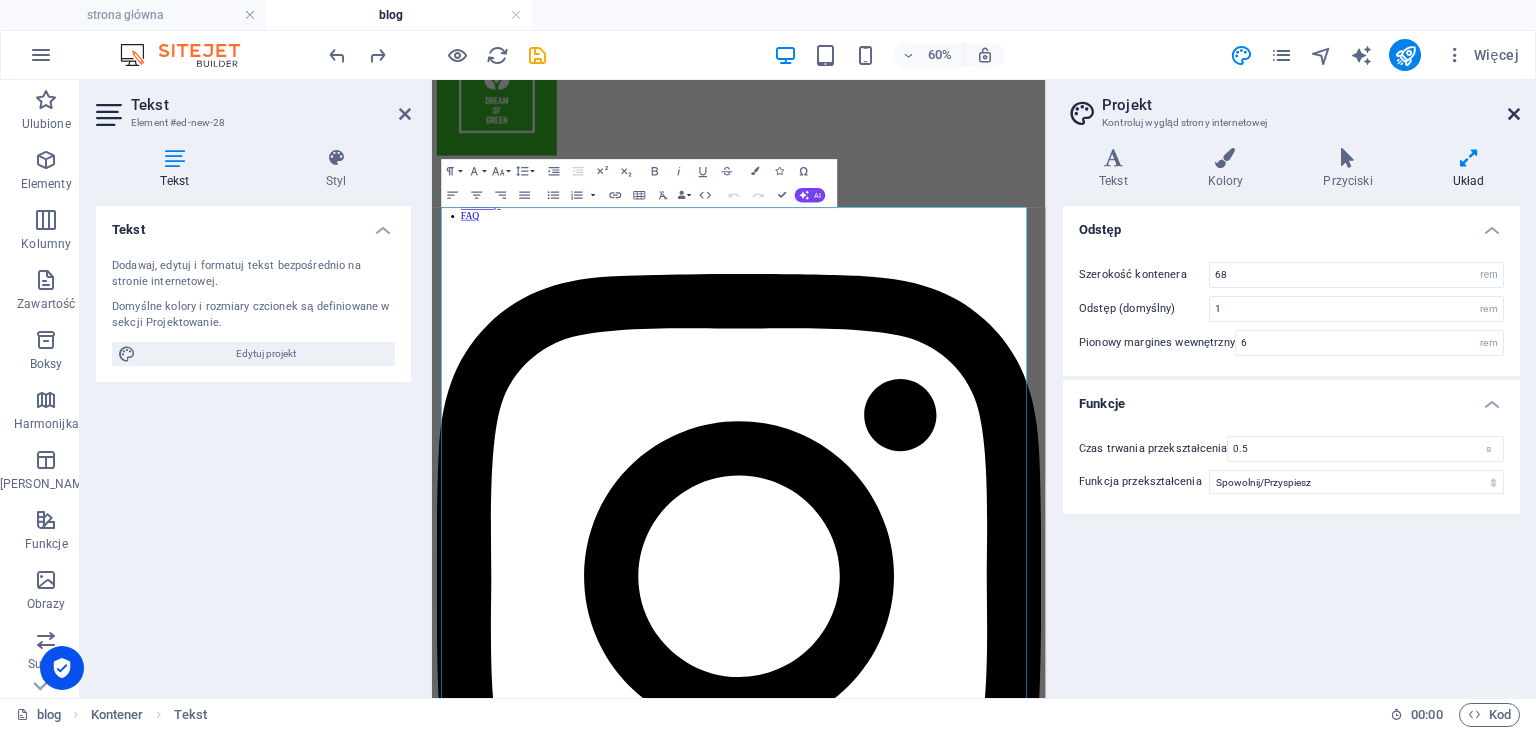 click at bounding box center [1514, 114] 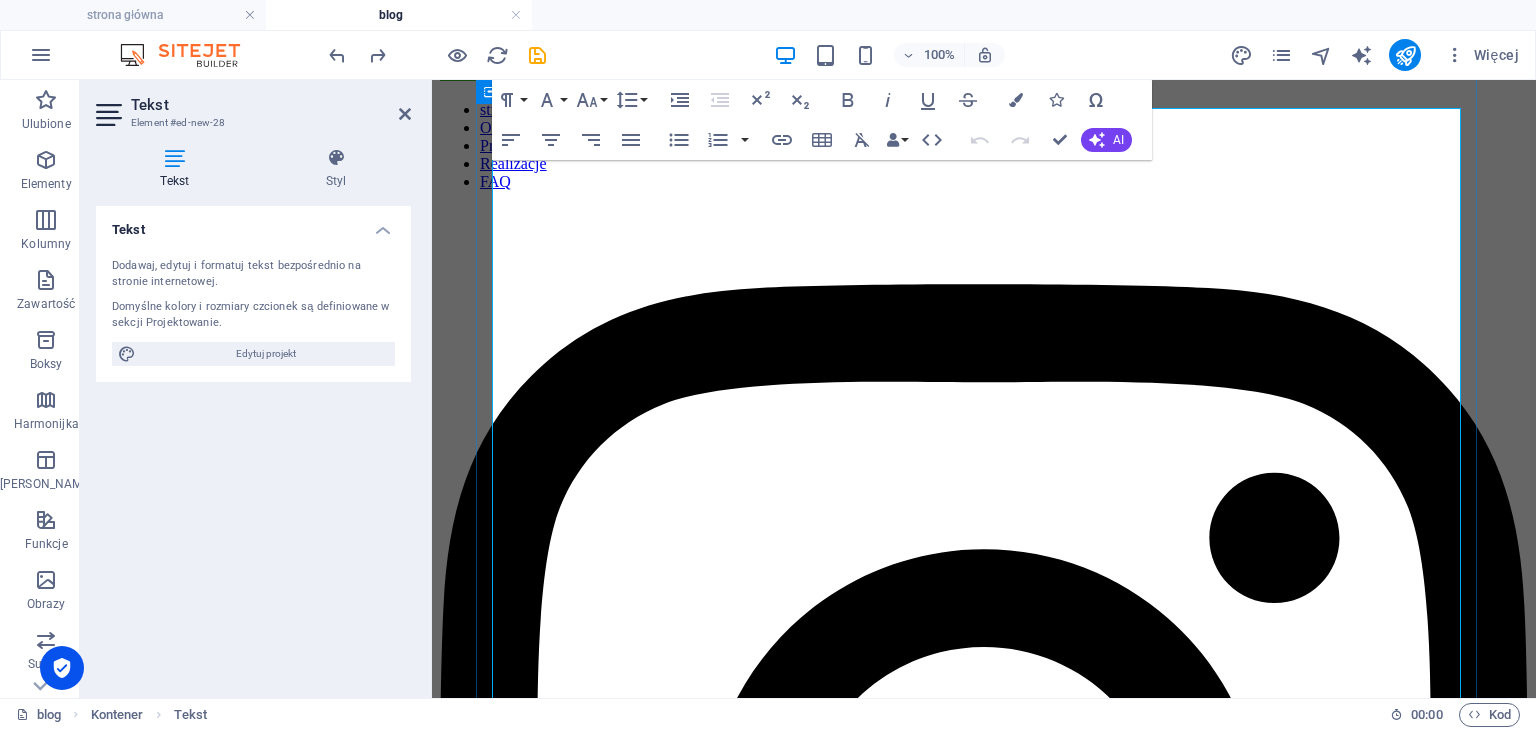 scroll, scrollTop: 200, scrollLeft: 0, axis: vertical 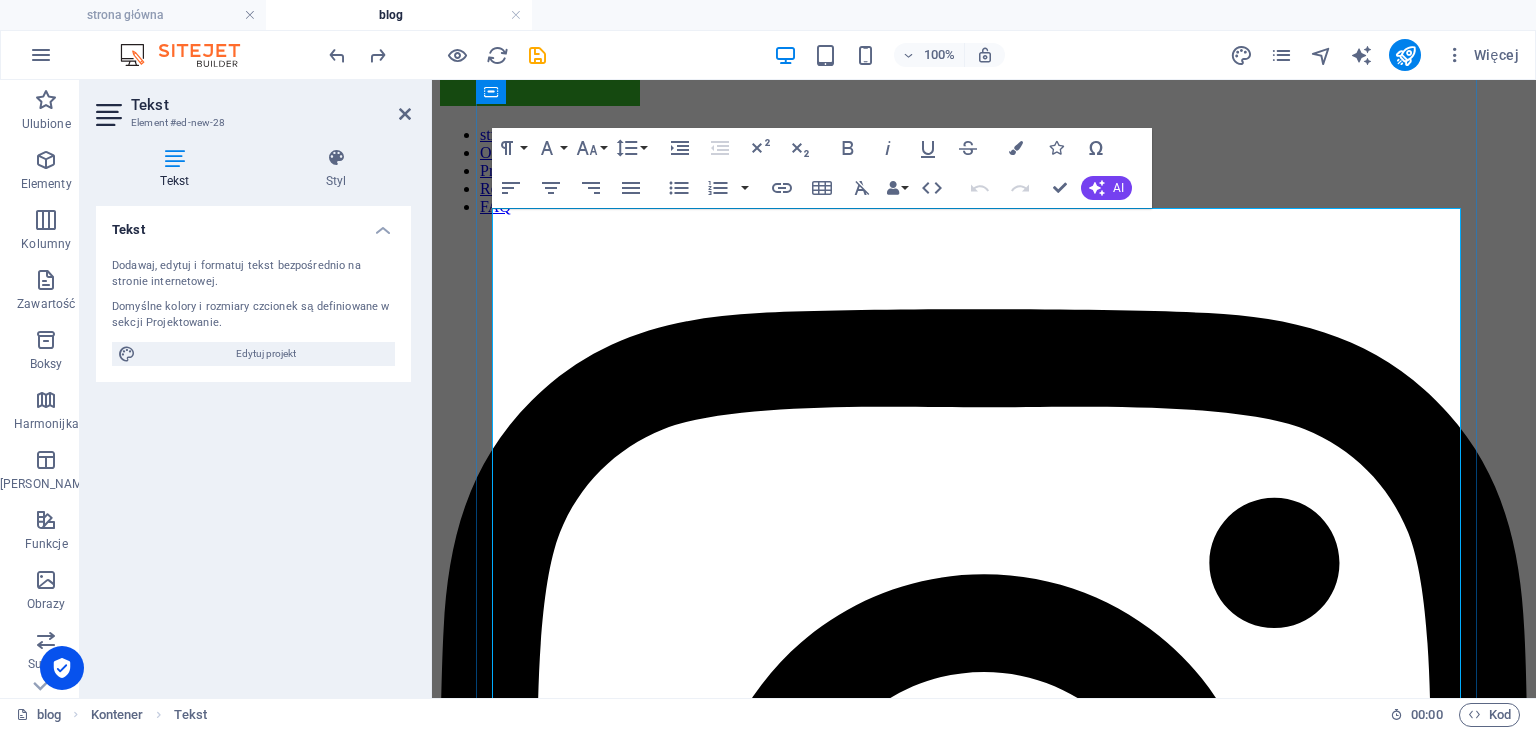 click on "Polityka prywatności Polityka prywatności opisuje zasady przetwarzania przez nas informacji na Twój temat, w tym danych osobowych oraz ciasteczek, czyli tzw. cookies. 1. Informacje ogólne Niniejsza polityka dotyczy Serwisu www, funkcjonującego pod adresem url:  dreamofgreen.pl Operatorem serwisu oraz Administratorem danych osobowych jest: Andrzej Sągin Adres kontaktowy poczty elektronicznej operatora: dreamofgreen.pl@gmail.com Operator jest Administratorem Twoich danych osobowych w odniesieniu do danych podanych dobrowolnie w Serwisie. Serwis wykorzystuje dane osobowe w następujących celach: Realizacja zamówionych usług Prezentacja oferty lub informacji Serwis realizuje funkcje pozyskiwania informacji o użytkownikach i ich zachowaniu w następujący sposób: Poprzez dobrowolnie wprowadzone w formularzach dane, które zostają wprowadzone do systemów Operatora. Poprzez zapisywanie w urządzeniach końcowych plików cookie (tzw. „ciasteczka”). 3. Hosting czas nadejścia zapytania, usunięcia," at bounding box center [1200, 5253] 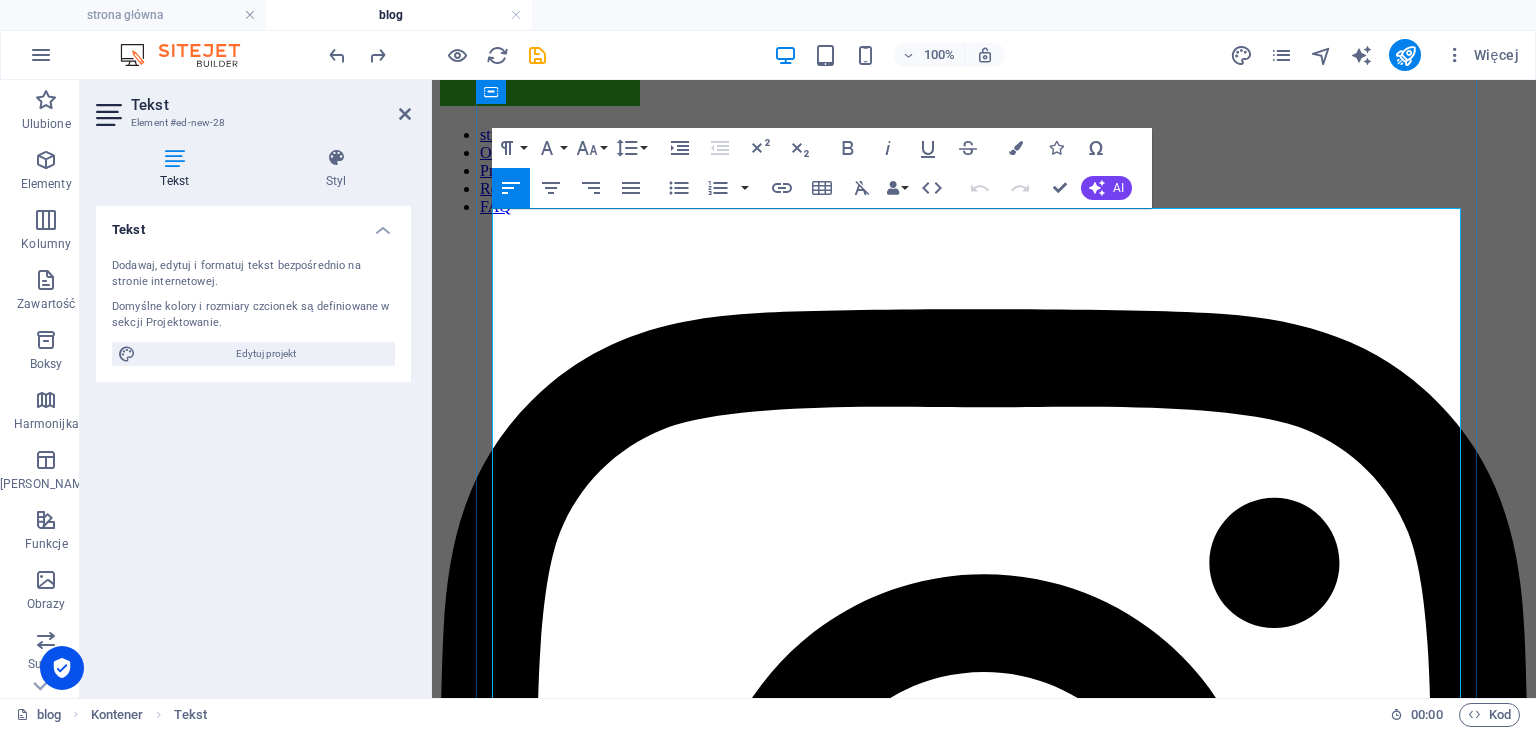 type 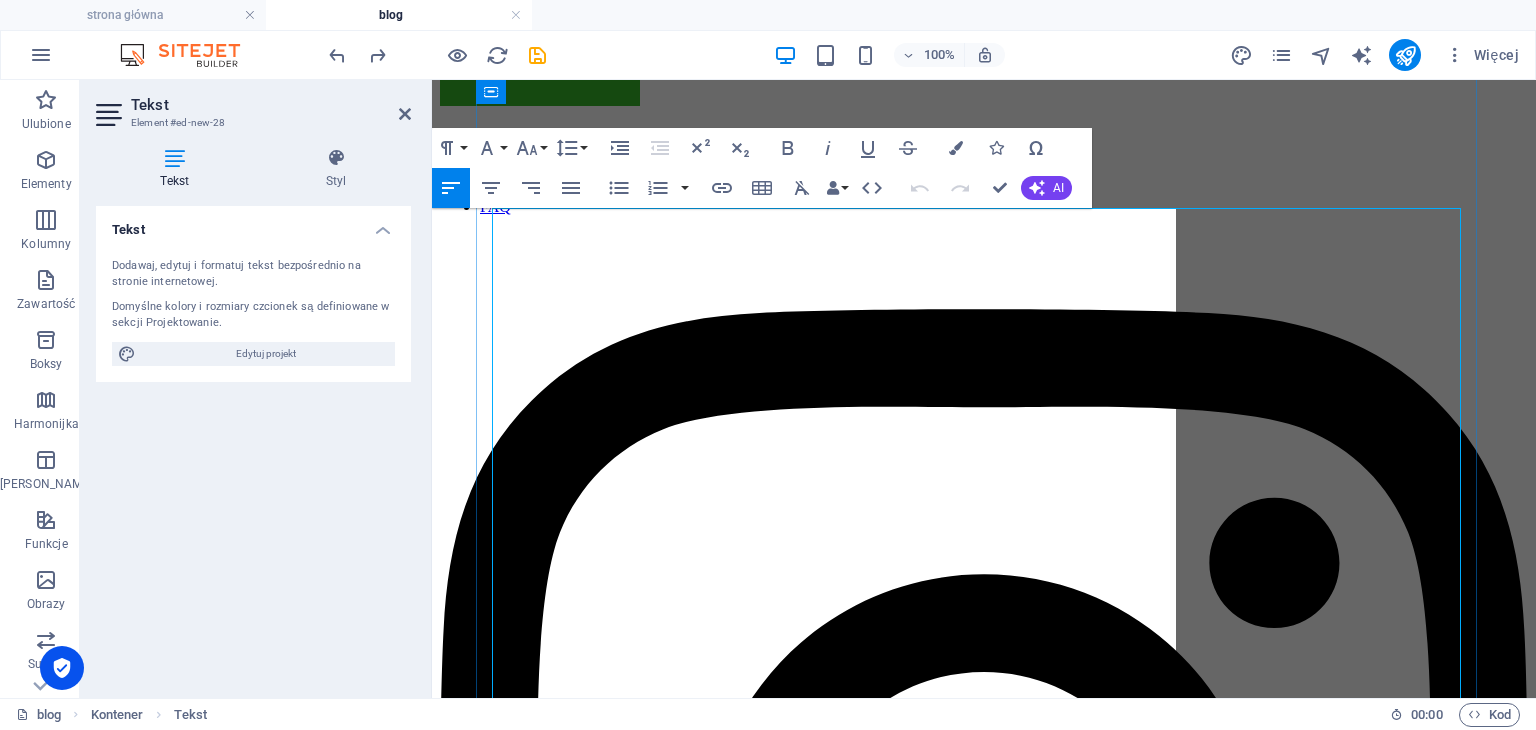 scroll, scrollTop: 0, scrollLeft: 116, axis: horizontal 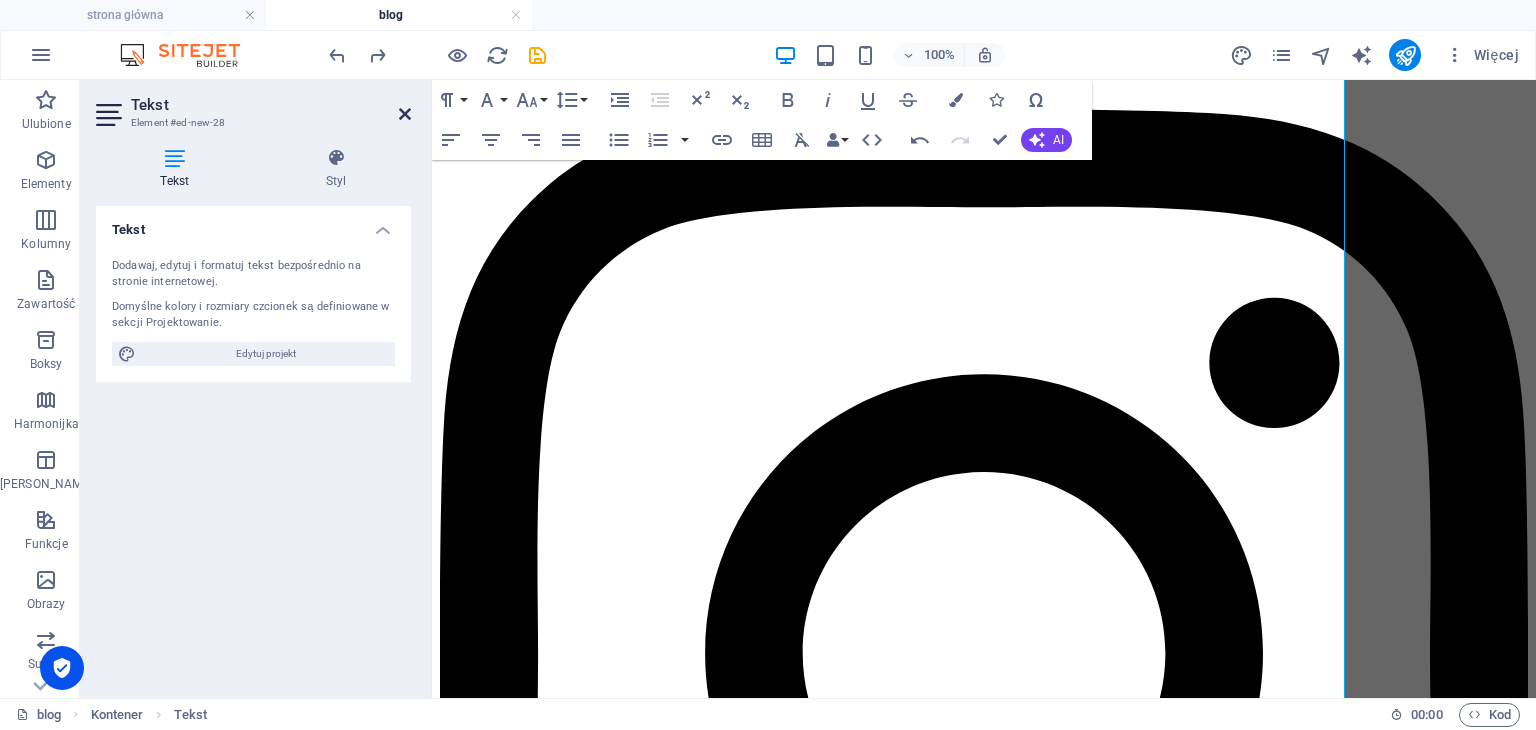 click at bounding box center (405, 114) 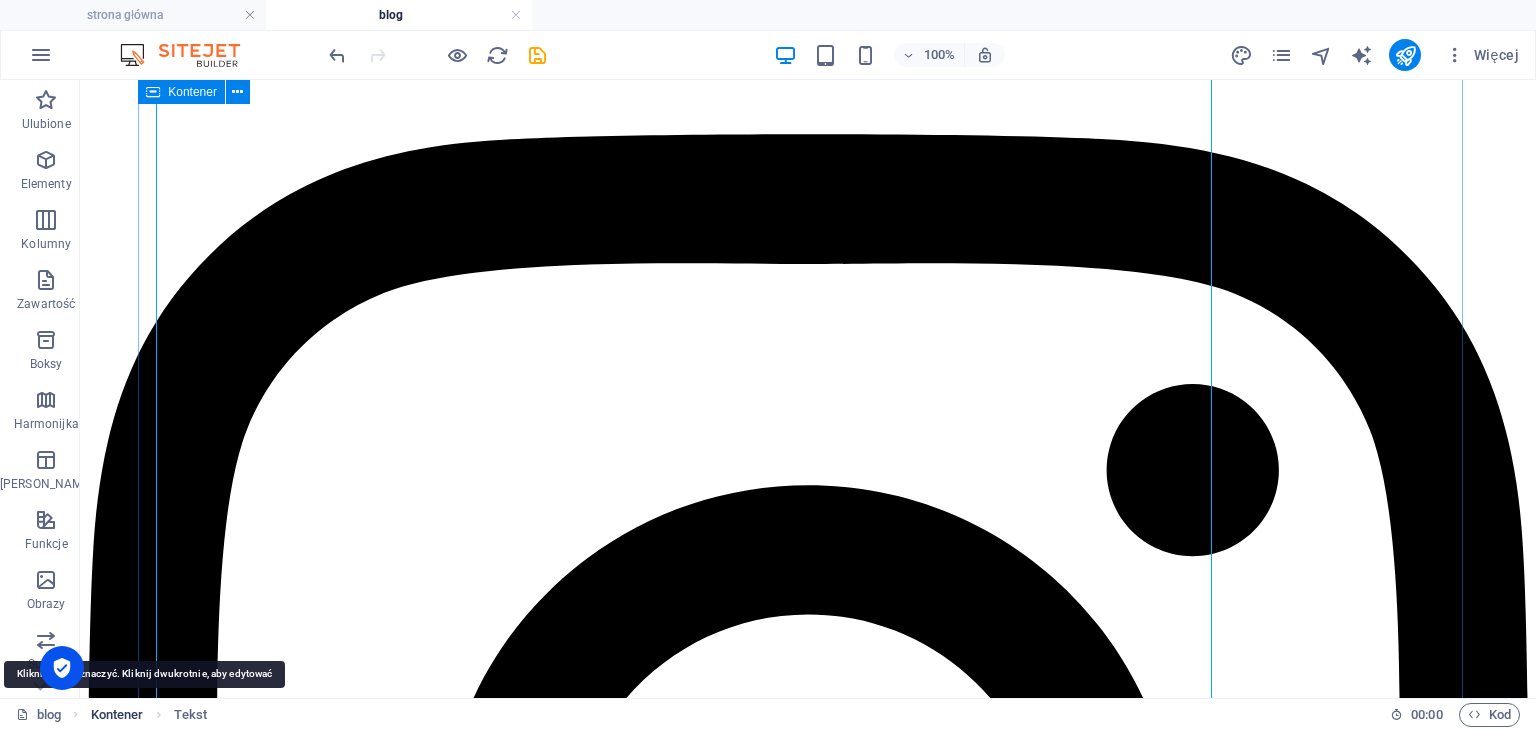click on "Kontener" at bounding box center [117, 715] 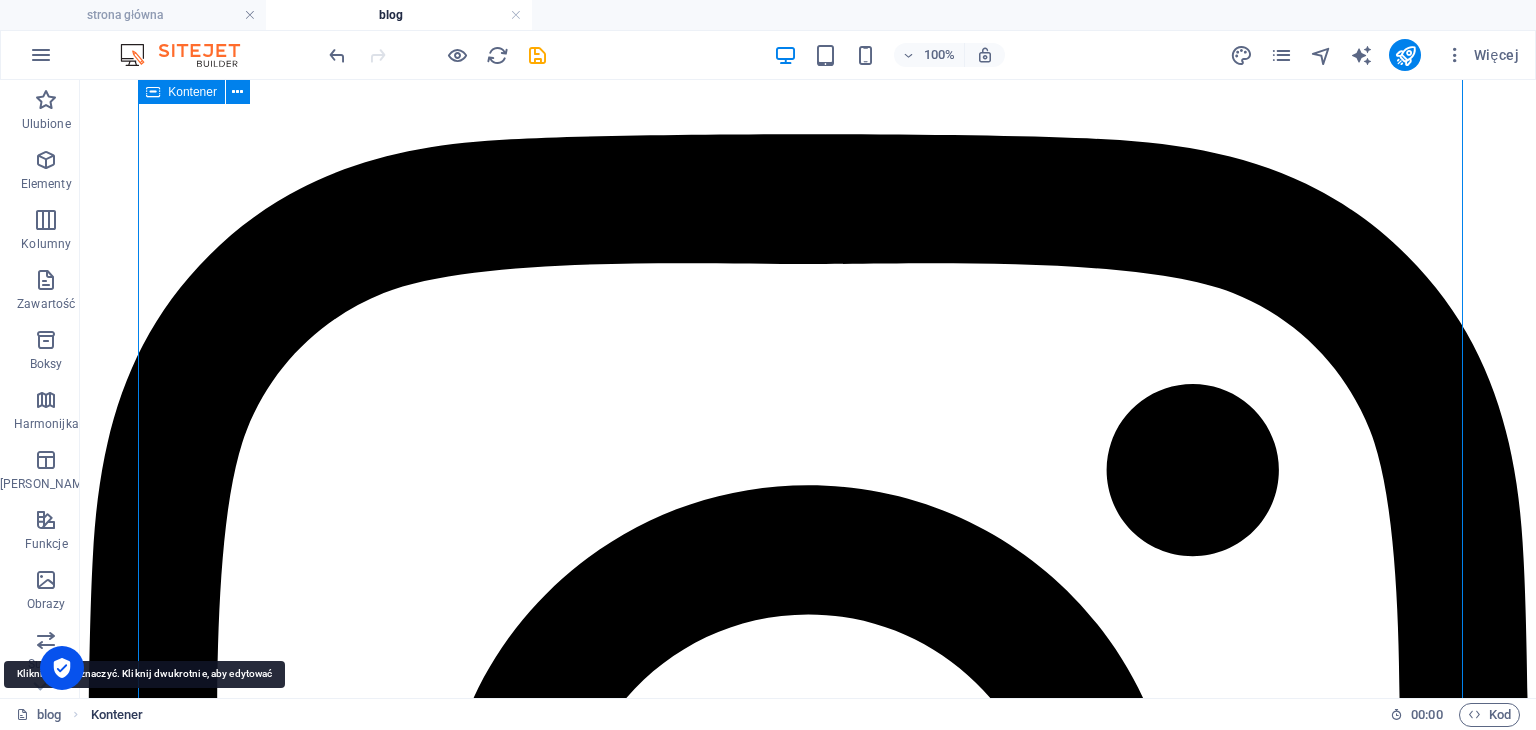click on "Kontener" at bounding box center (117, 715) 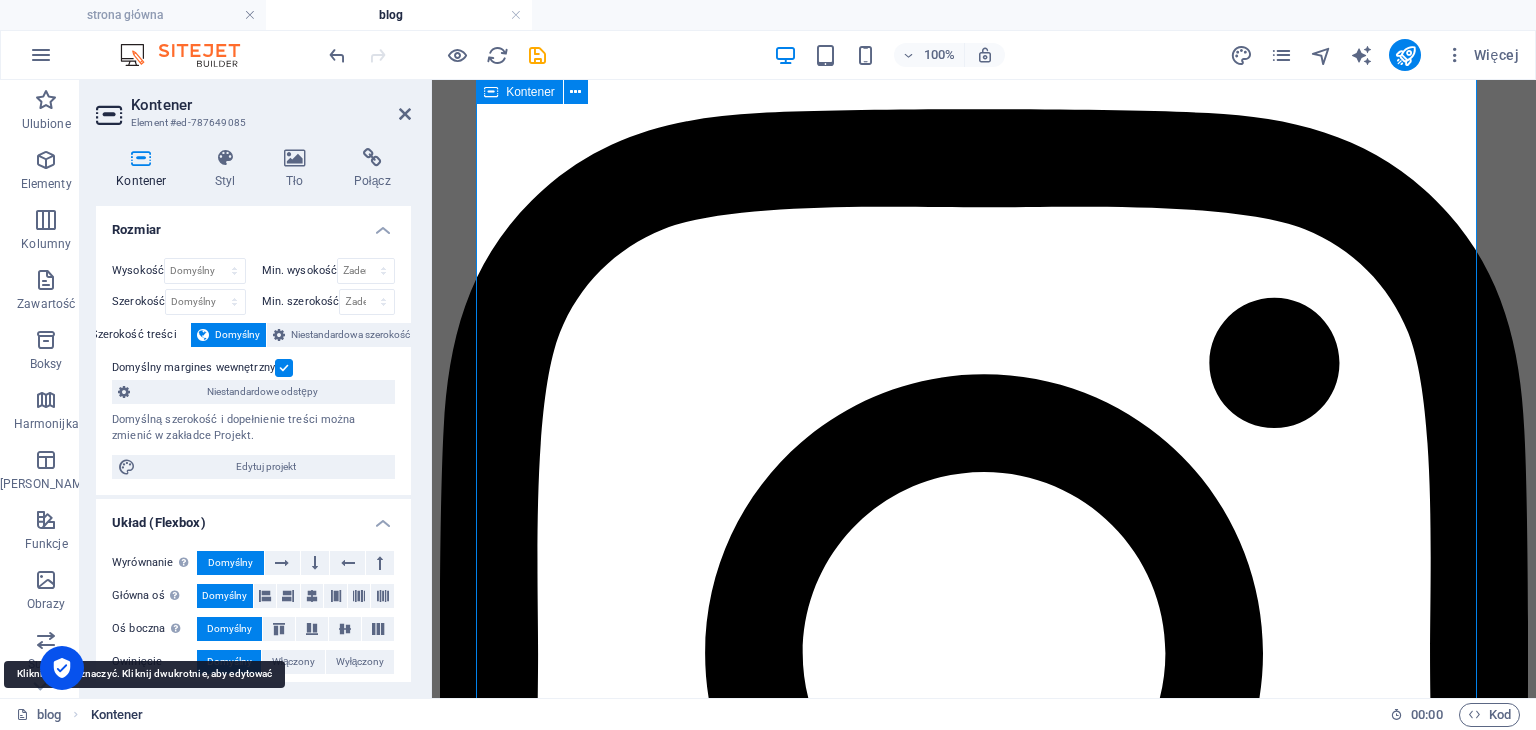 click on "Kontener" at bounding box center [117, 715] 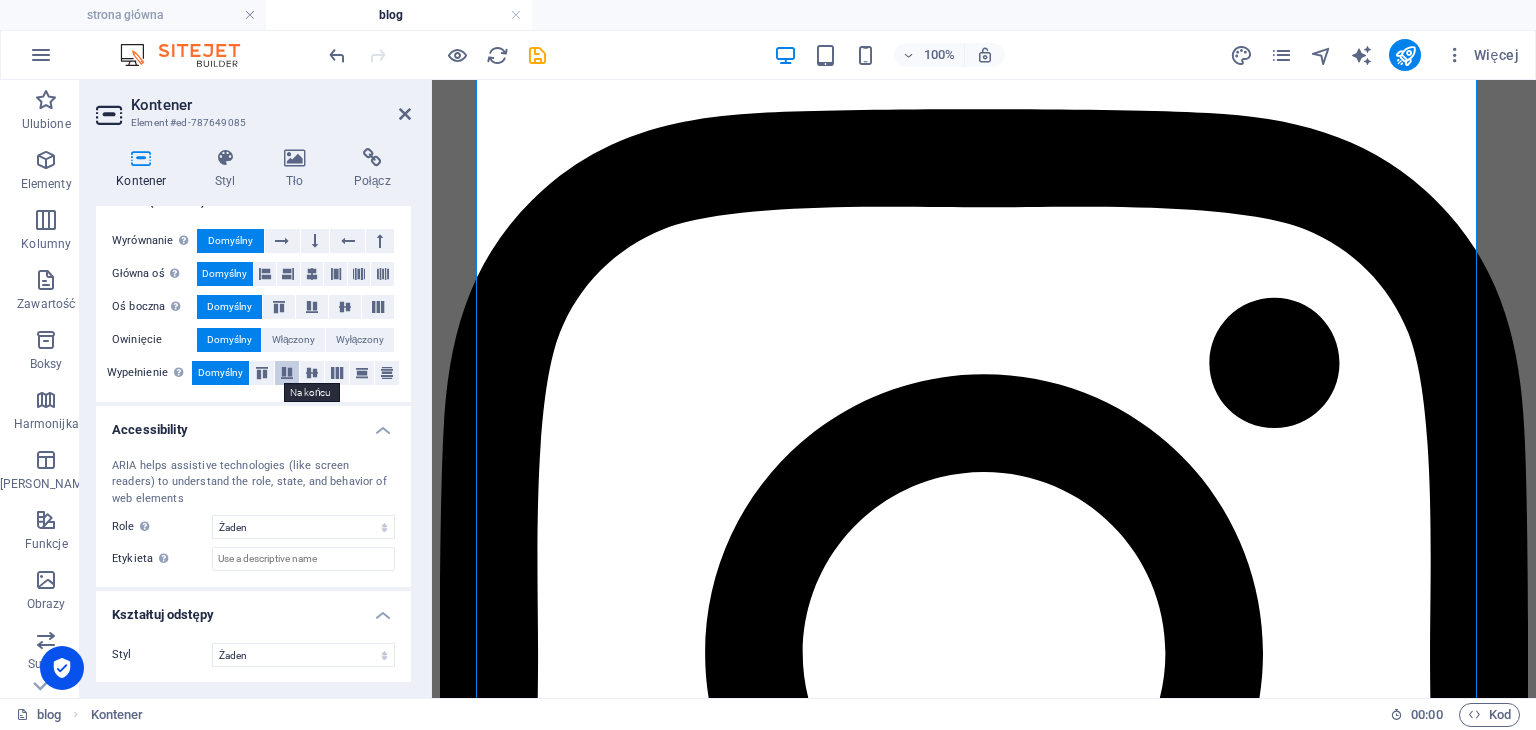 scroll, scrollTop: 0, scrollLeft: 0, axis: both 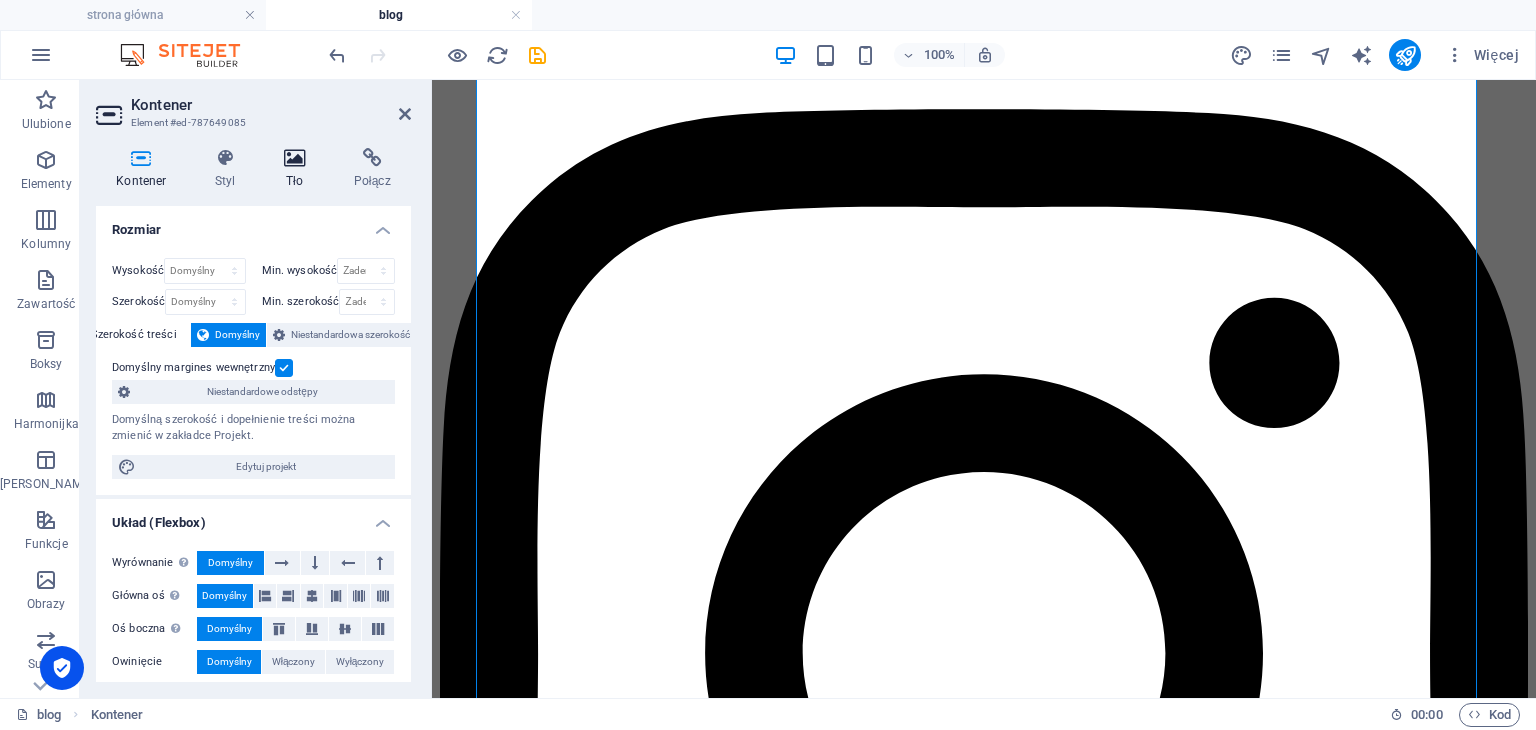 click on "Tło" at bounding box center (299, 169) 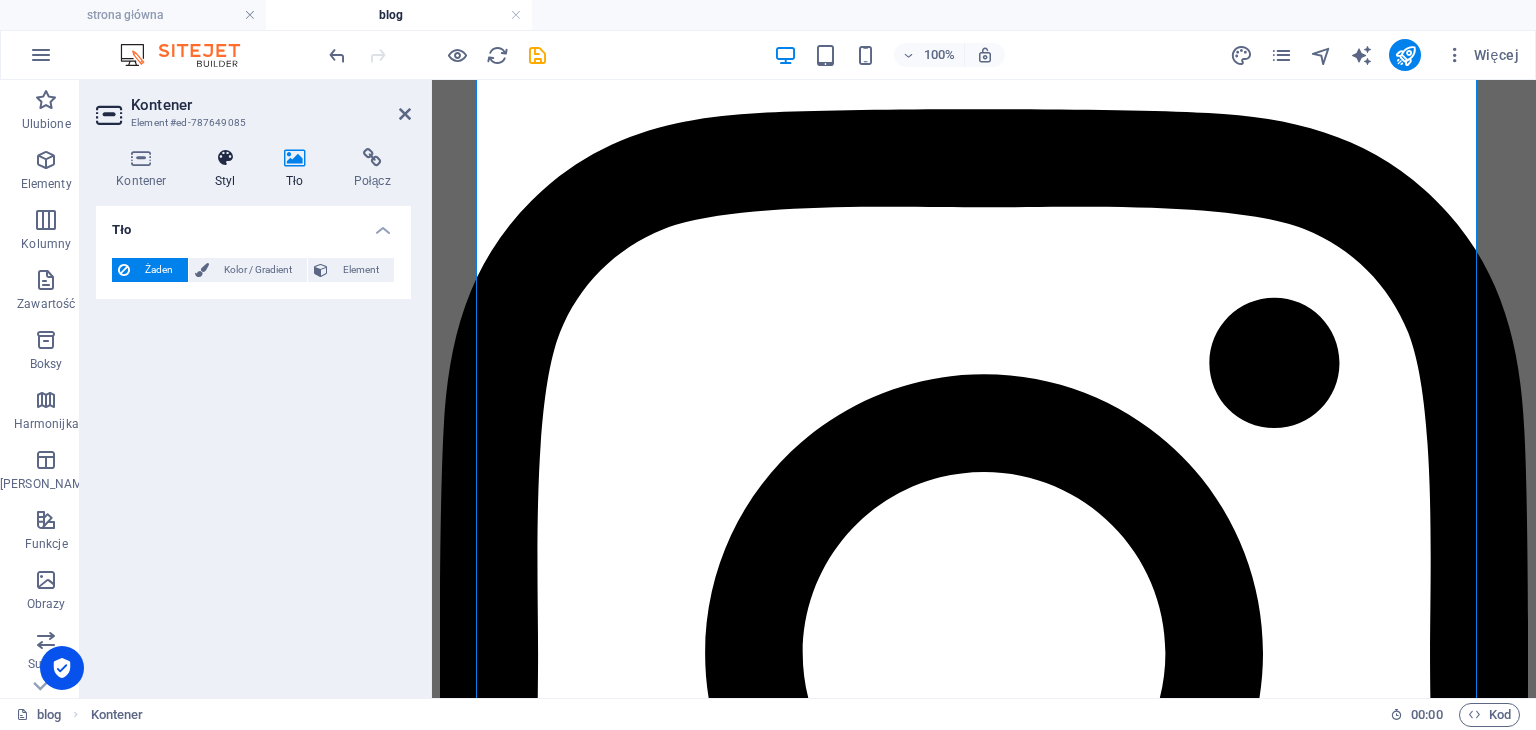 click on "Styl" at bounding box center [229, 169] 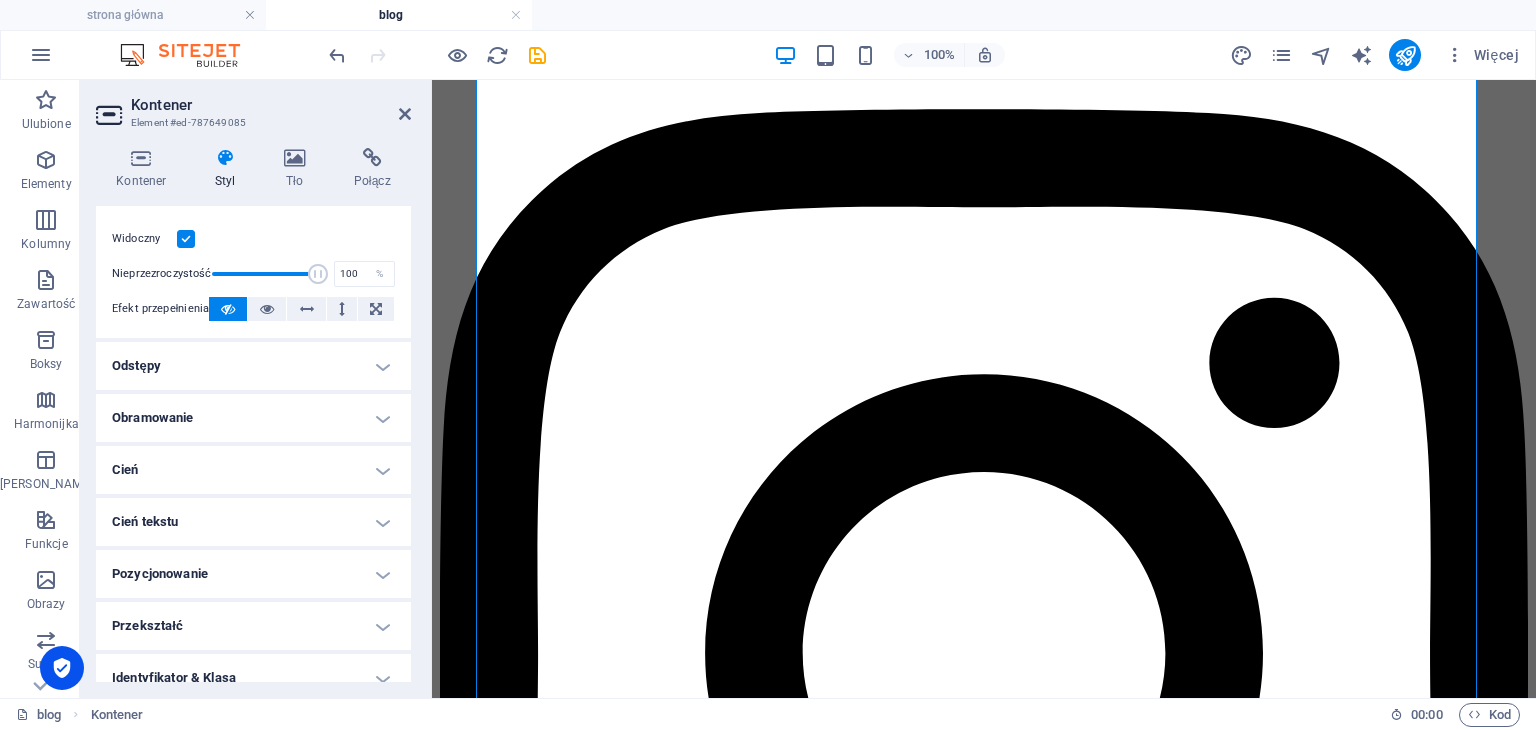 scroll, scrollTop: 0, scrollLeft: 0, axis: both 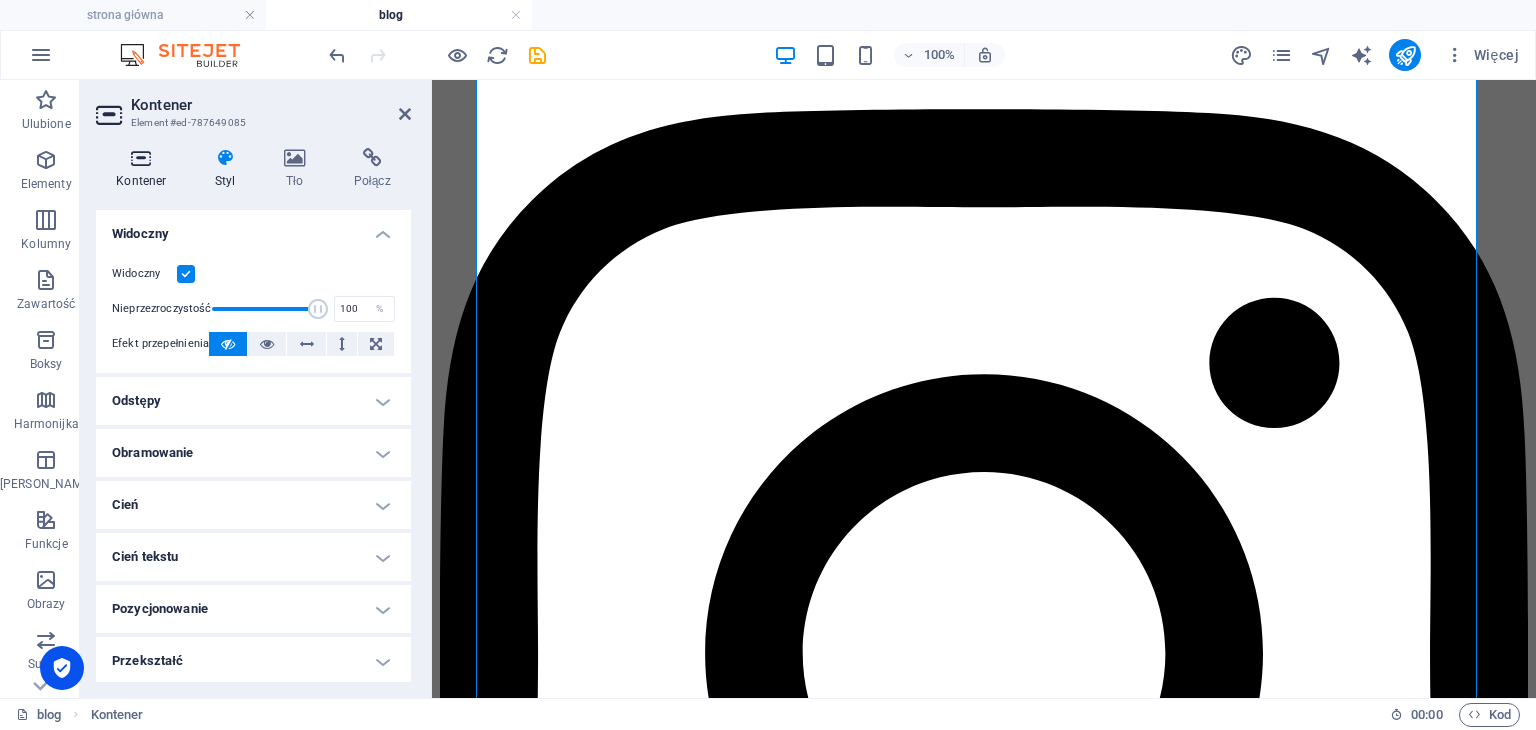 click on "Kontener" at bounding box center [145, 169] 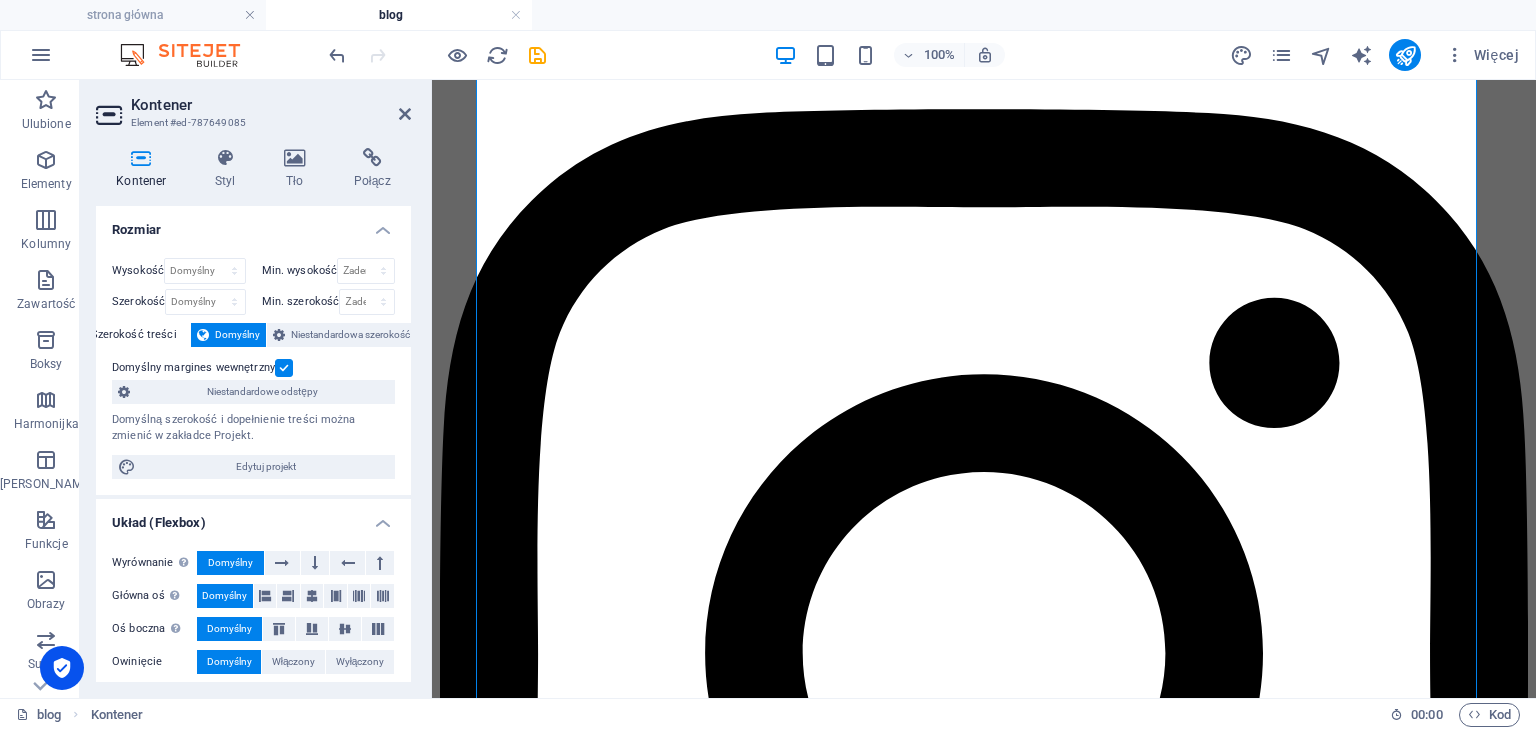 click at bounding box center [284, 368] 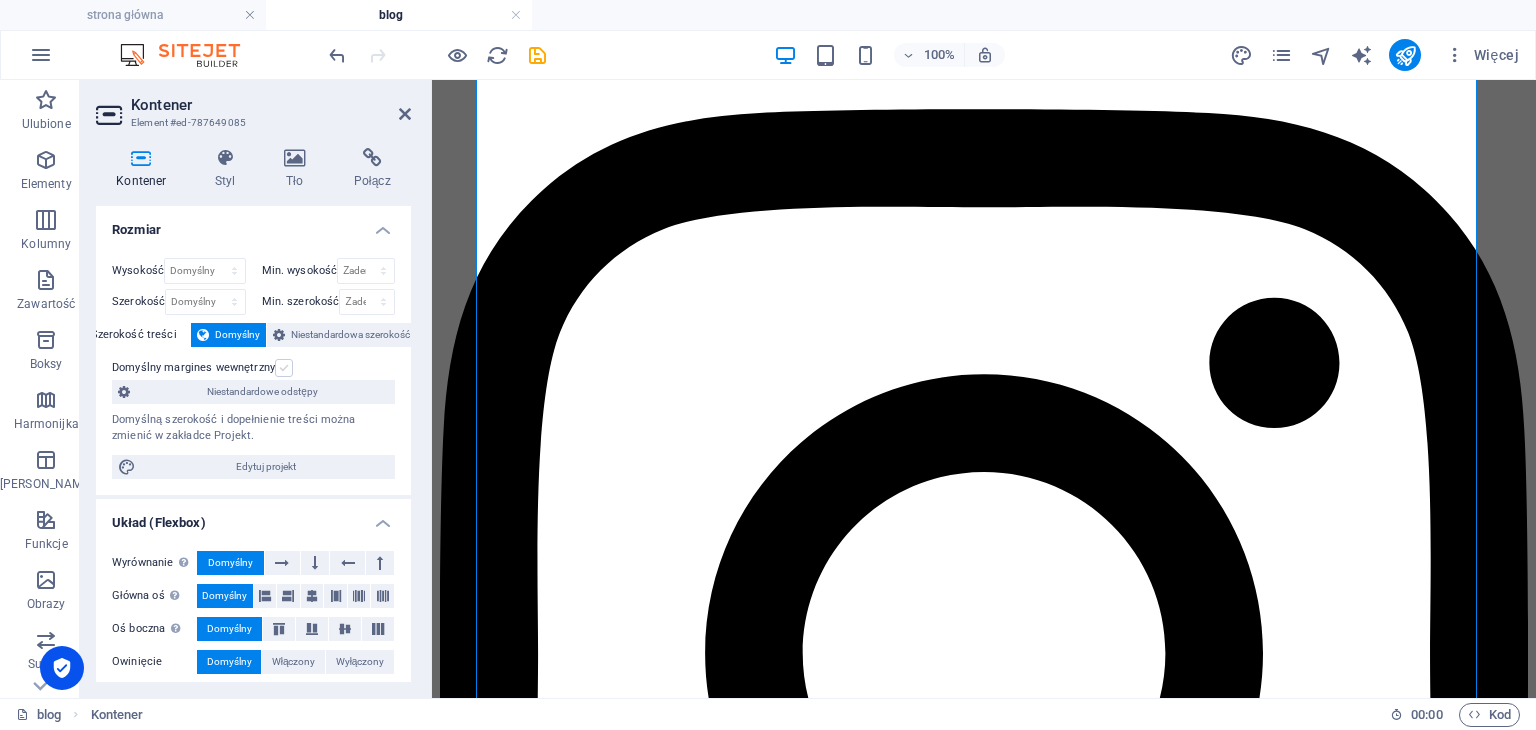 click at bounding box center [284, 368] 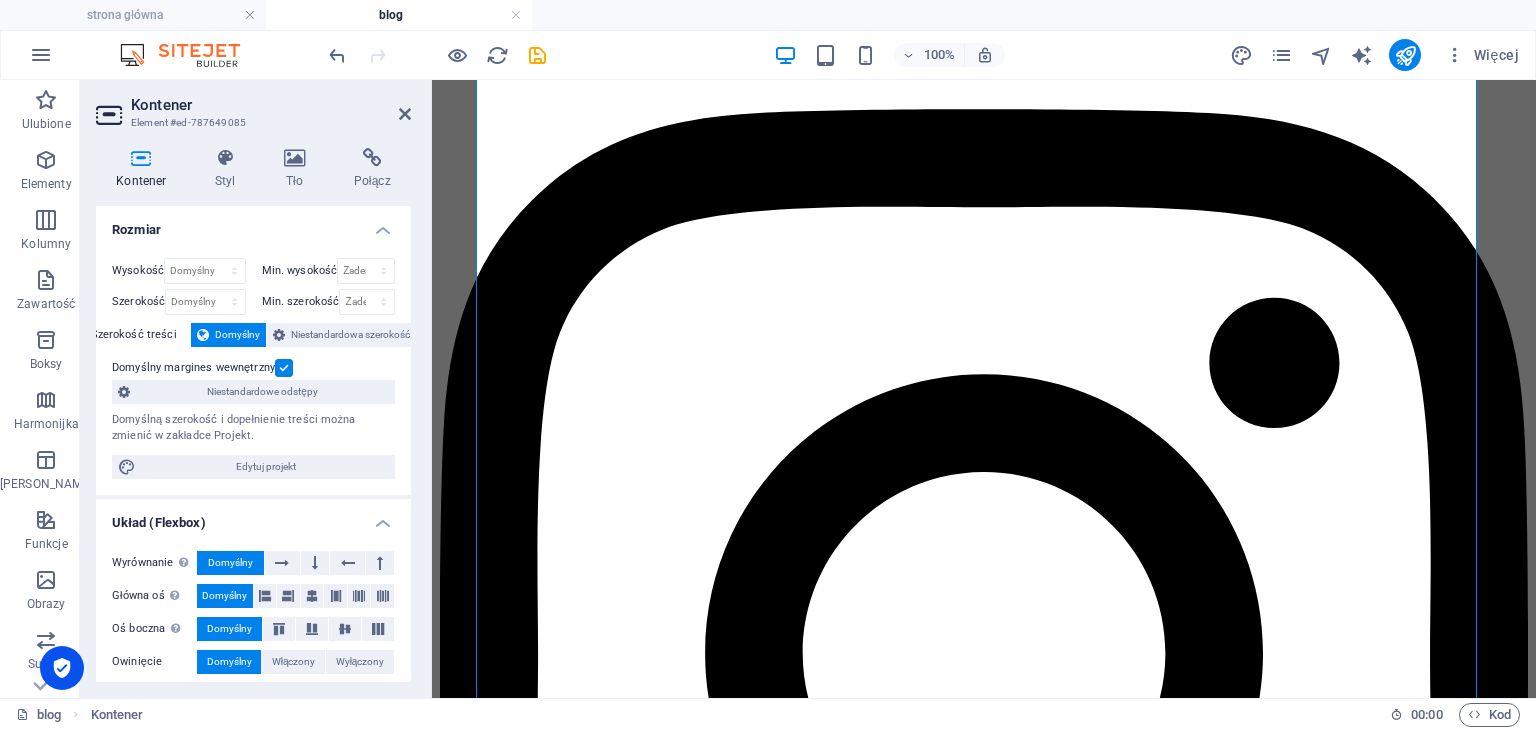 click at bounding box center [284, 368] 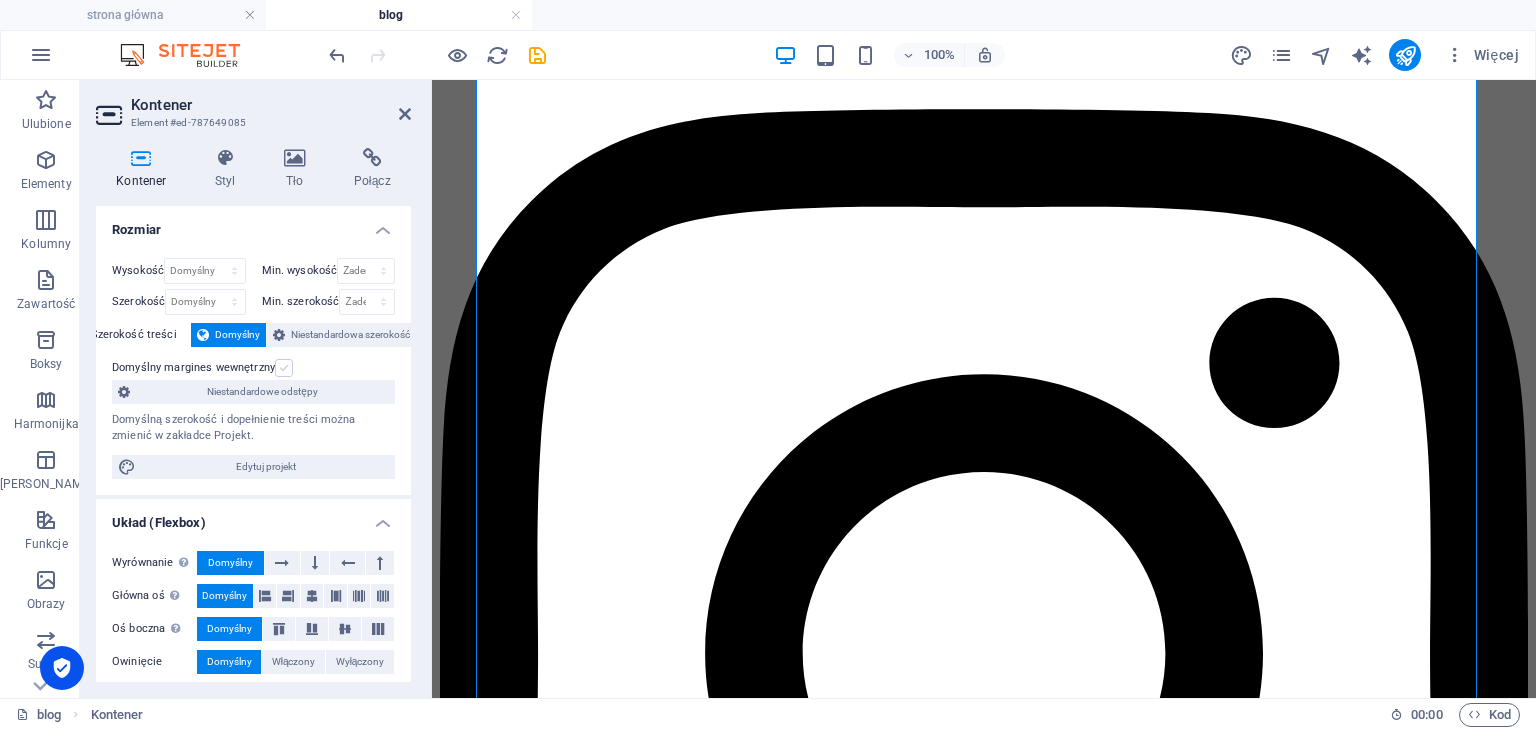 click at bounding box center [284, 368] 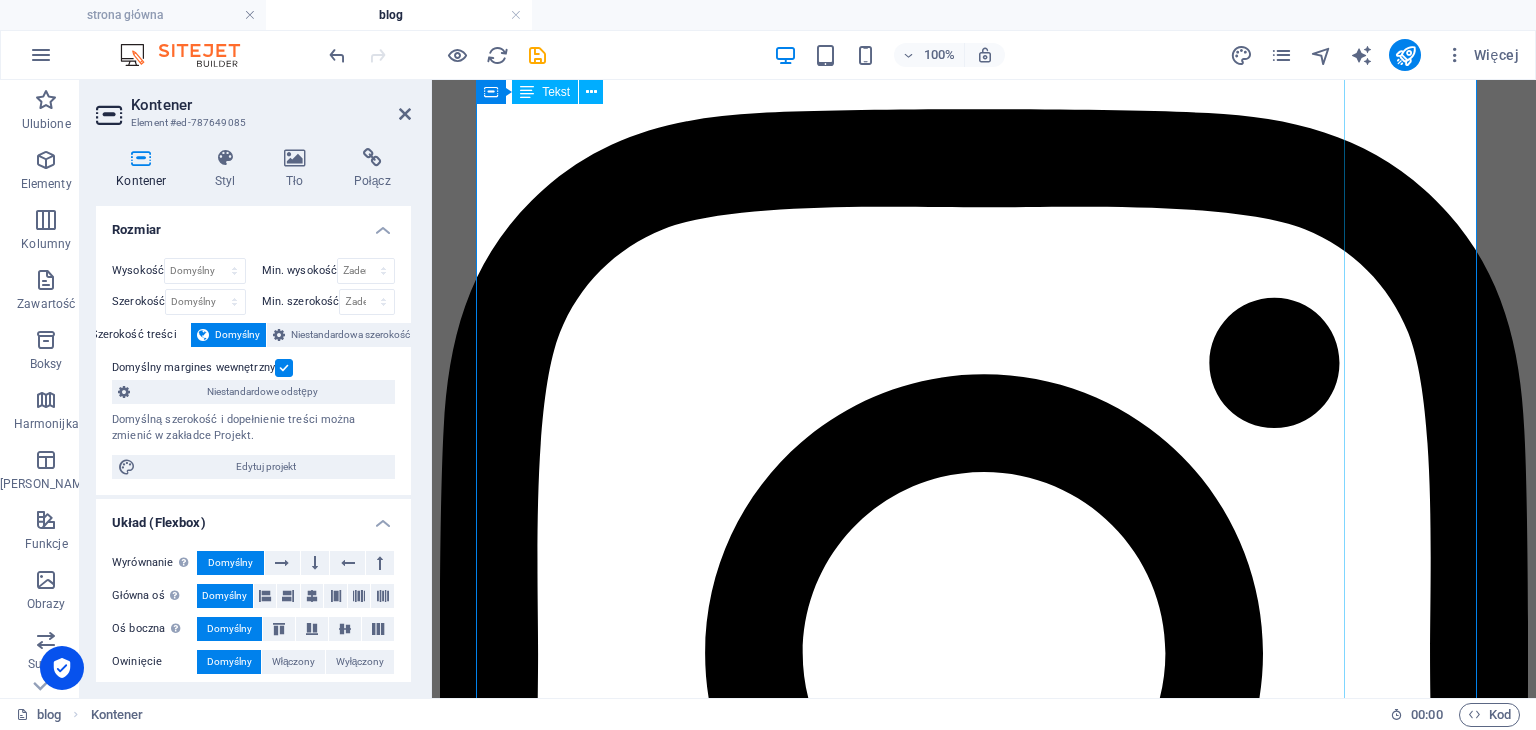 click on "Polityka prywatności Polityka prywatności opisuje zasady przetwarzania przez nas informacji na Twój temat, w tym danych osobowych oraz ciasteczek, czyli tzw. cookies. 1. Informacje ogólne Niniejsza polityka dotyczy Serwisu www, funkcjonującego pod adresem url:  dreamofgreen.pl Operatorem serwisu oraz Administratorem danych osobowych jest: Andrzej Sągin Adres kontaktowy poczty elektronicznej operatora: dreamofgreen.pl@gmail.com Operator jest Administratorem Twoich danych osobowych w odniesieniu do danych podanych dobrowolnie w Serwisie. Serwis wykorzystuje dane osobowe w następujących celach: Realizacja zamówionych usług Prezentacja oferty lub informacji Serwis realizuje funkcje pozyskiwania informacji o użytkownikach i ich zachowaniu w następujący sposób: Poprzez dobrowolnie wprowadzone w formularzach dane, które zostają wprowadzone do systemów Operatora. Poprzez zapisywanie w urządzeniach końcowych plików cookie (tzw. „ciasteczka”). 3. Hosting czas nadejścia zapytania, usunięcia," at bounding box center [984, 5290] 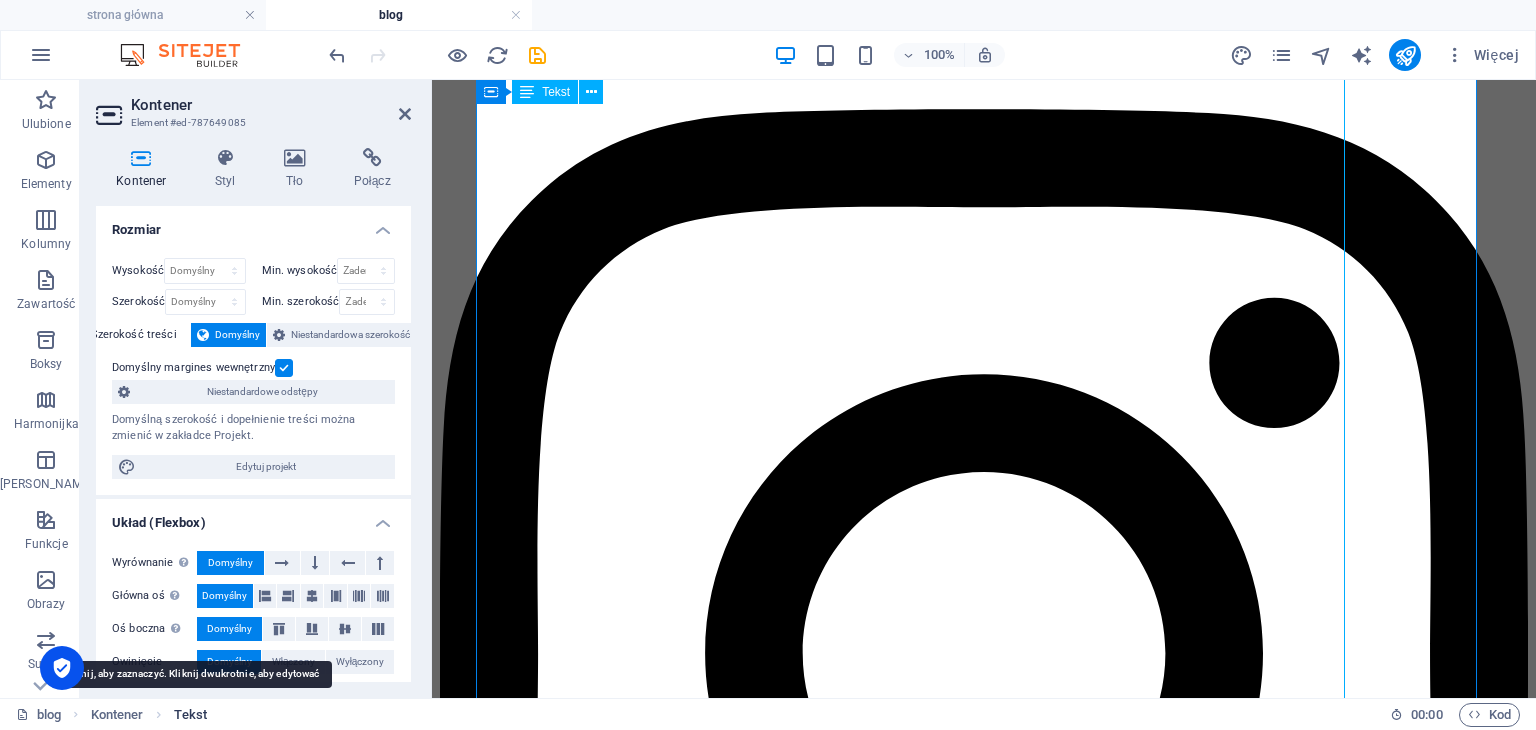 click on "Tekst" at bounding box center (190, 715) 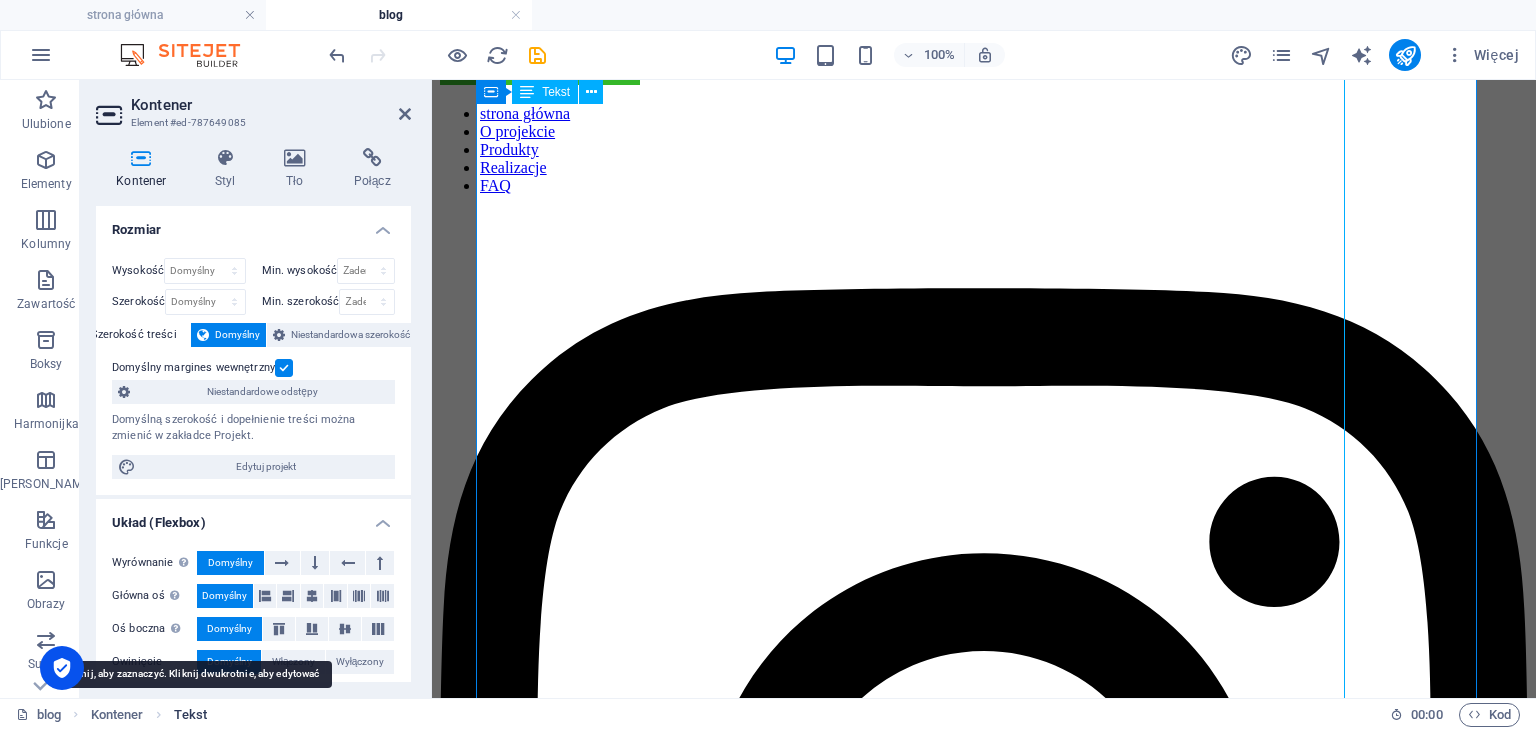 scroll, scrollTop: 0, scrollLeft: 0, axis: both 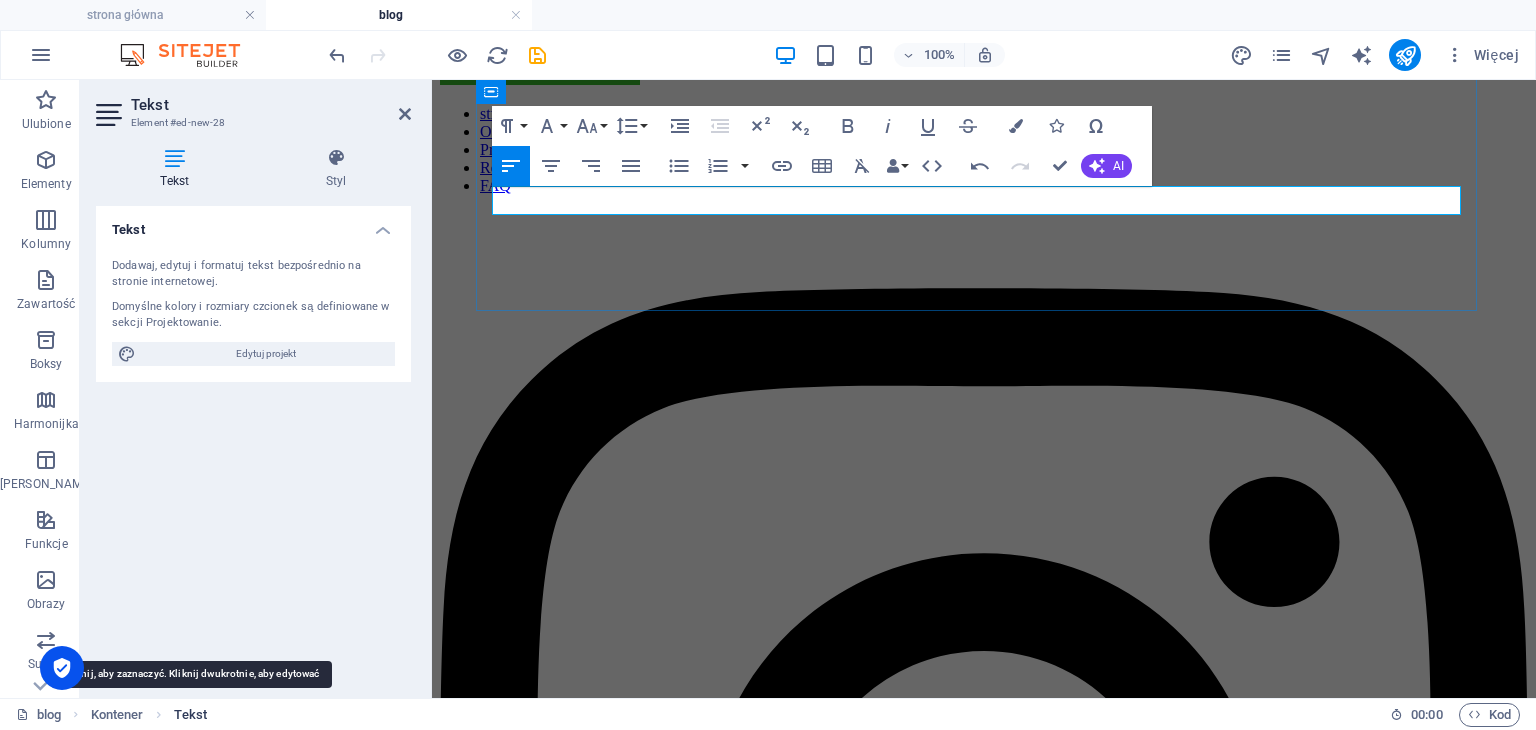 click on "Tekst" at bounding box center (190, 715) 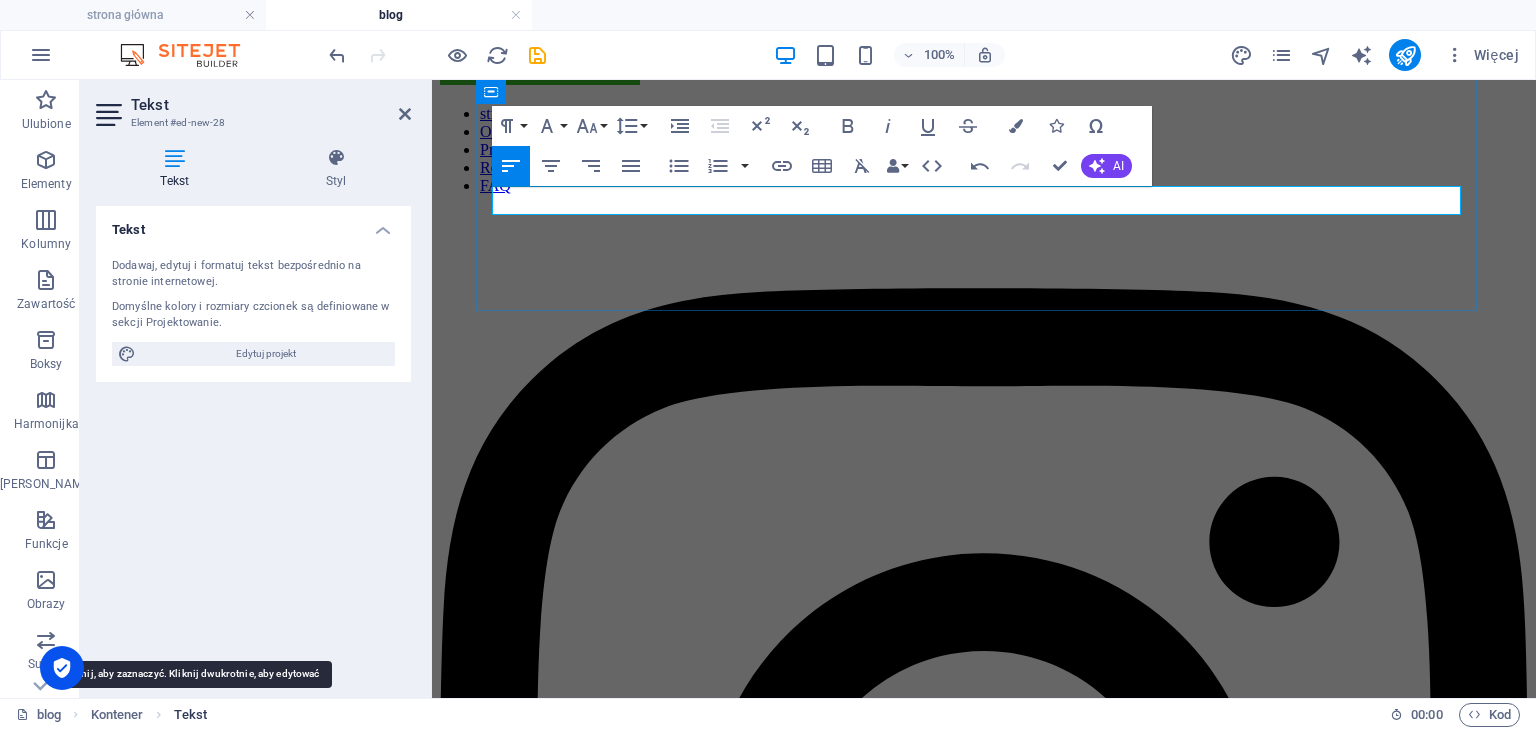 click on "Tekst" at bounding box center [190, 715] 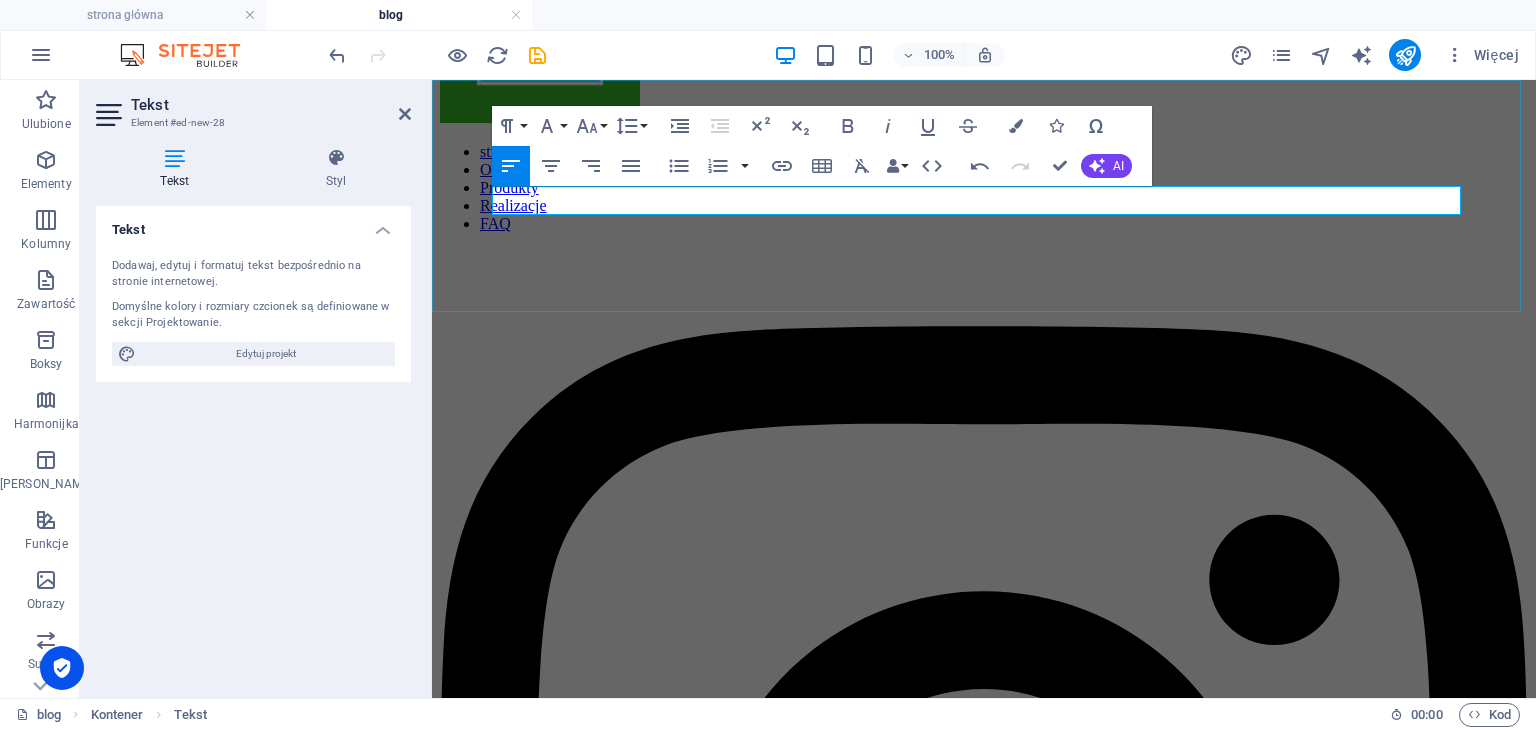 scroll, scrollTop: 21, scrollLeft: 0, axis: vertical 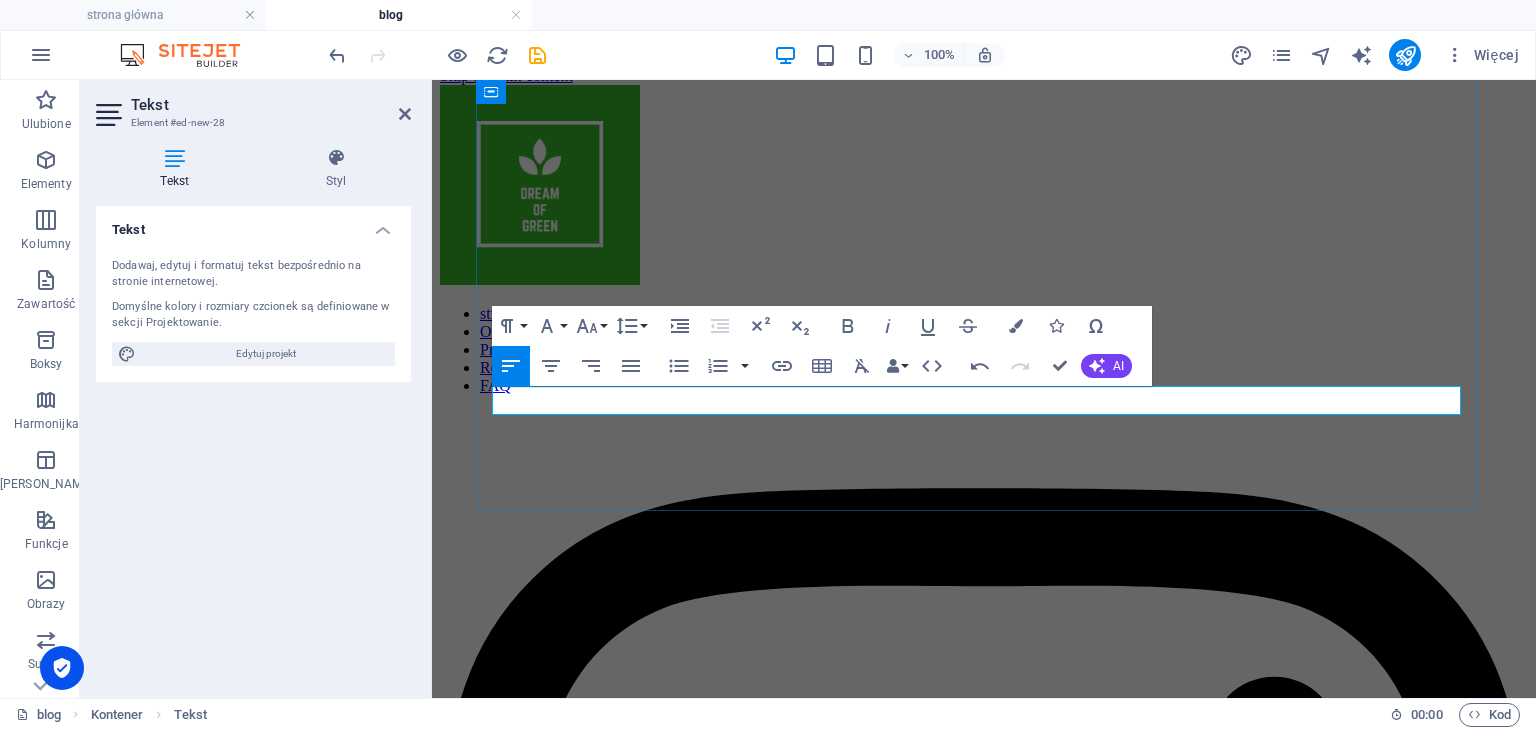 click at bounding box center [984, 3247] 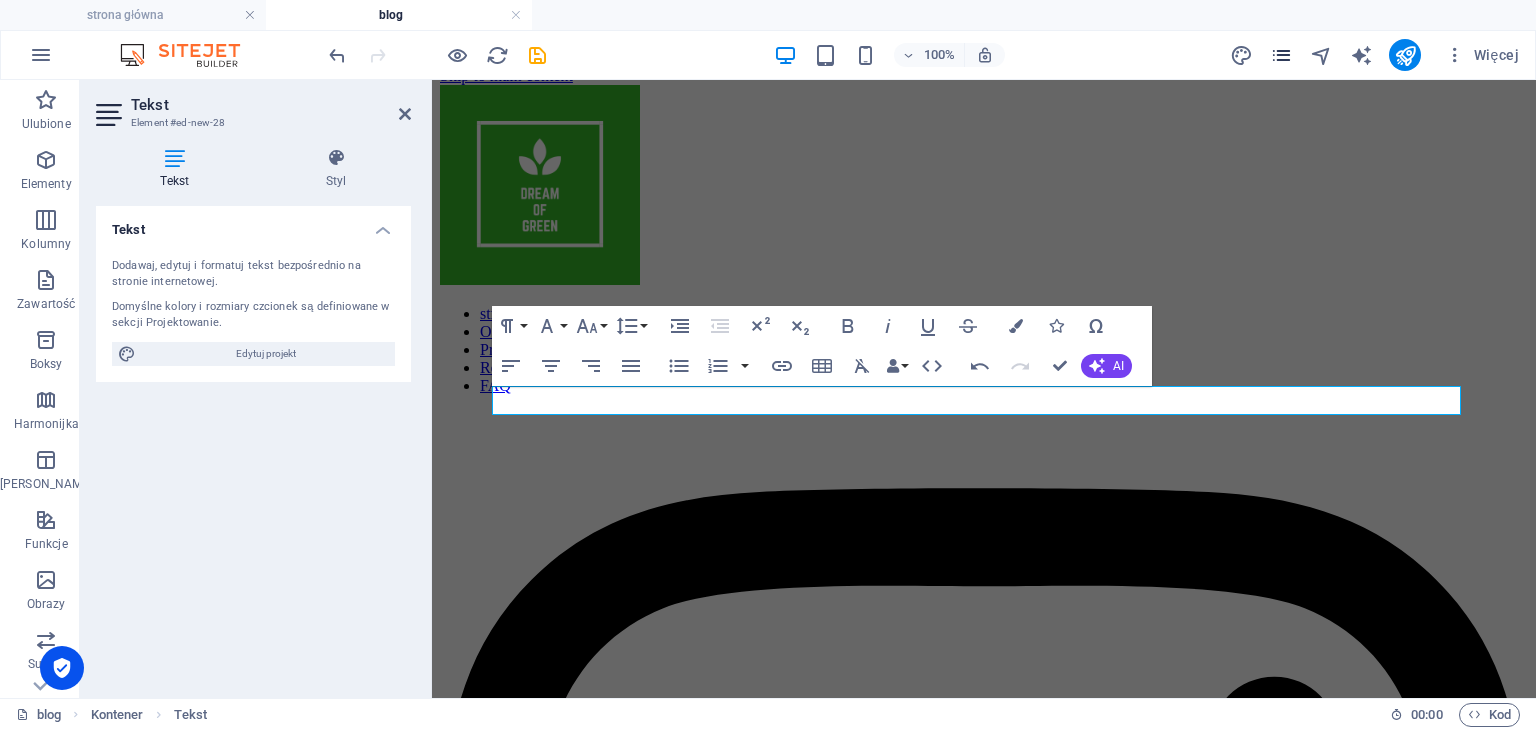 click at bounding box center (1281, 55) 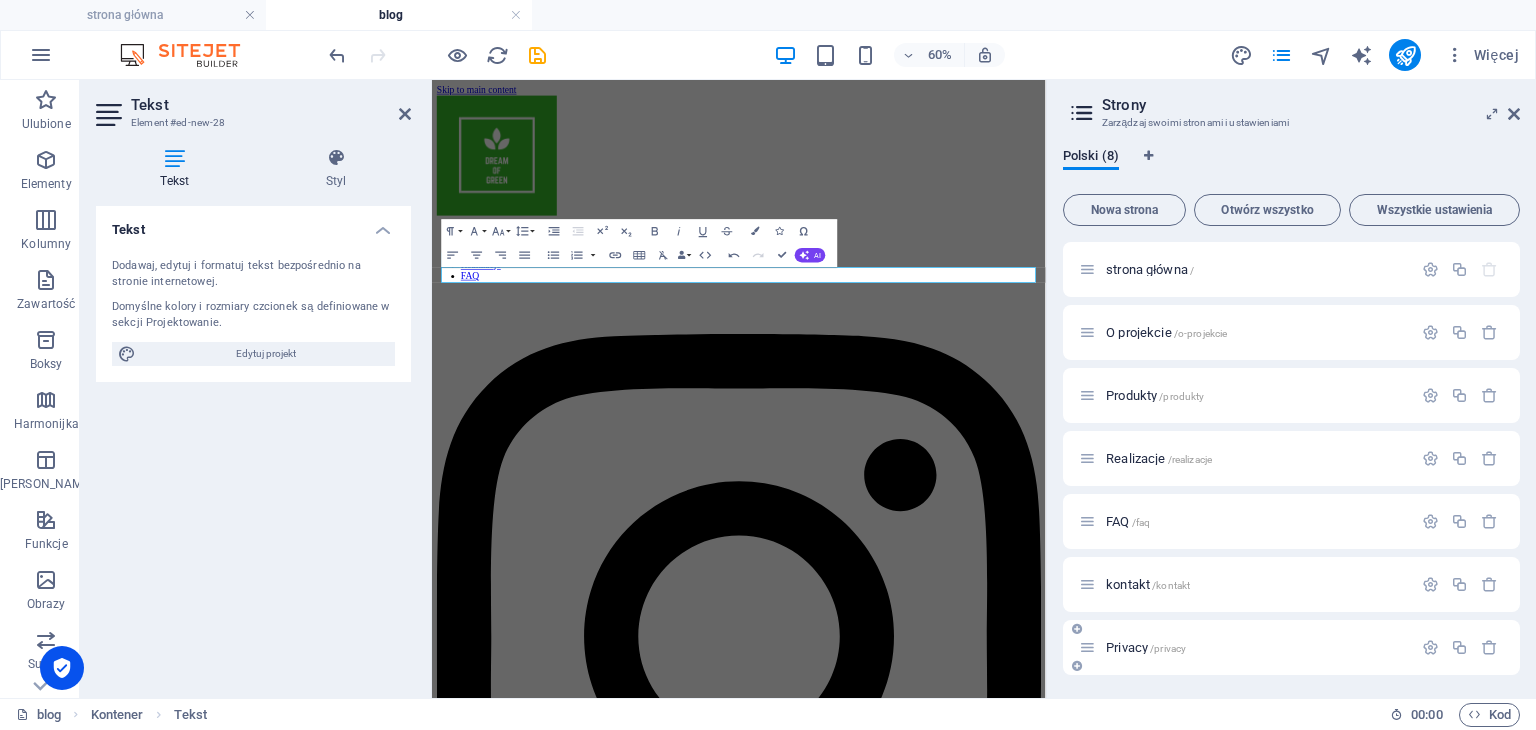 scroll, scrollTop: 64, scrollLeft: 0, axis: vertical 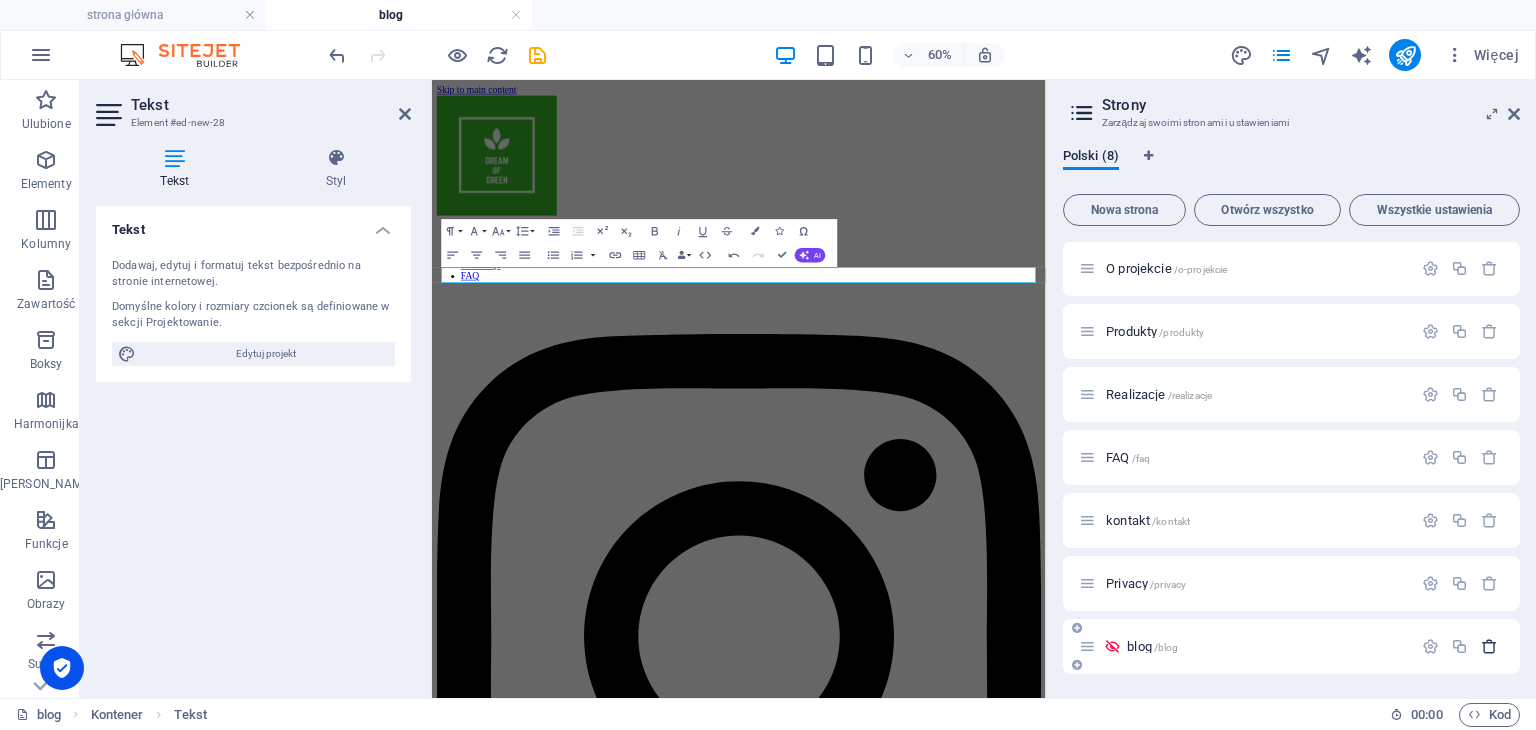 click at bounding box center (1489, 646) 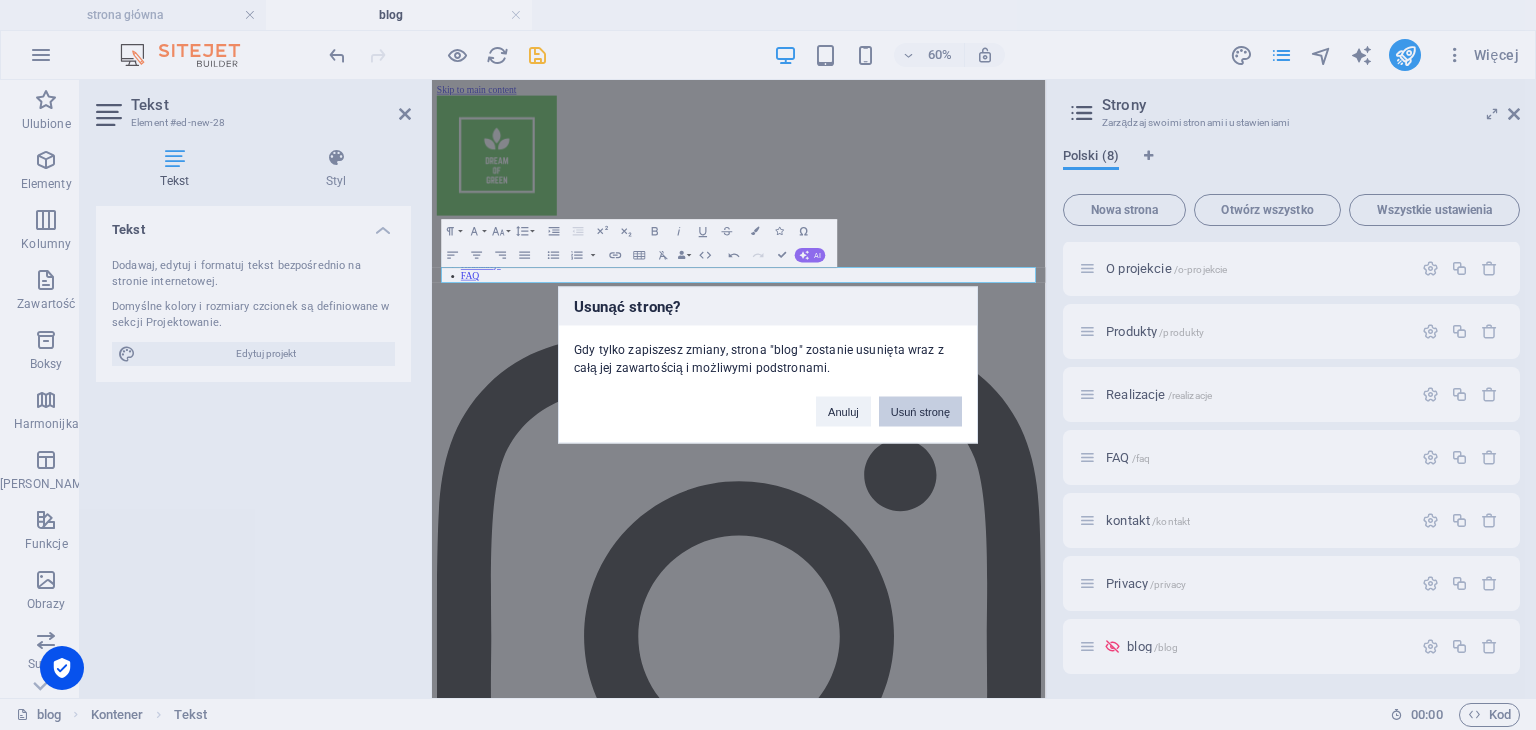 click on "Usuń stronę" at bounding box center (920, 412) 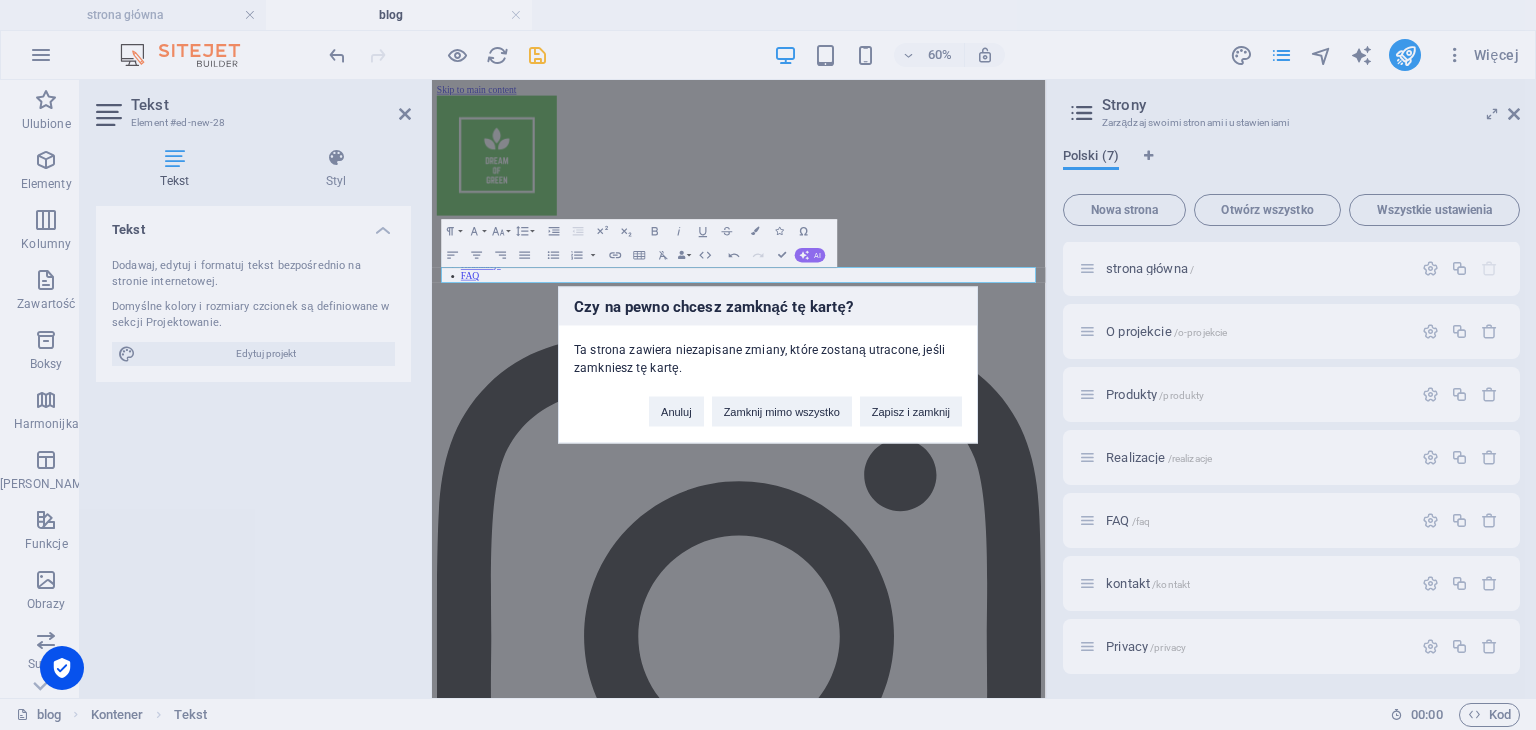 scroll, scrollTop: 0, scrollLeft: 0, axis: both 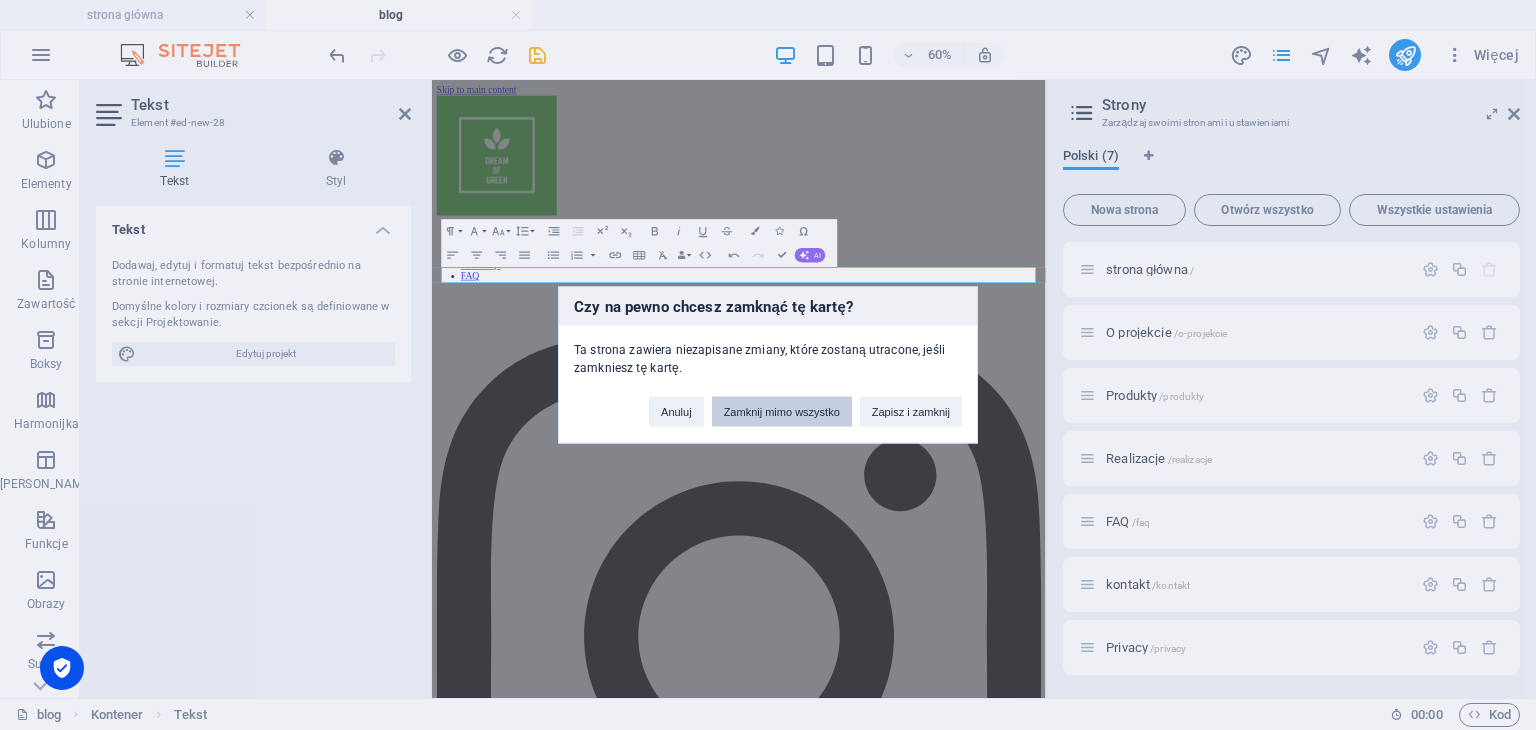 click on "Zamknij mimo wszystko" at bounding box center [782, 412] 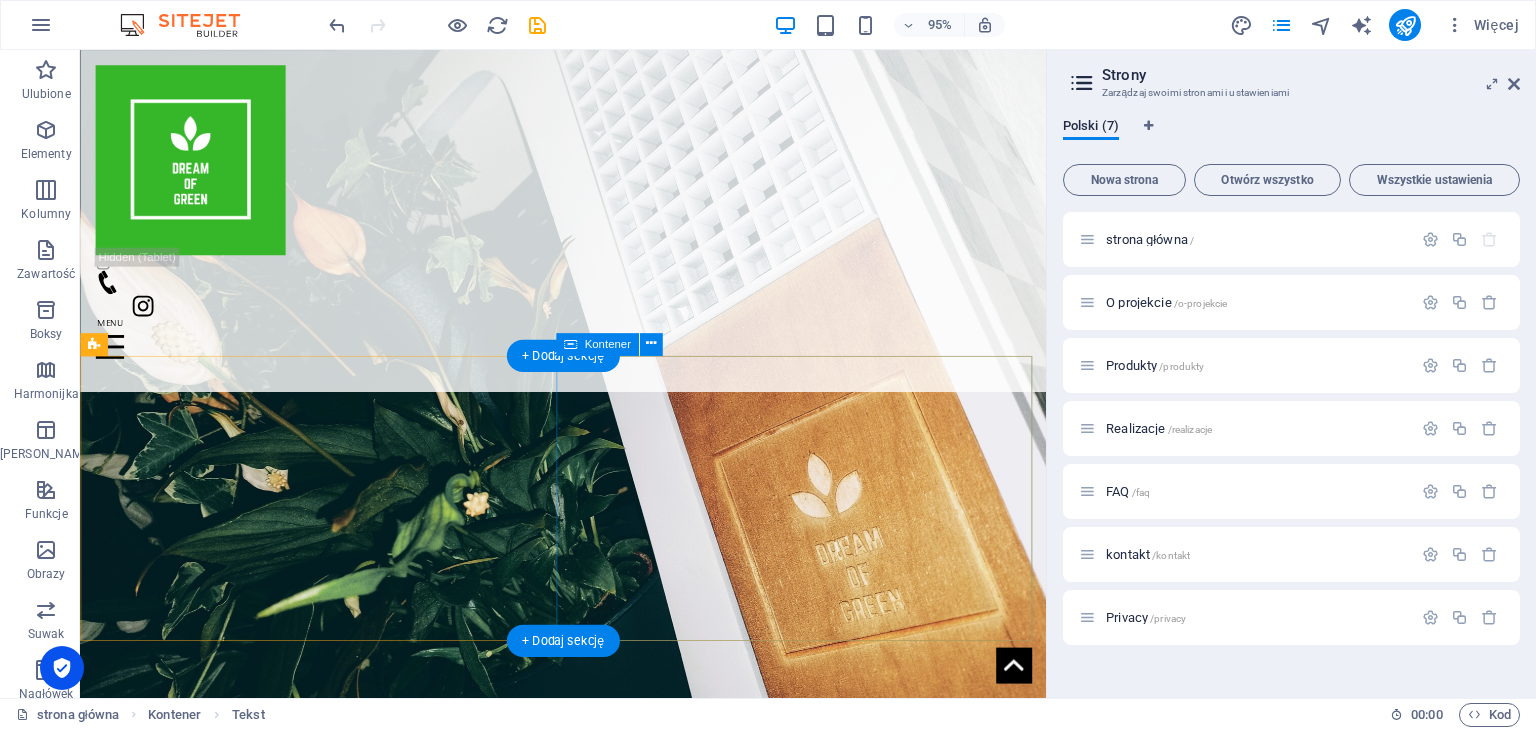 scroll, scrollTop: 0, scrollLeft: 0, axis: both 